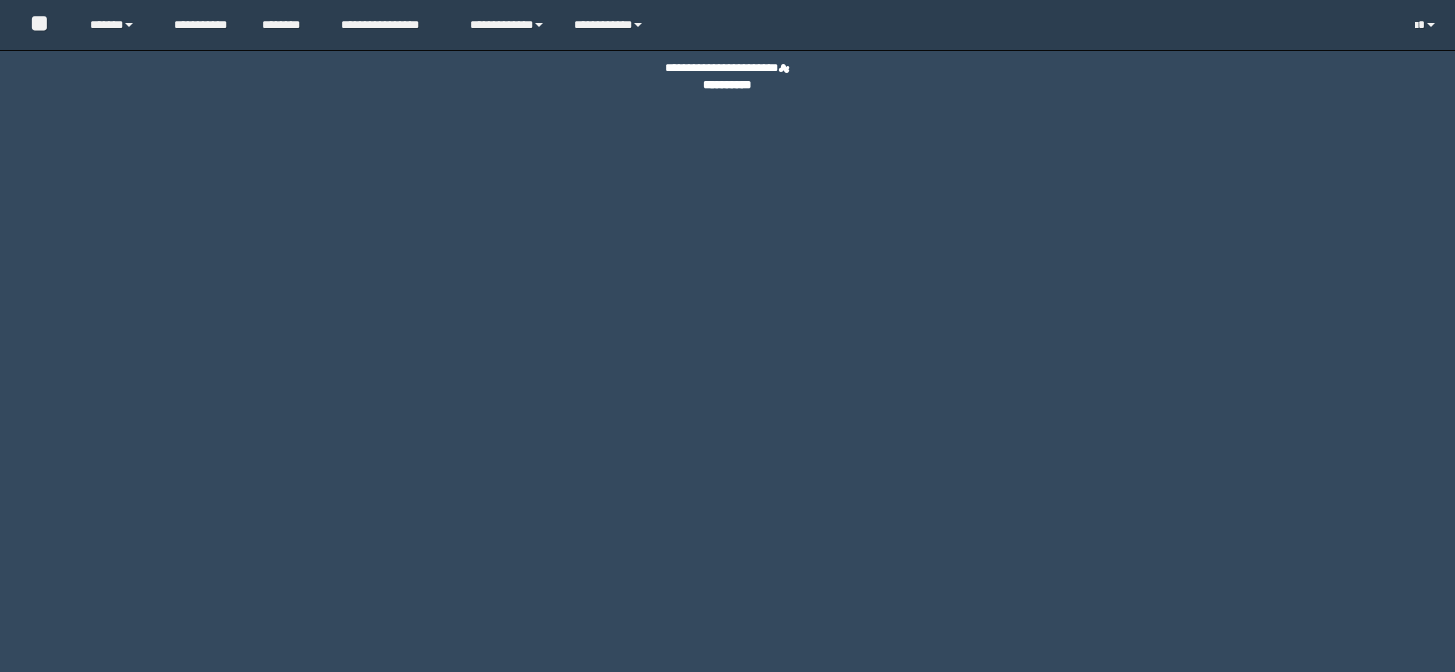 scroll, scrollTop: 0, scrollLeft: 0, axis: both 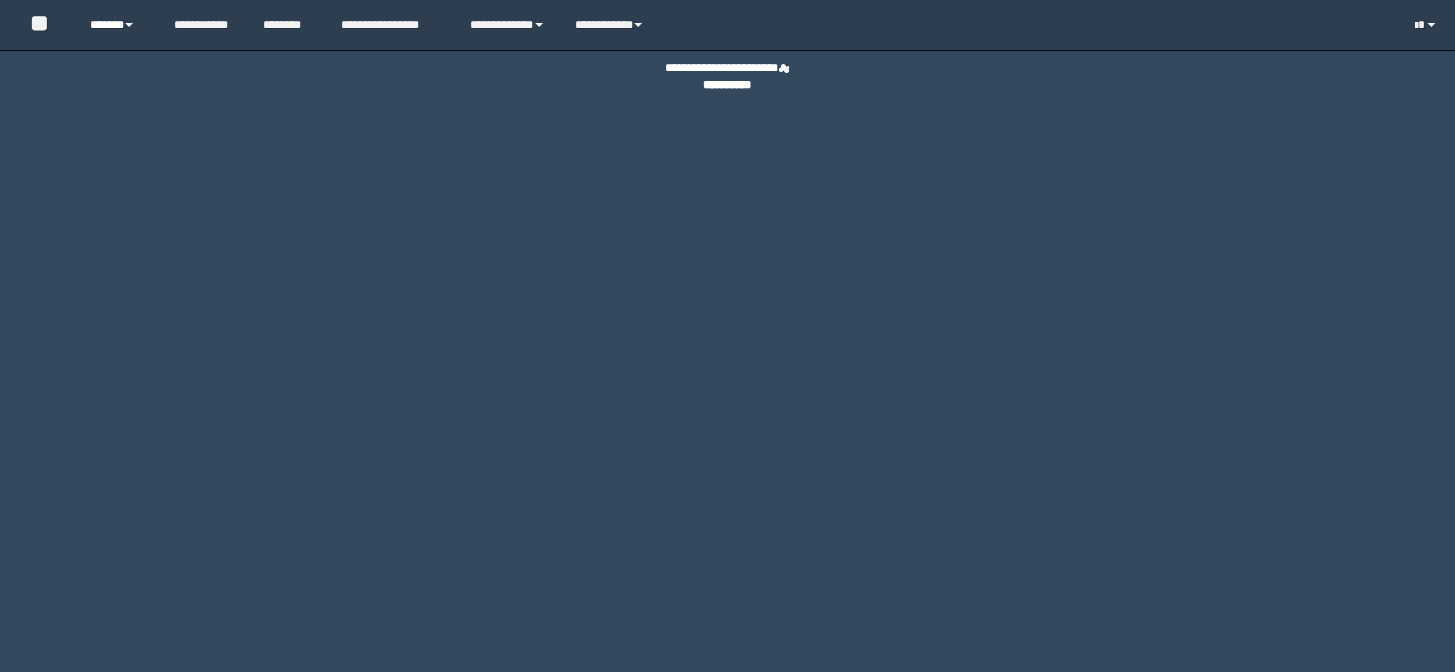 click on "******" at bounding box center [117, 25] 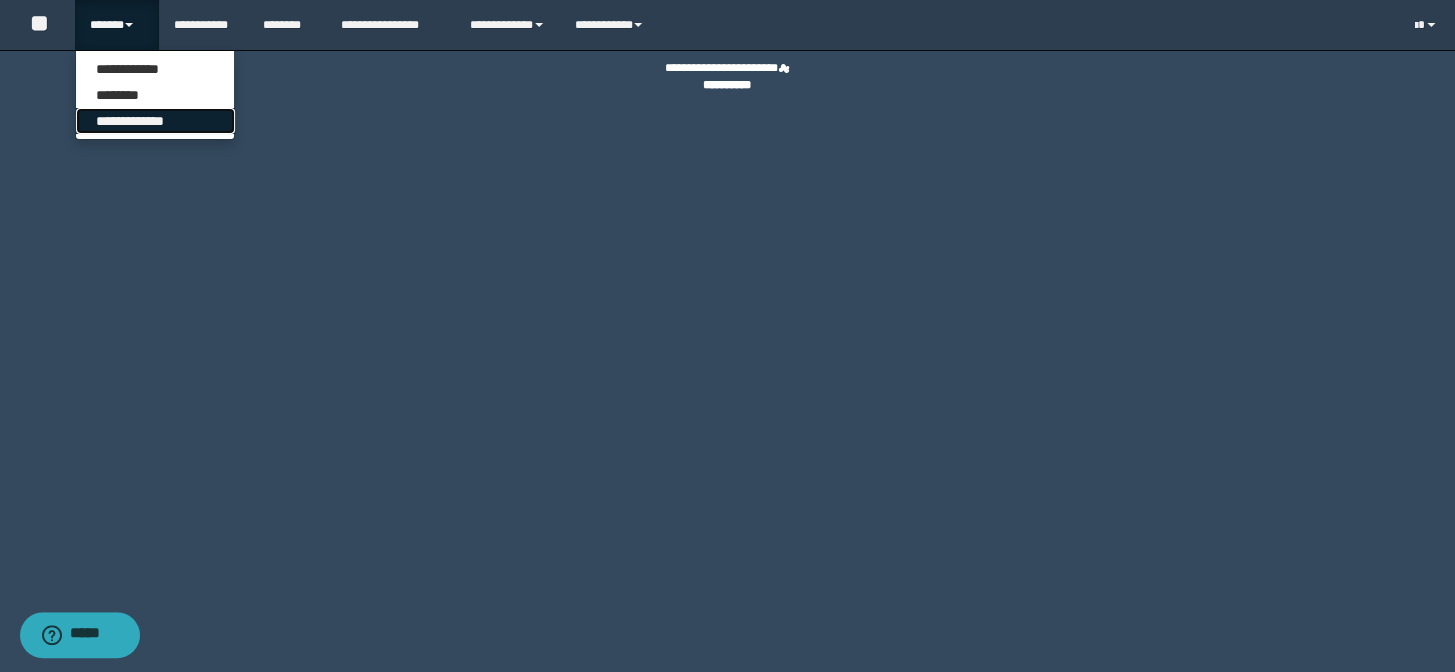 click on "**********" at bounding box center [155, 121] 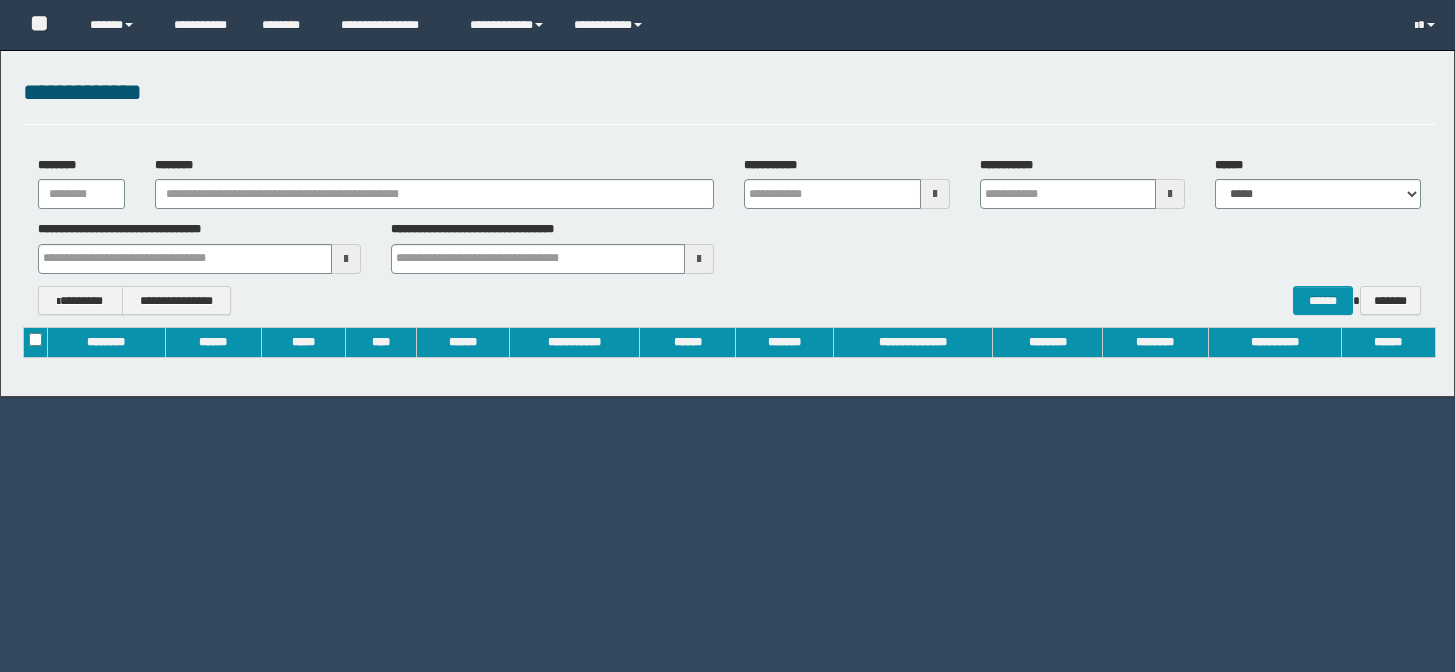 scroll, scrollTop: 0, scrollLeft: 0, axis: both 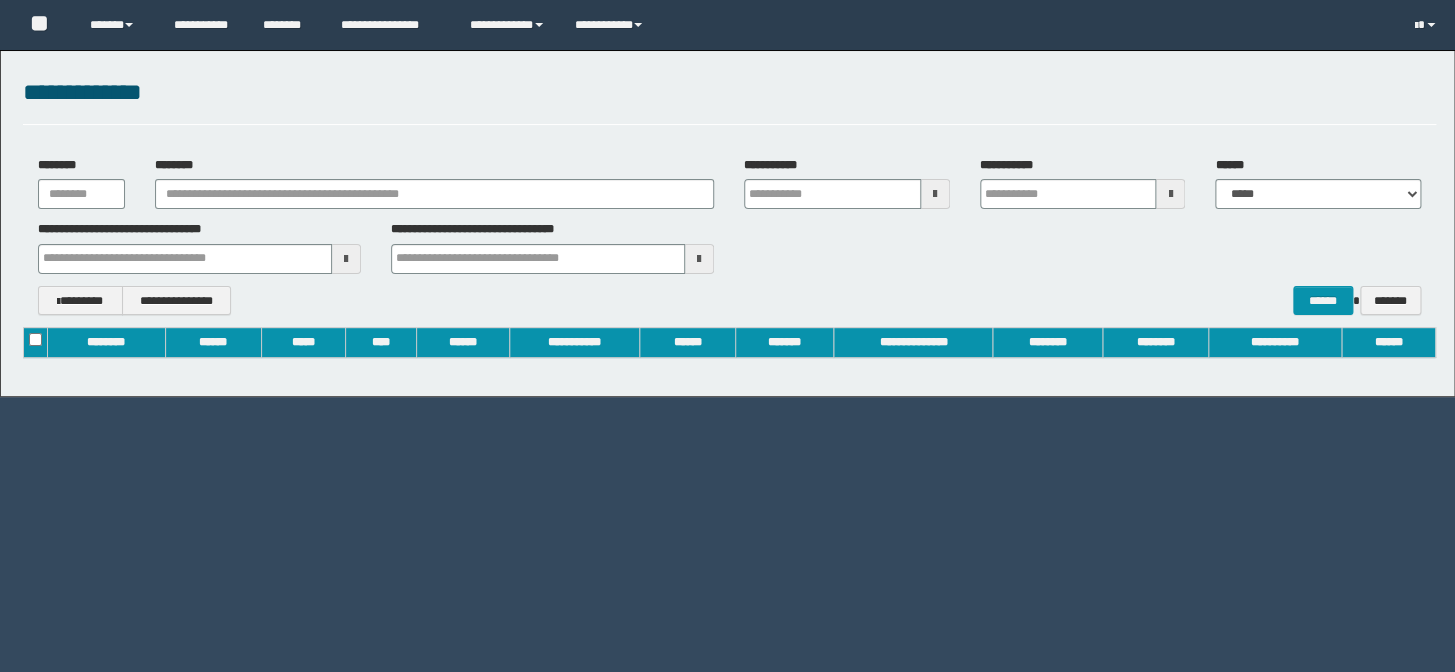type on "**********" 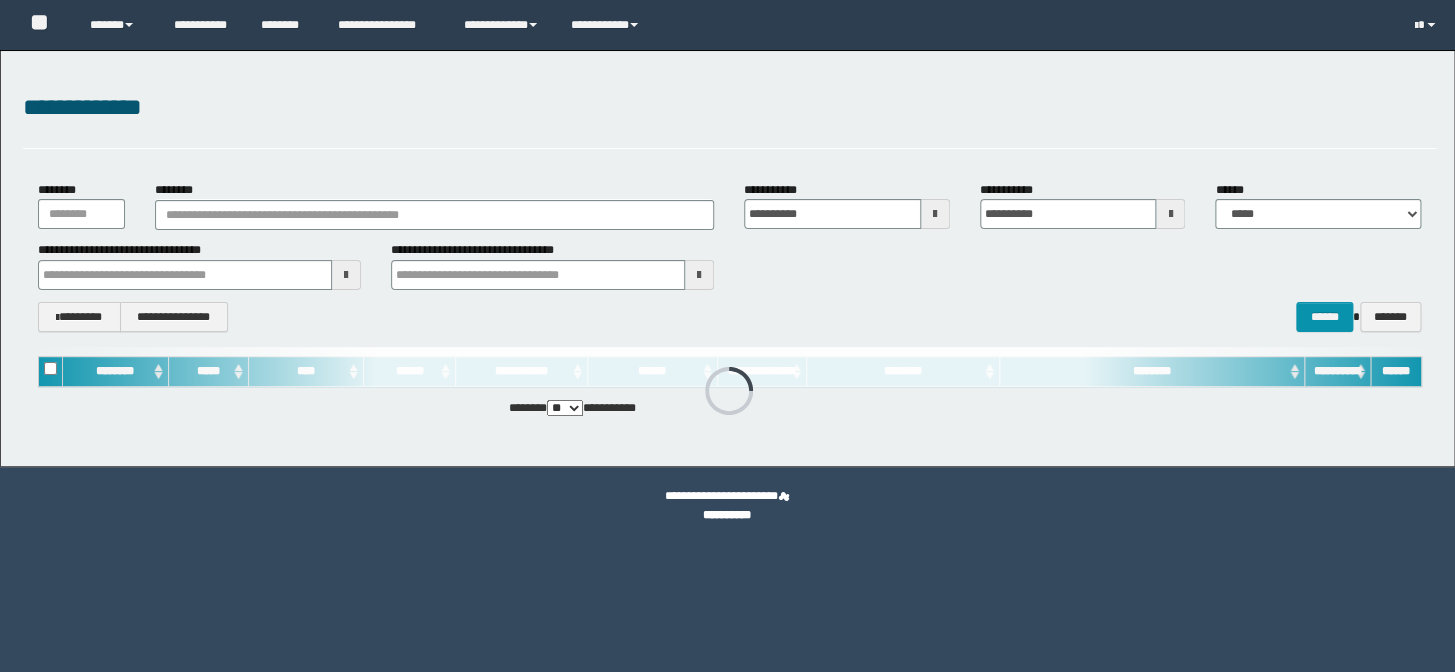 click on "********" at bounding box center (434, 205) 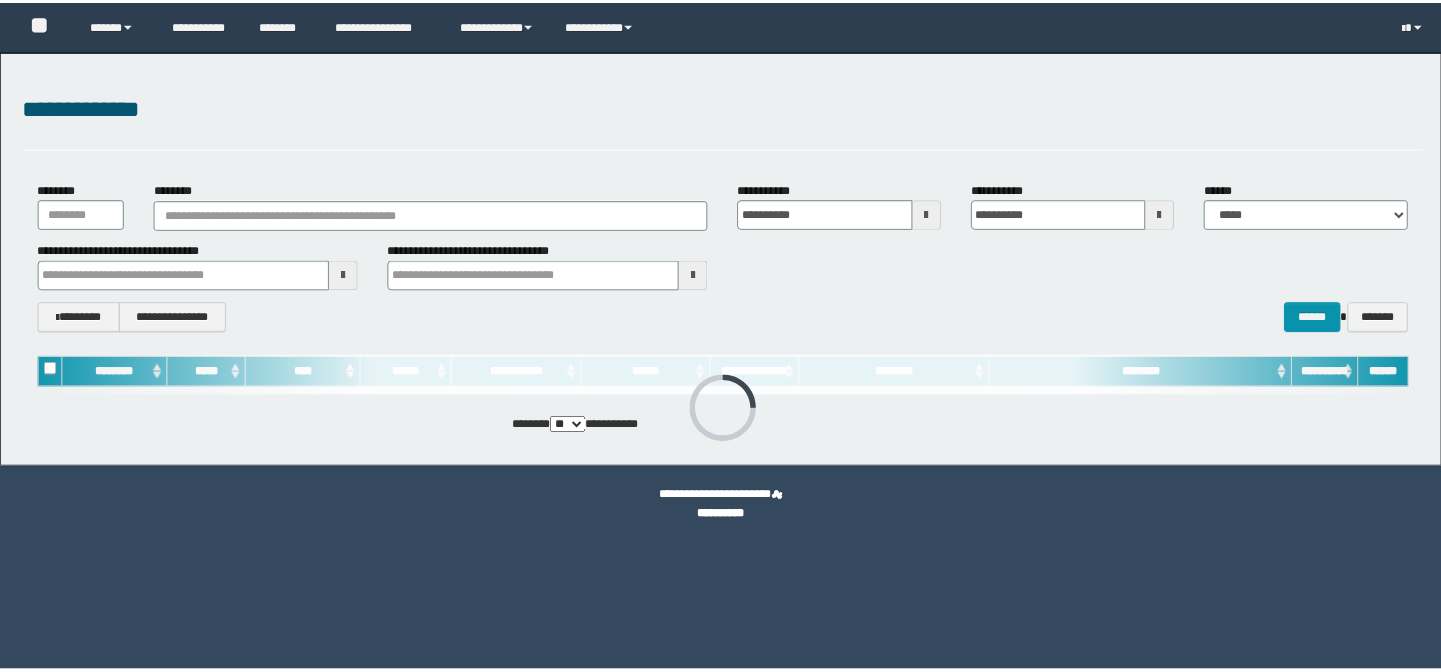 scroll, scrollTop: 0, scrollLeft: 0, axis: both 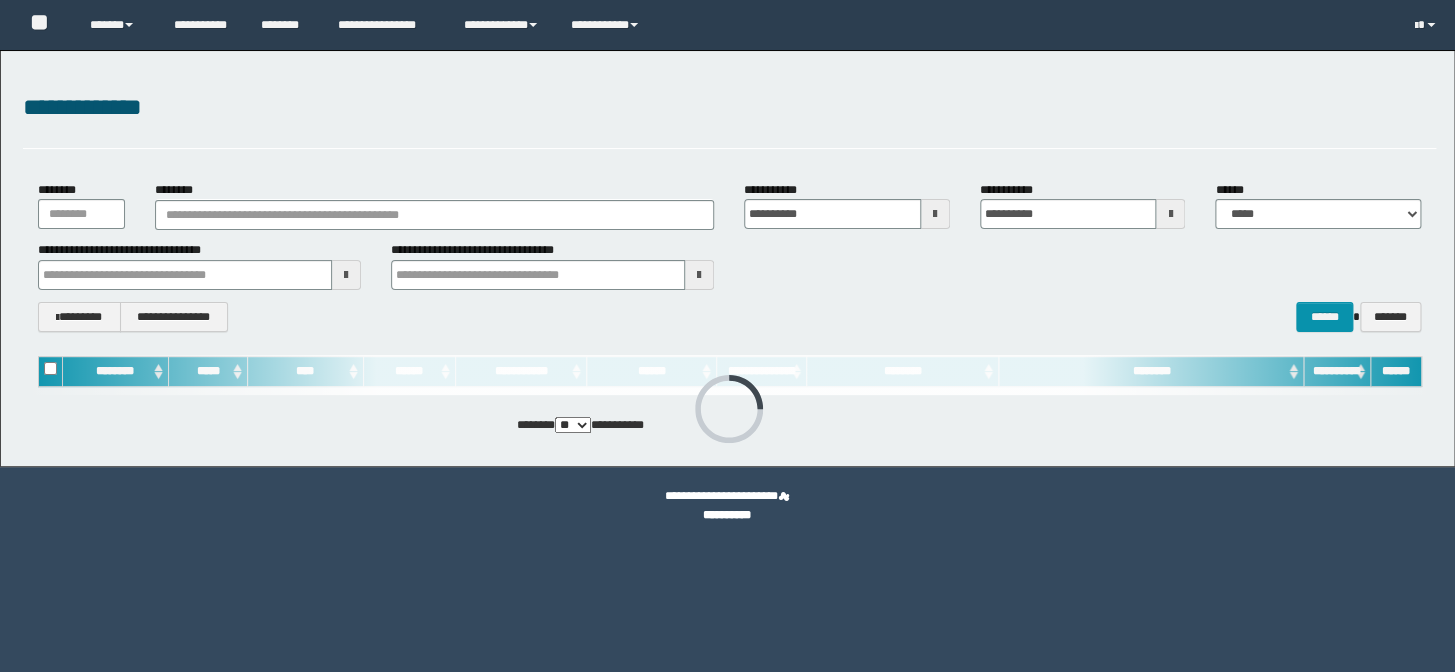 click on "********" at bounding box center [434, 205] 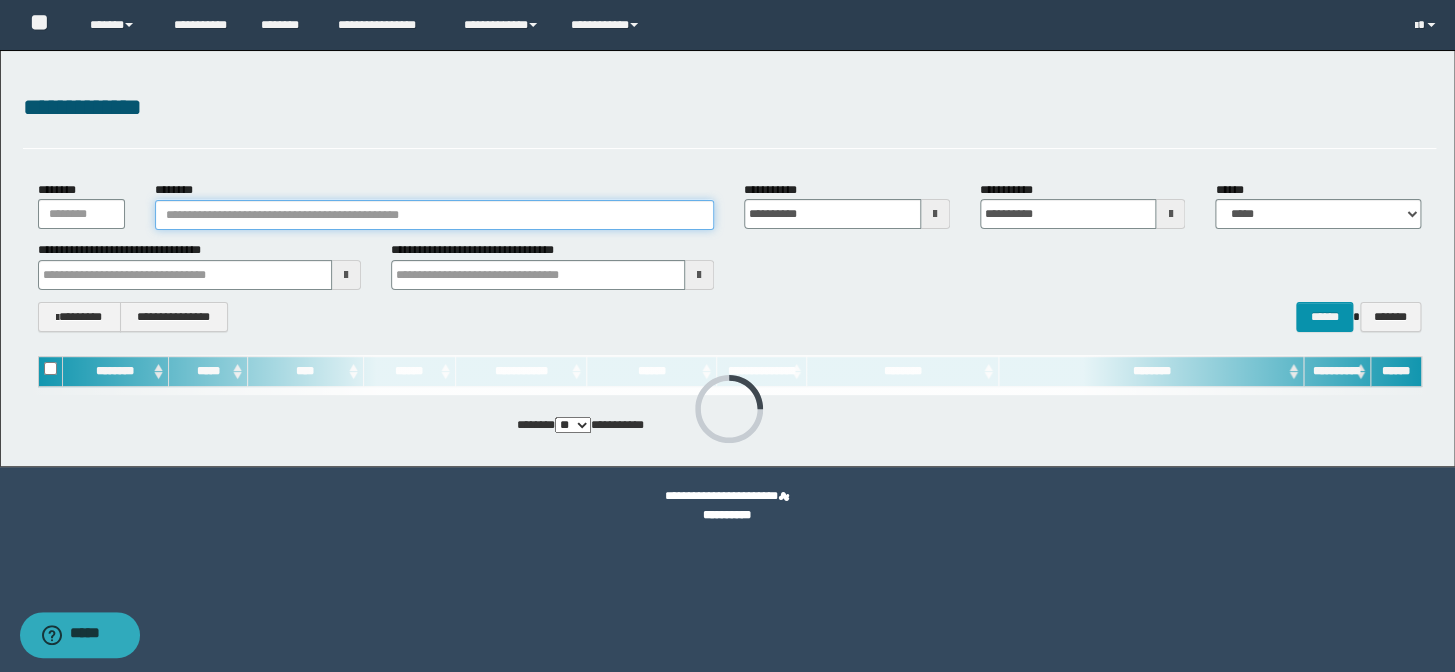 click on "********" at bounding box center (434, 215) 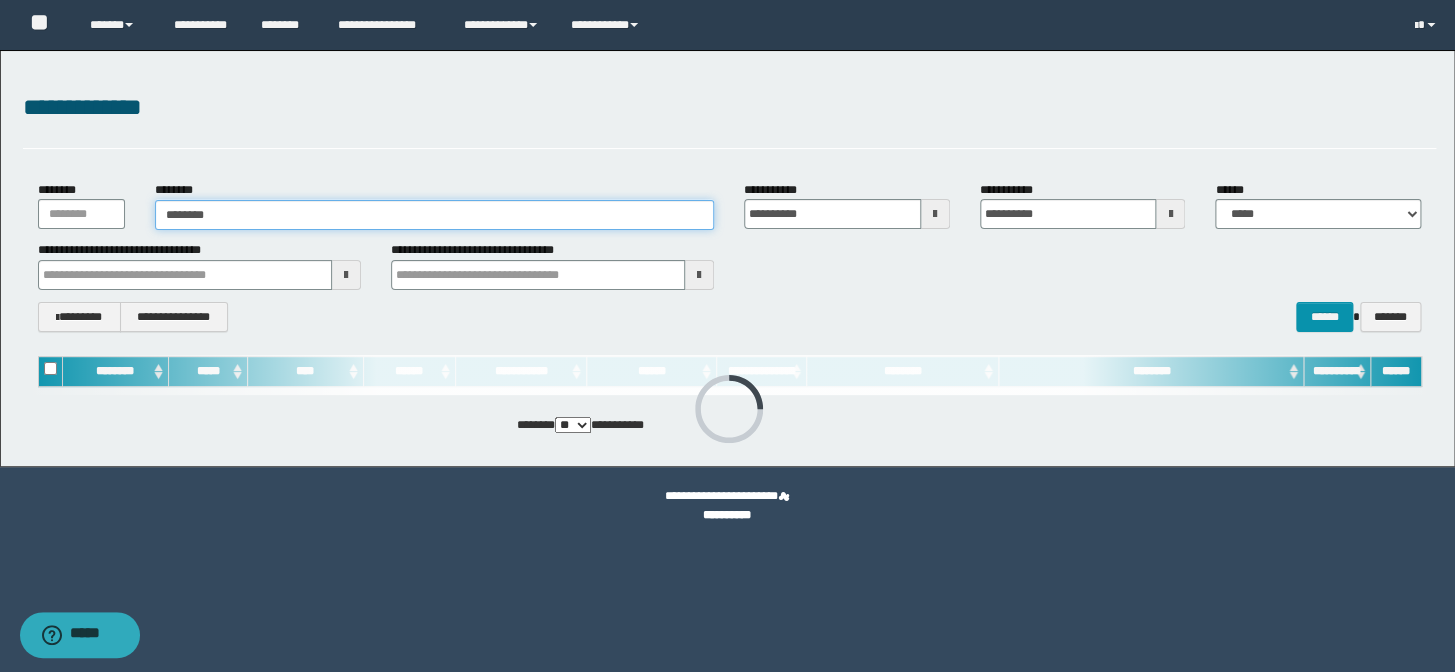 type on "********" 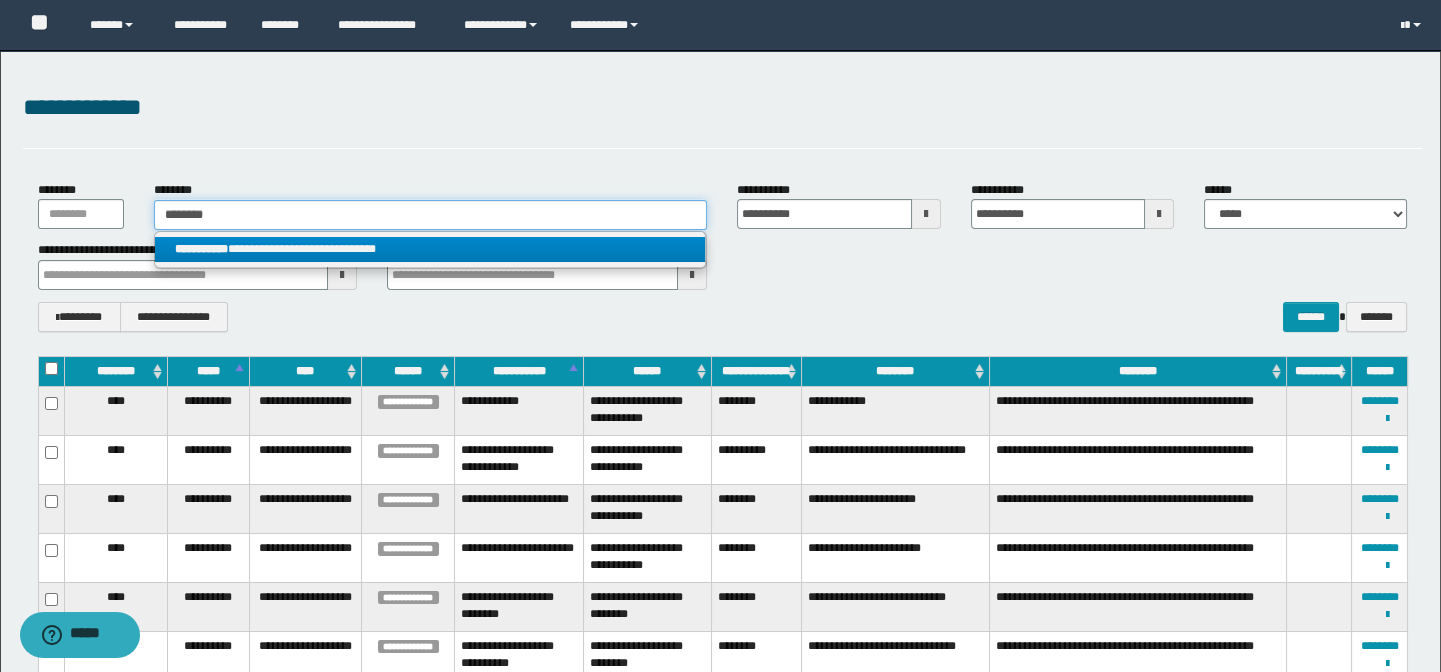 type on "********" 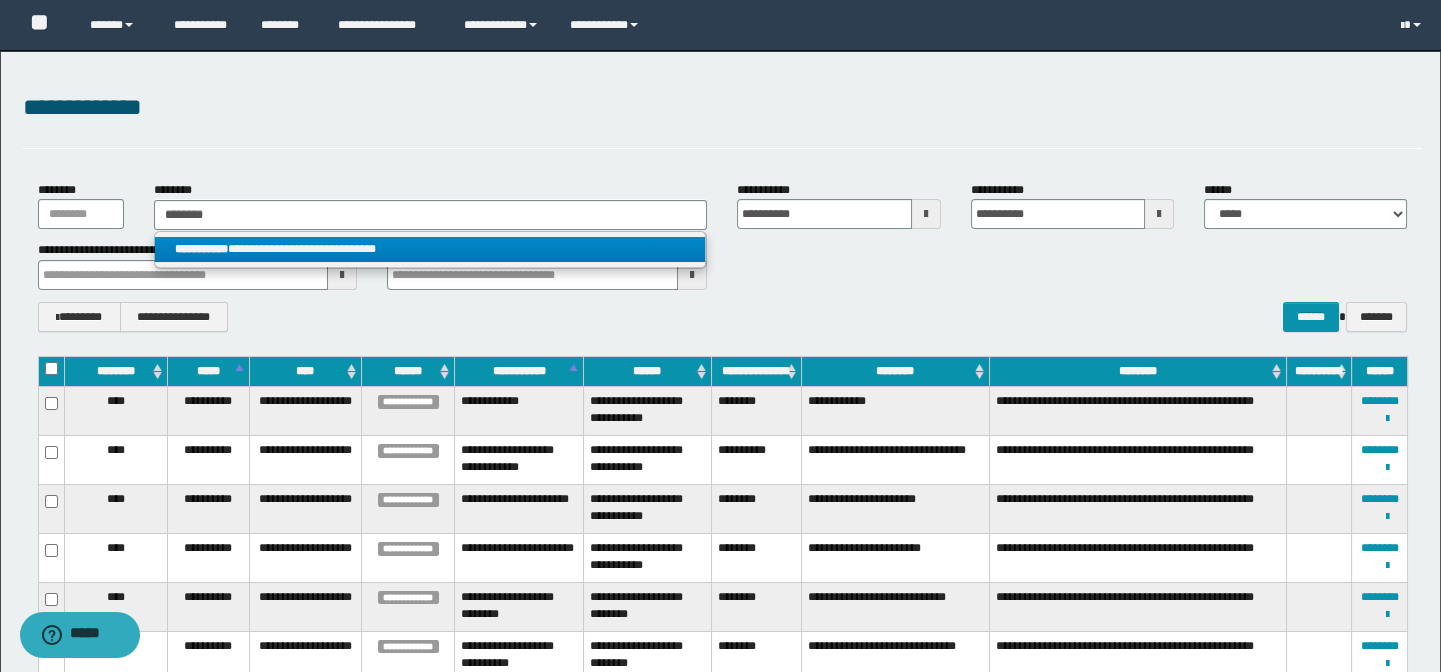 click on "**********" at bounding box center [430, 249] 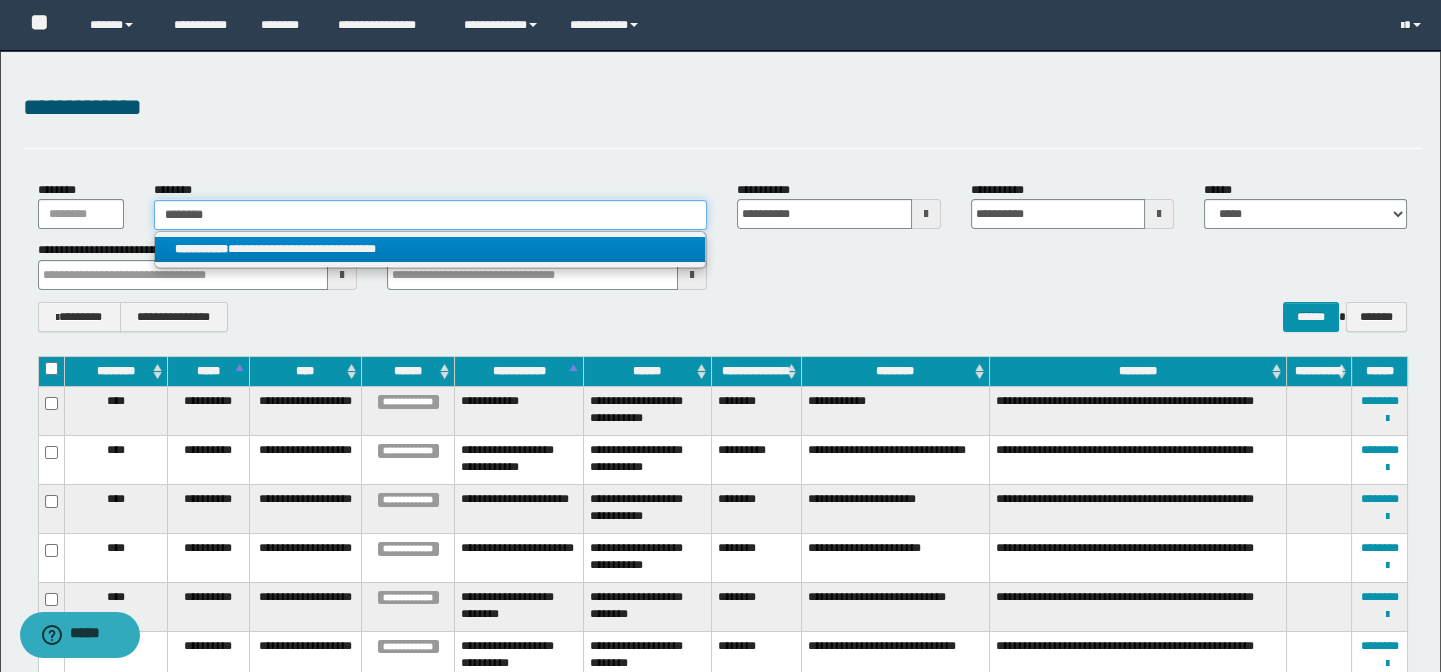 type 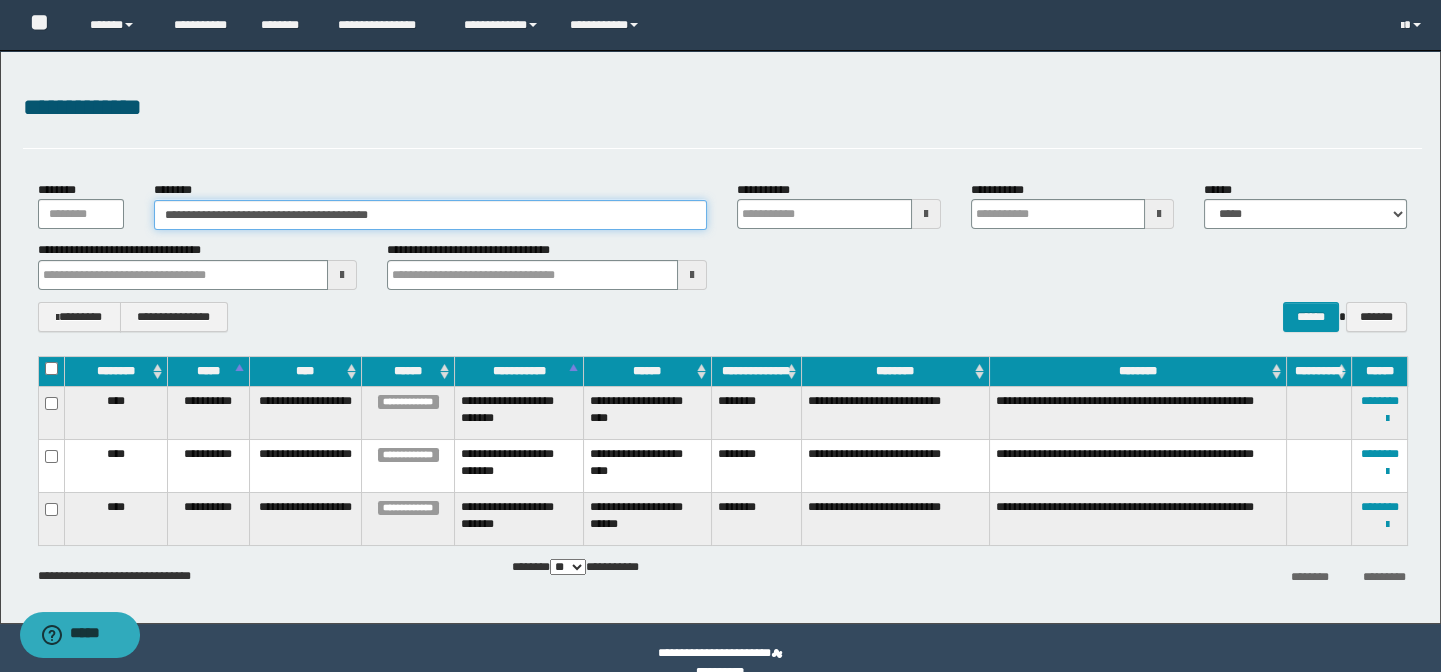 type 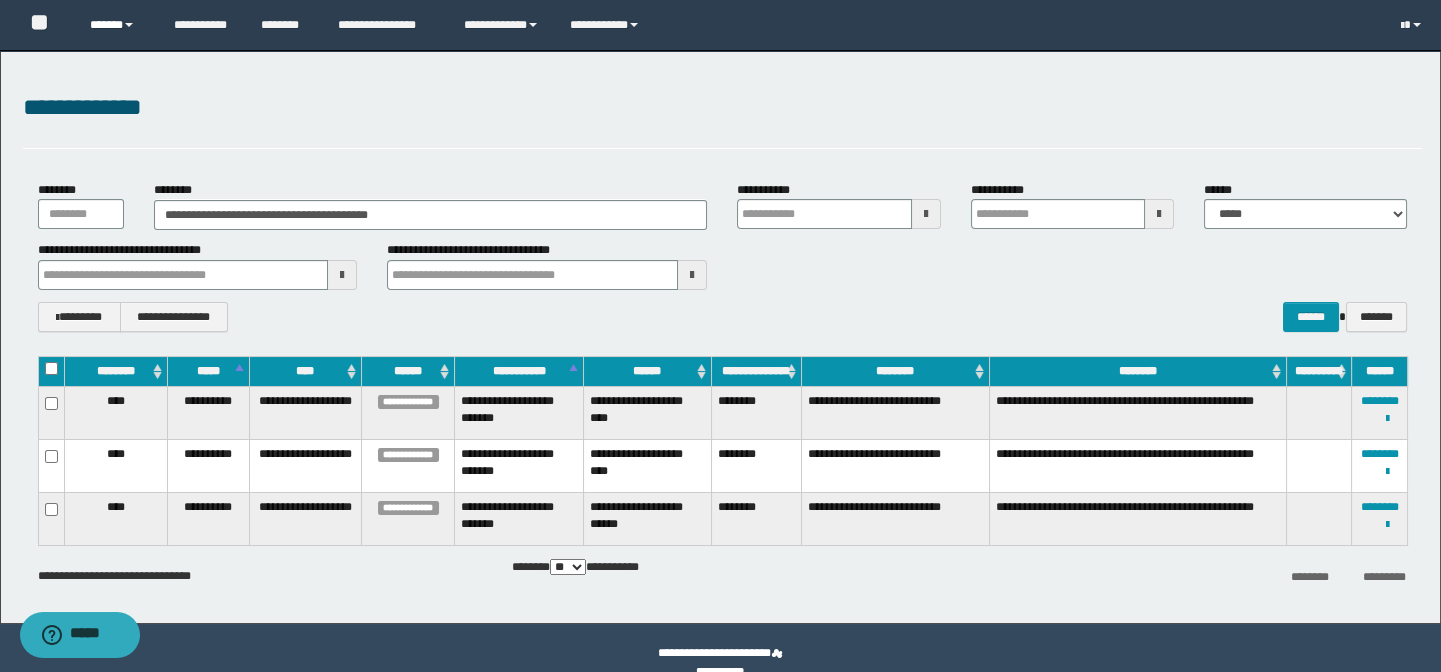 click on "******" at bounding box center (117, 25) 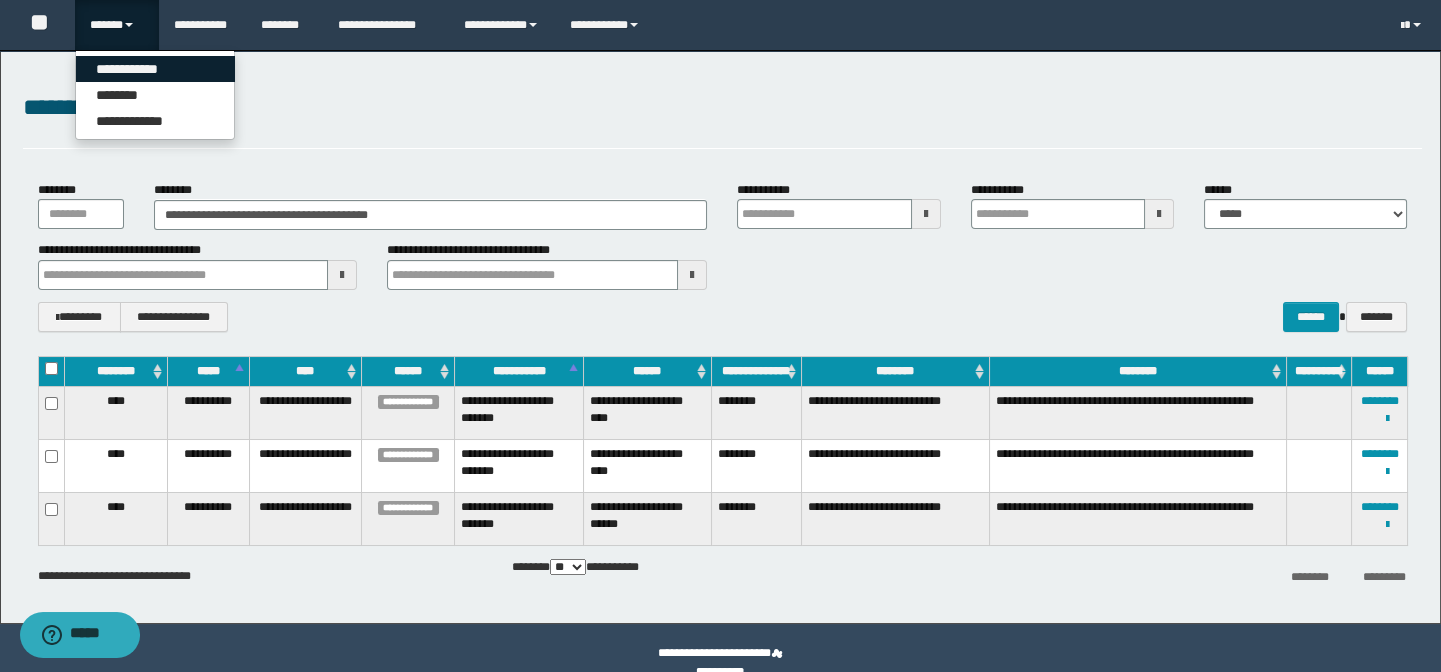 click on "**********" at bounding box center [155, 69] 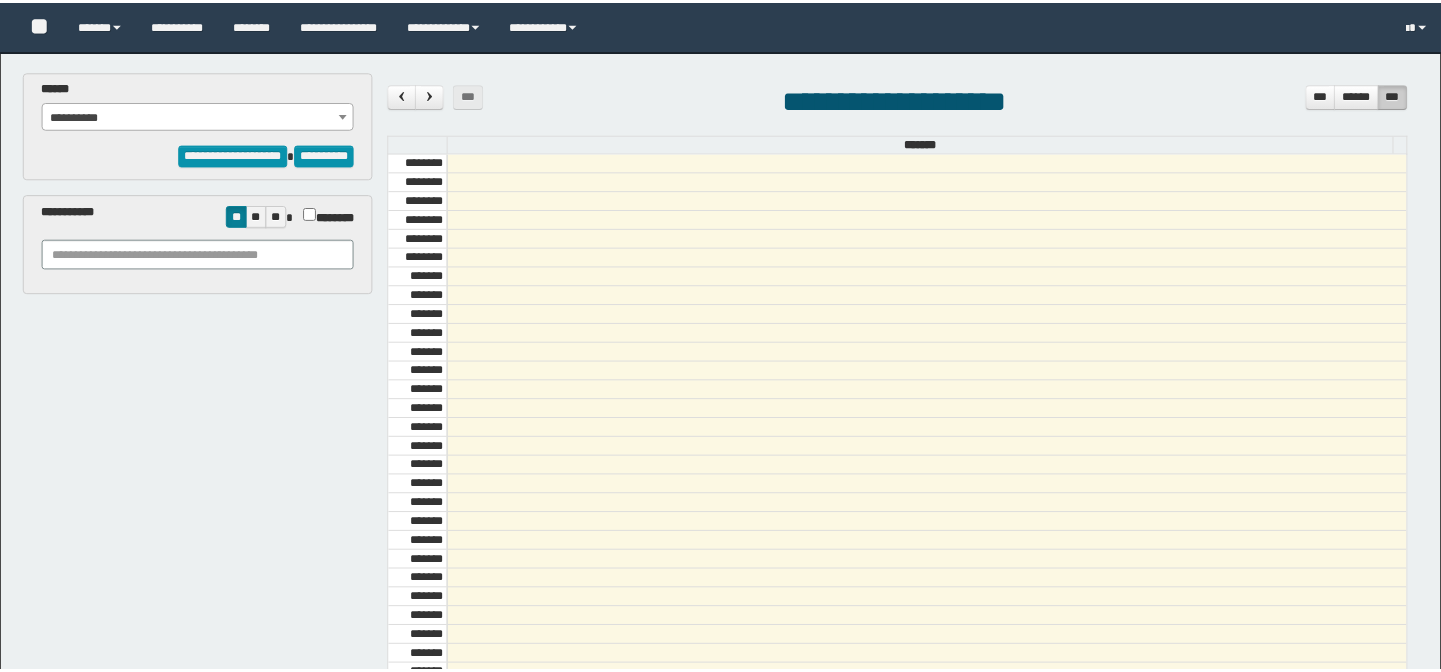 scroll, scrollTop: 0, scrollLeft: 0, axis: both 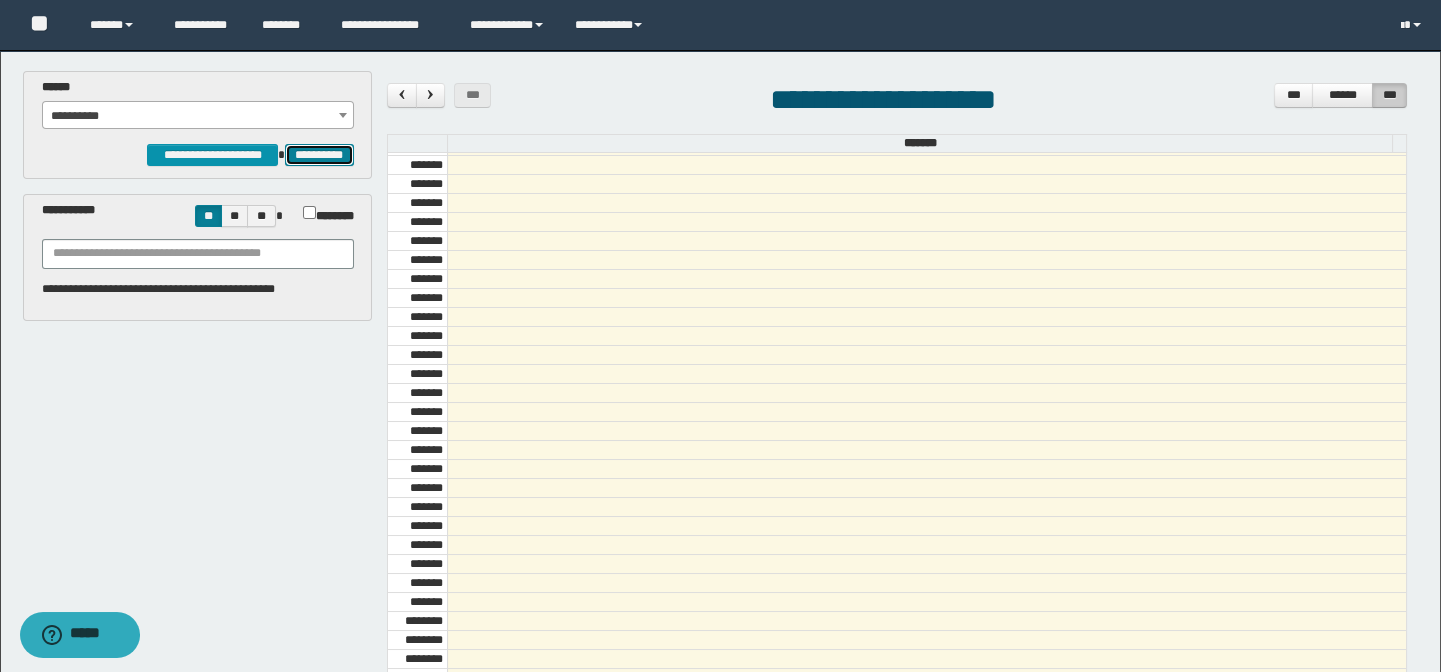 click on "**********" at bounding box center (319, 155) 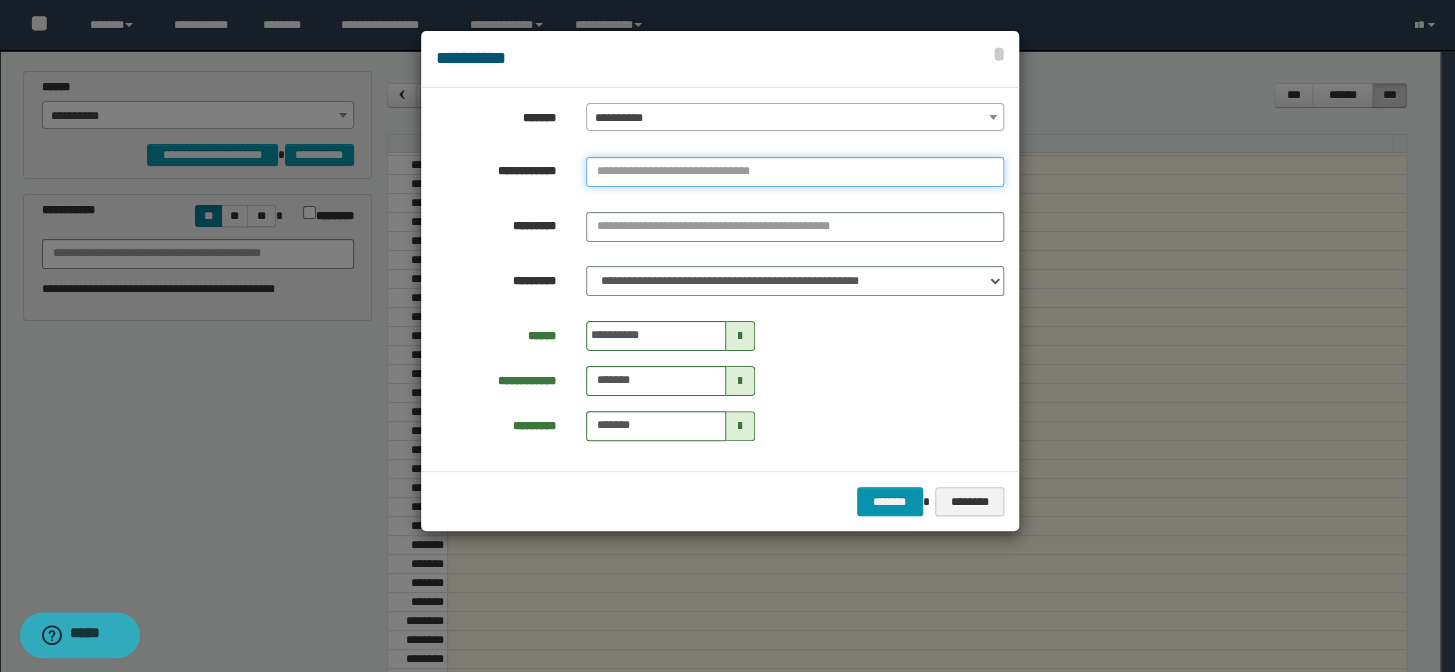 click at bounding box center [795, 172] 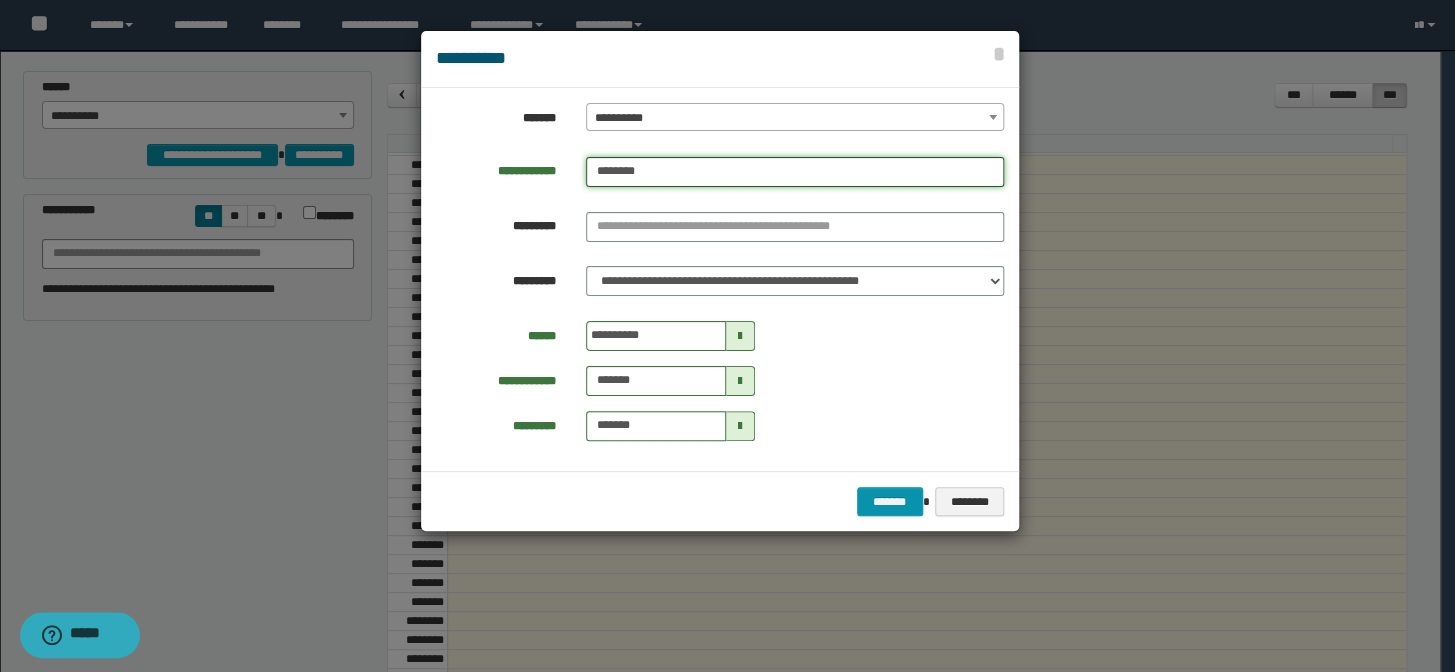 type on "********" 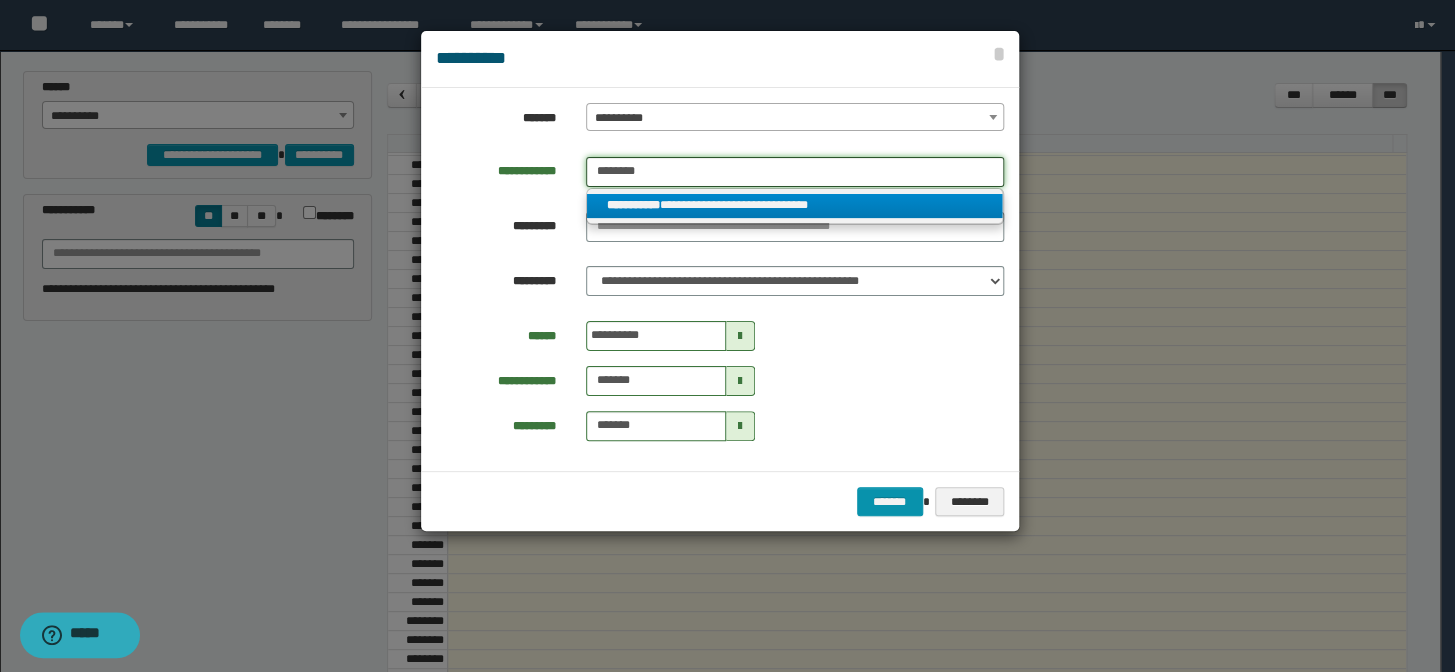 type on "********" 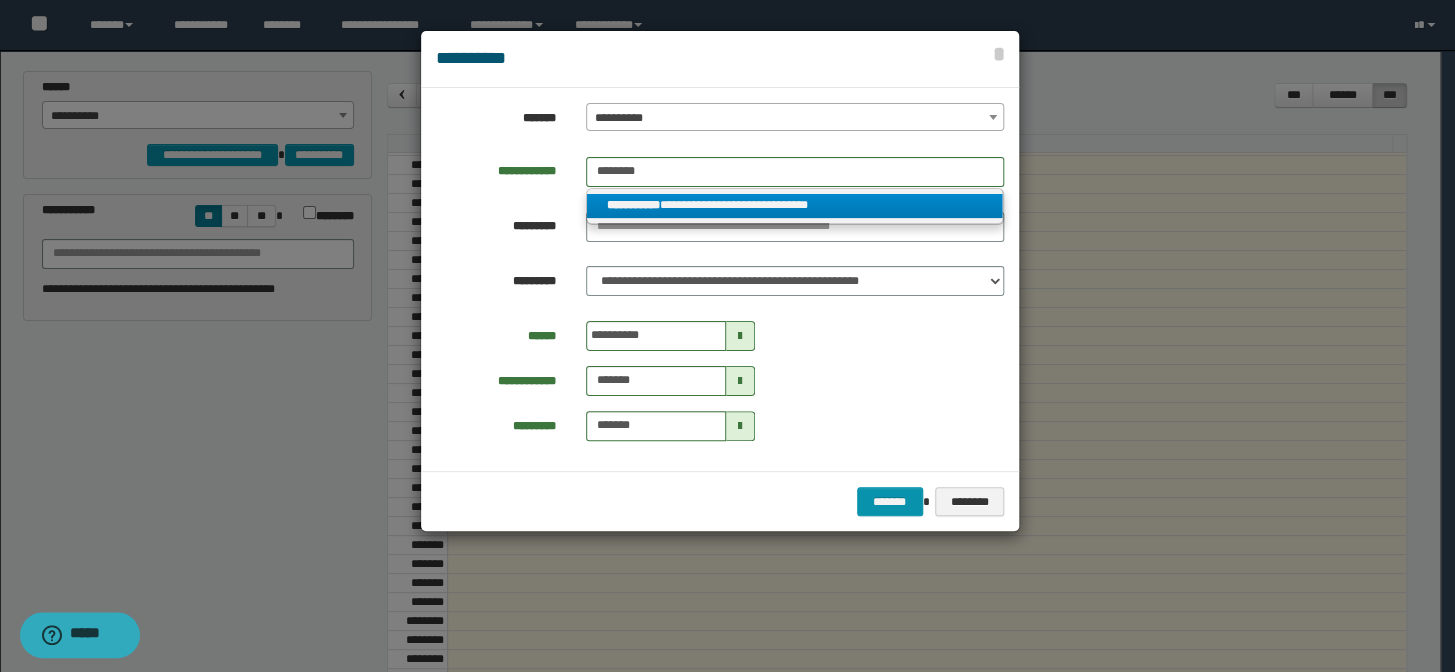 click on "**********" at bounding box center (795, 206) 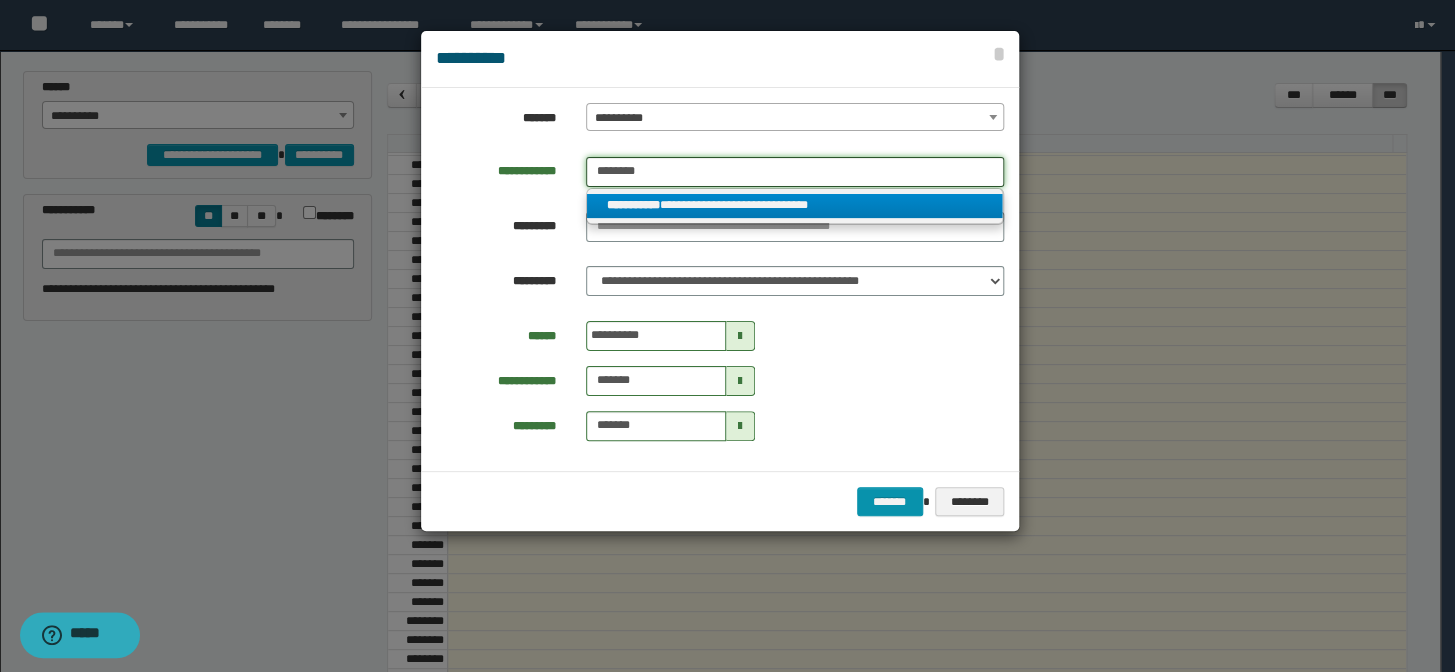 type 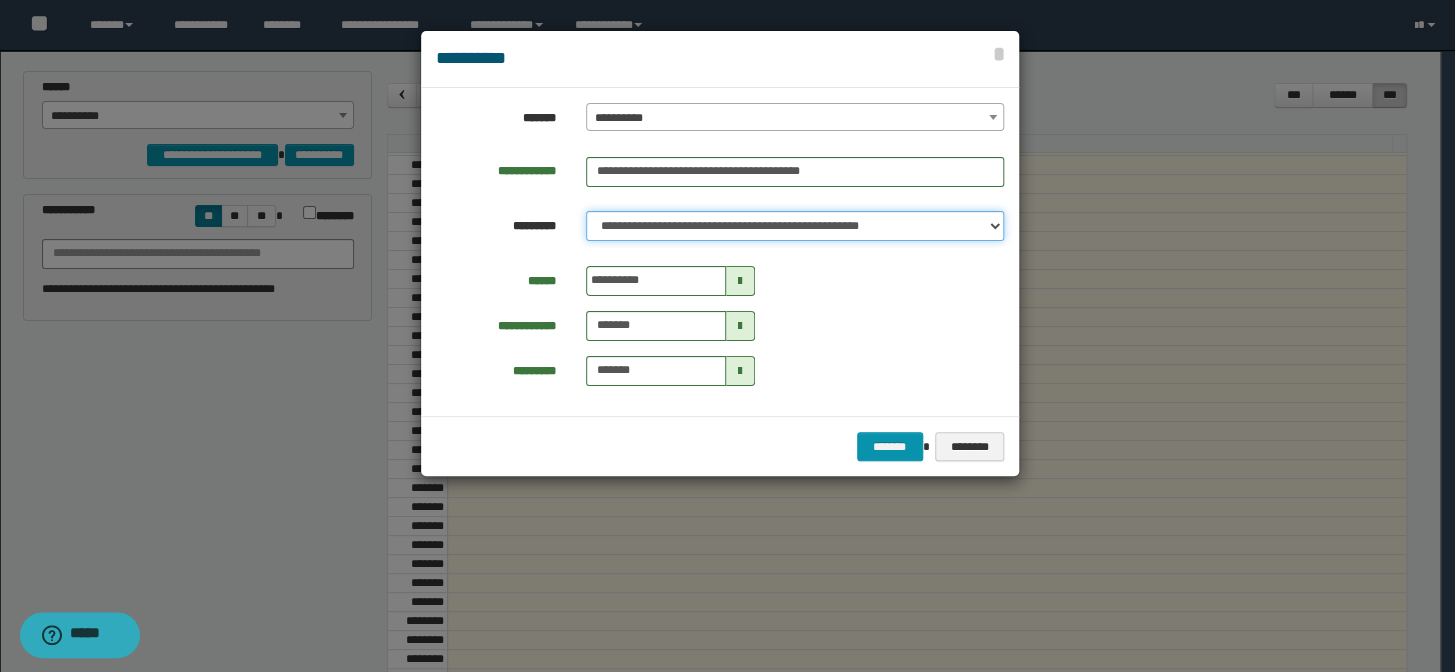 click on "**********" at bounding box center (795, 226) 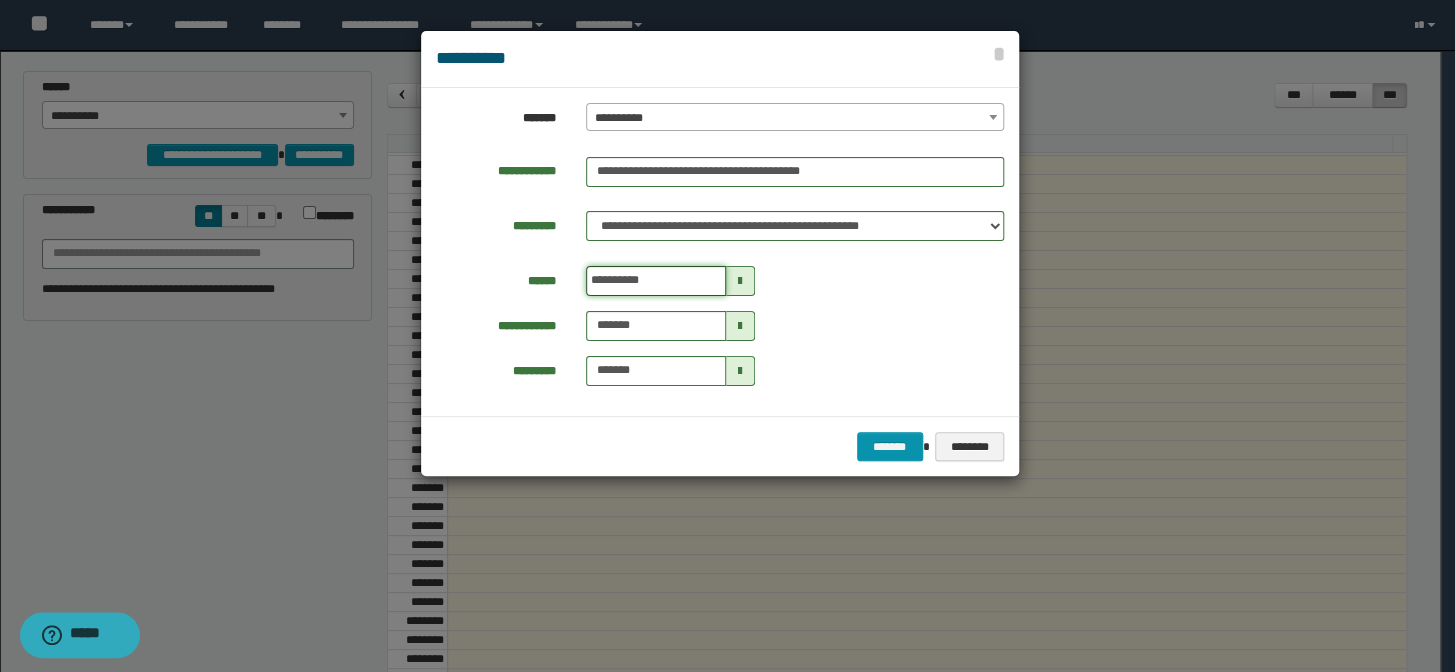 click on "**********" at bounding box center [656, 281] 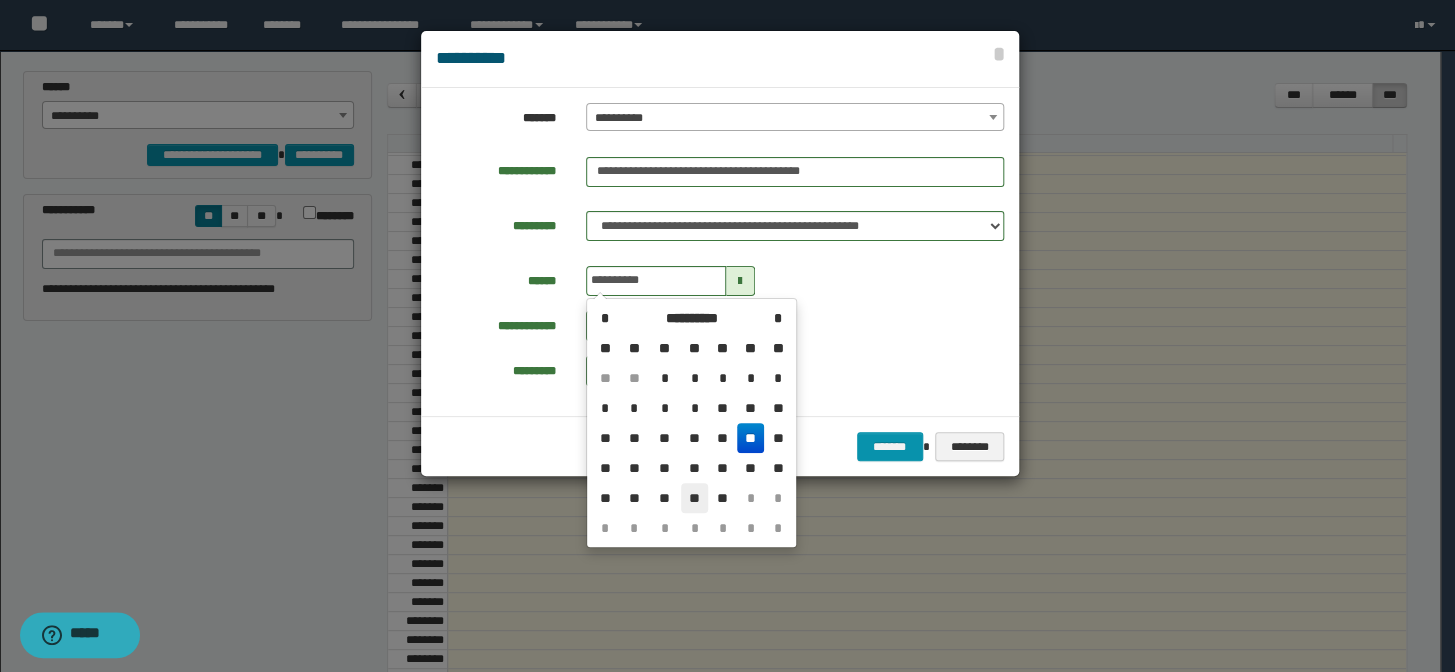 click on "**" at bounding box center [695, 498] 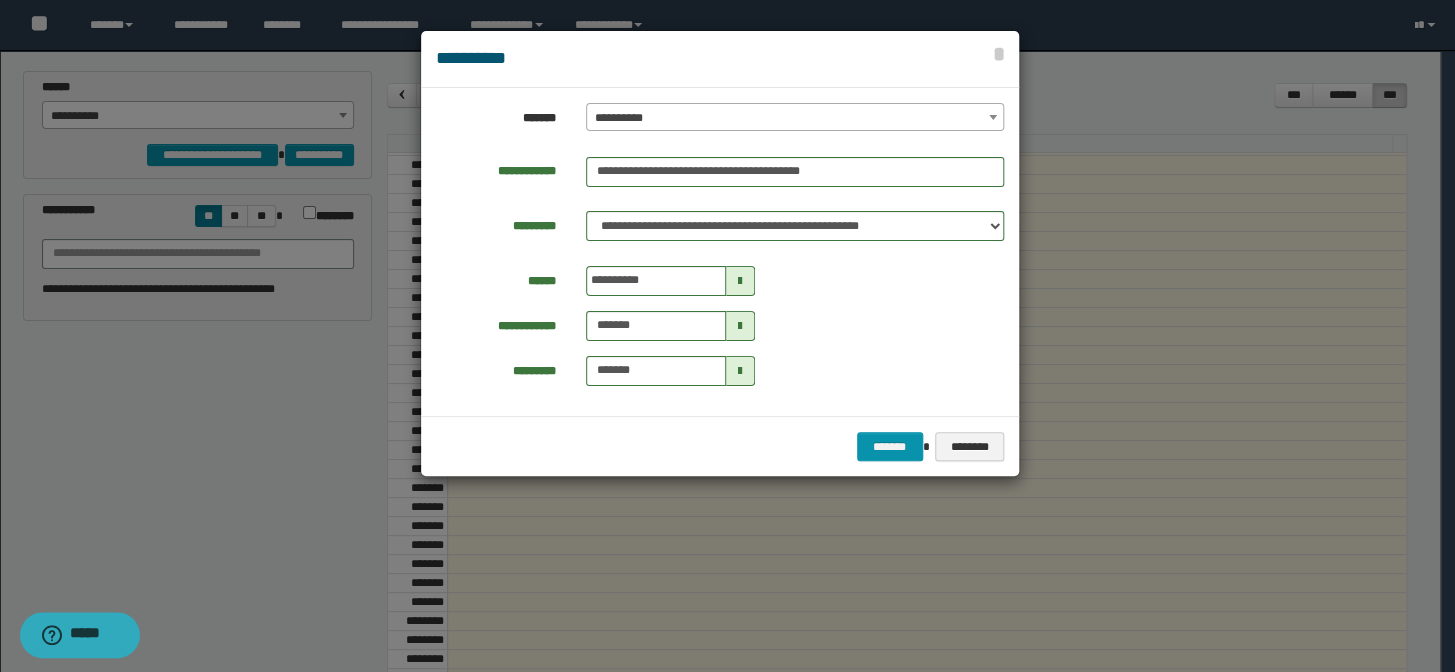 click on "**********" at bounding box center (720, 281) 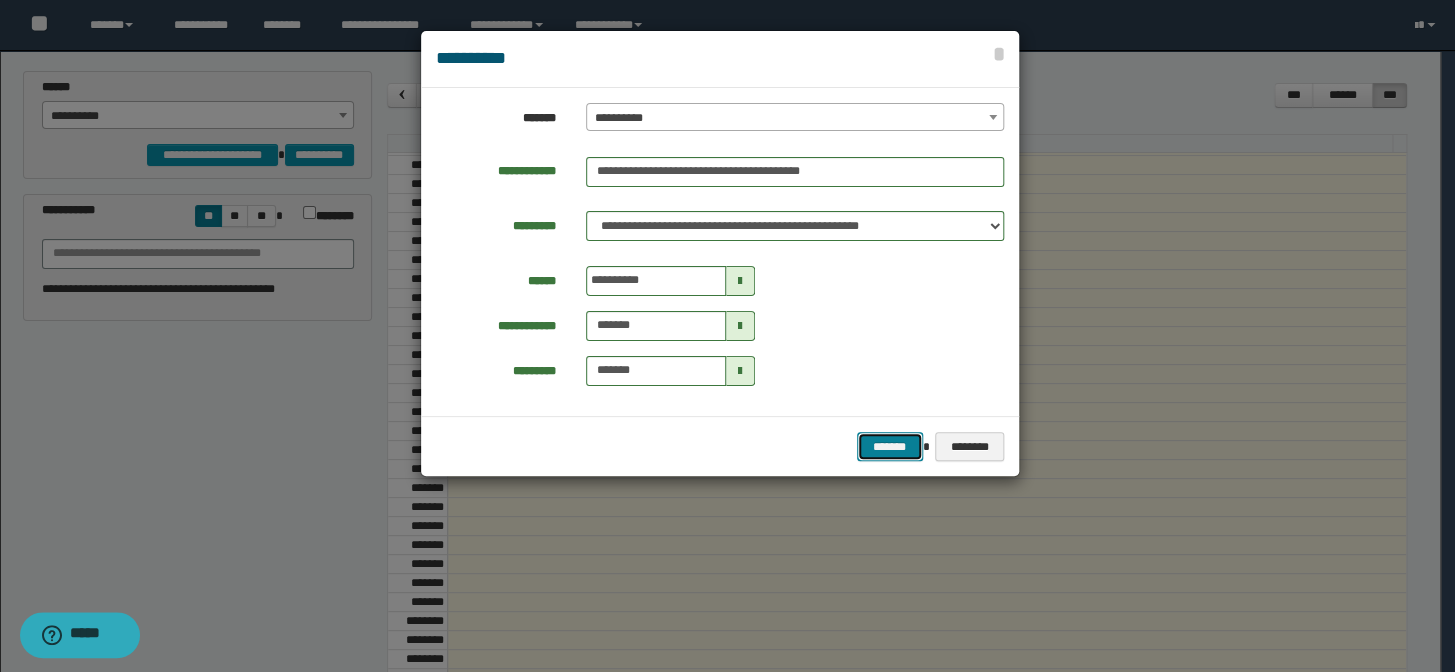 click on "*******" at bounding box center [890, 447] 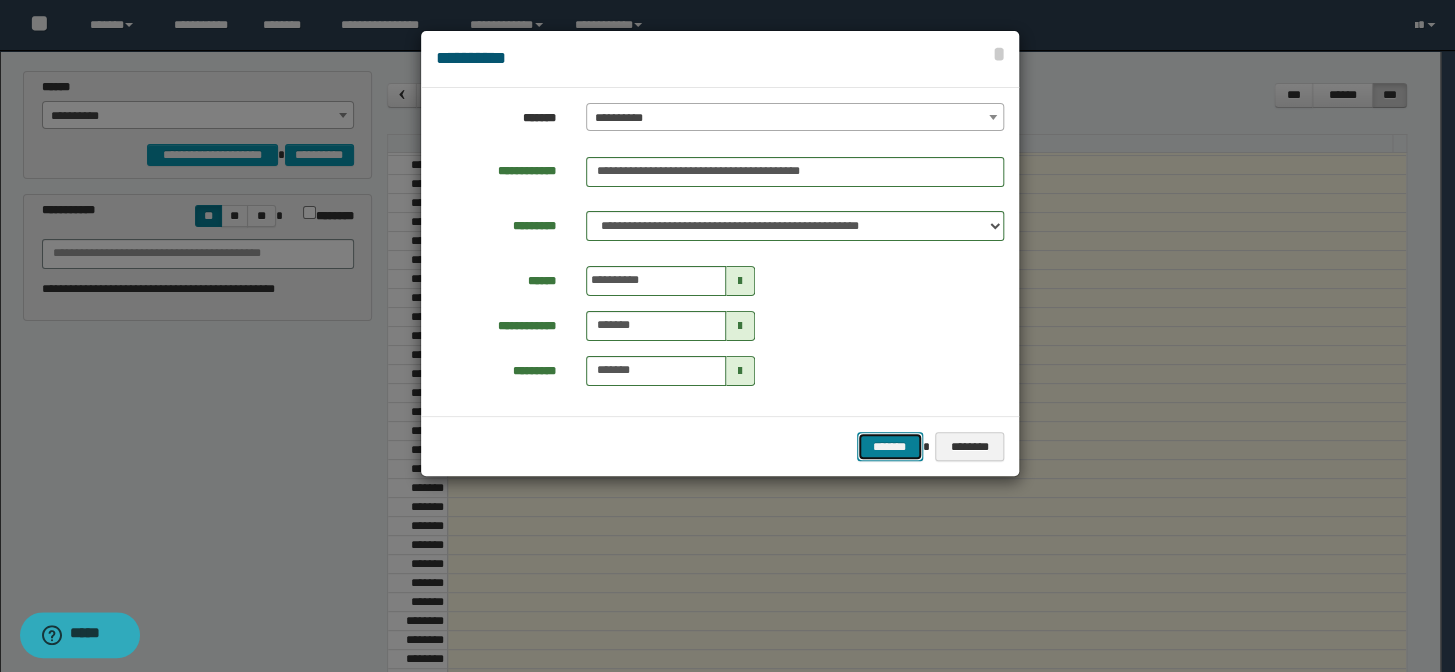 click on "*******" at bounding box center (890, 447) 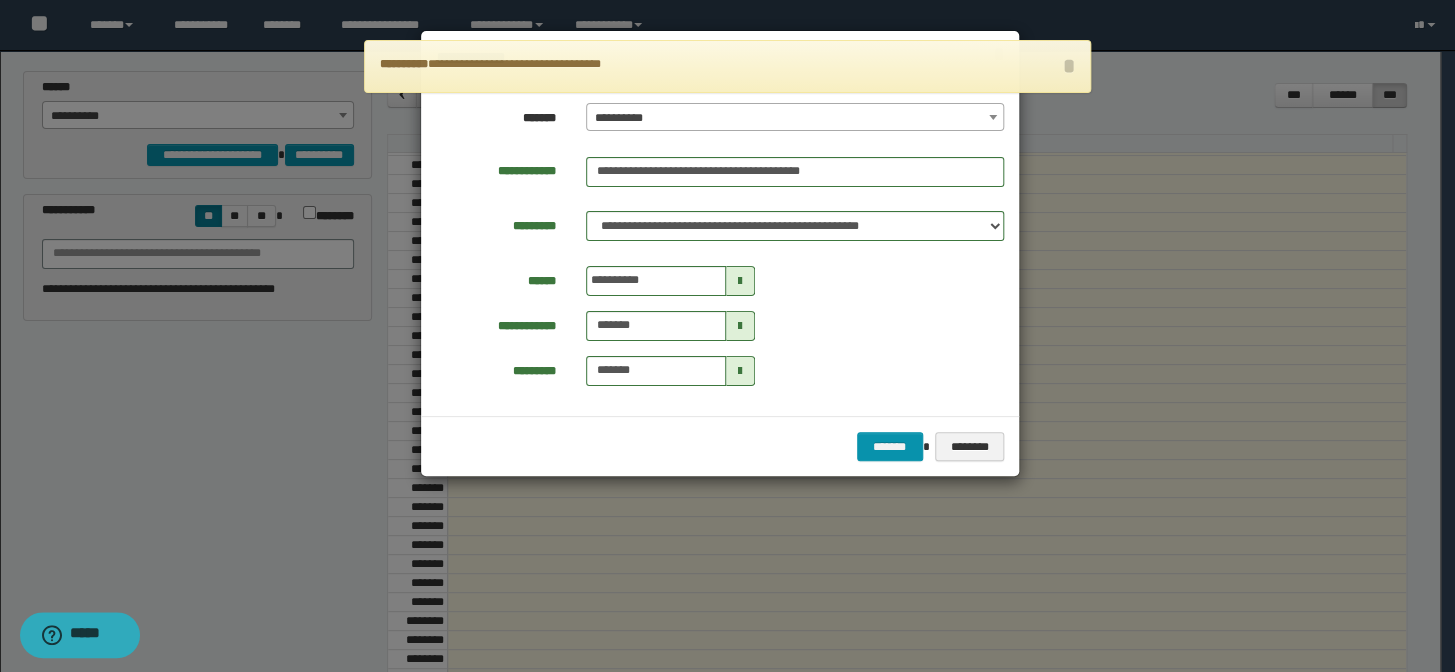 click on "**********" at bounding box center [720, 252] 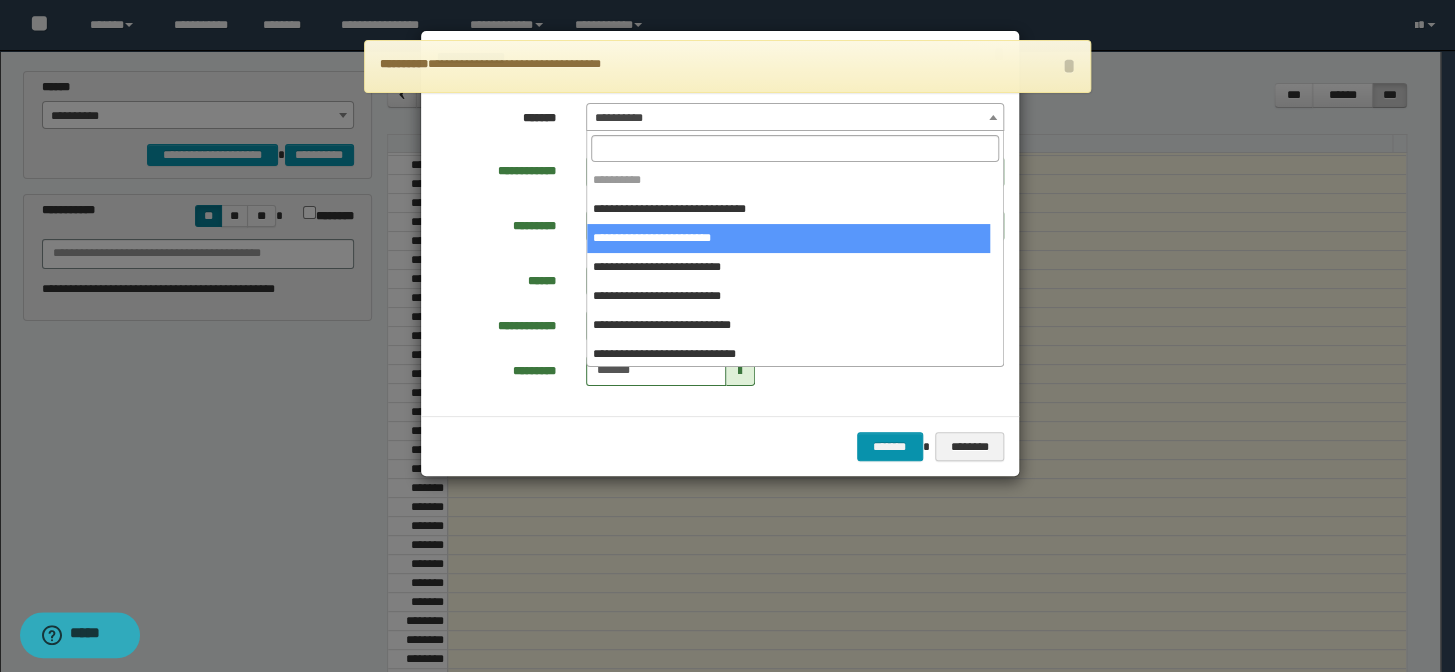 select on "*****" 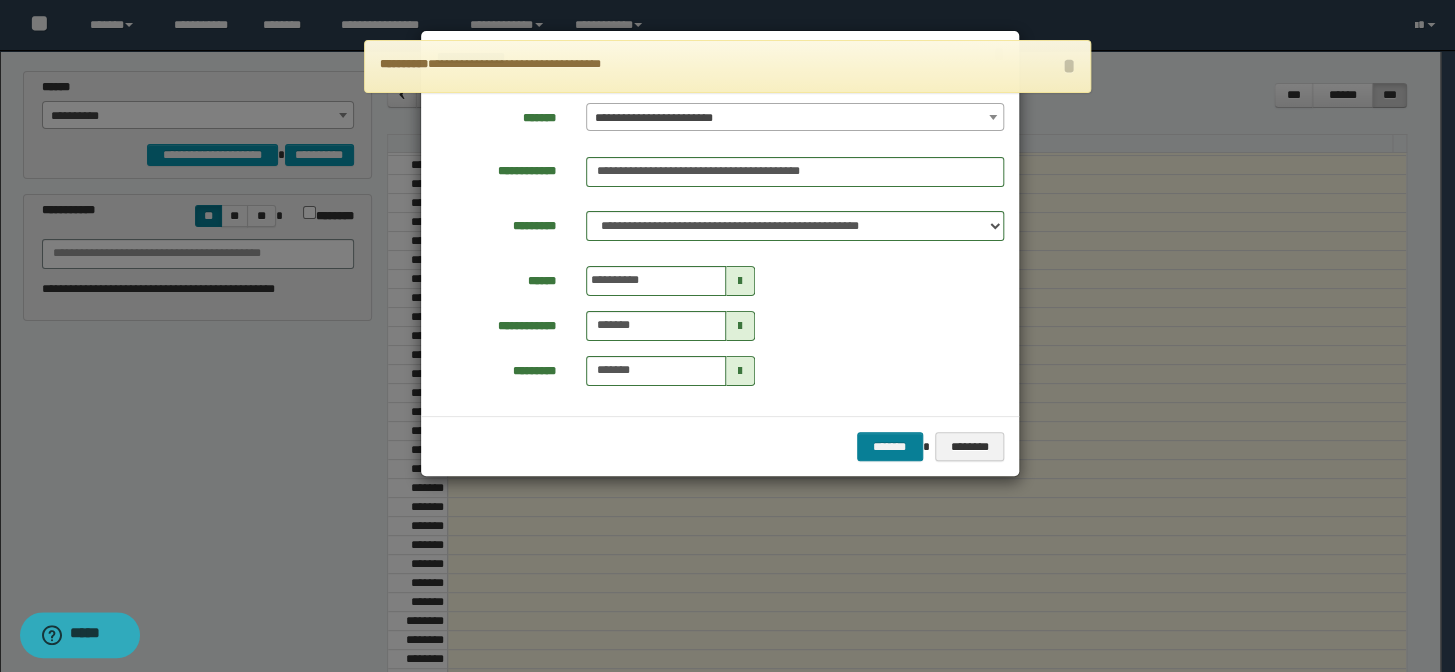 drag, startPoint x: 863, startPoint y: 419, endPoint x: 893, endPoint y: 447, distance: 41.036568 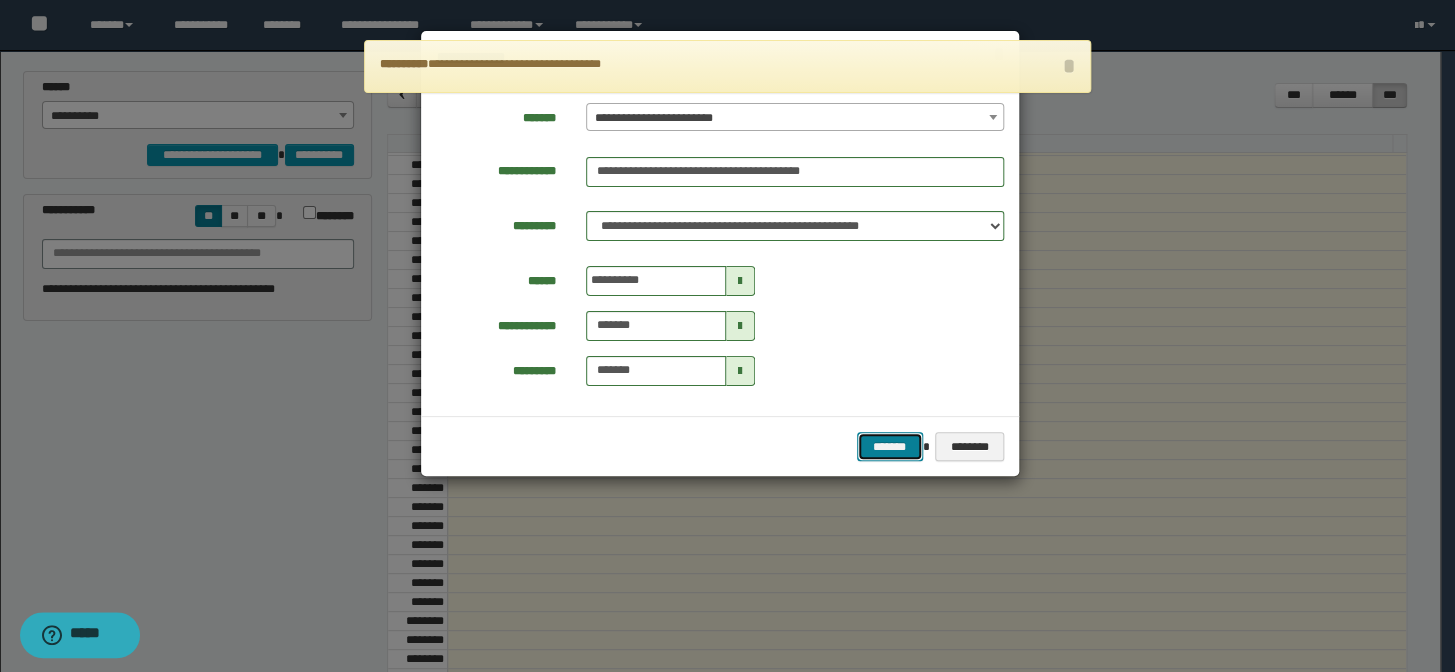 click on "*******" at bounding box center (890, 447) 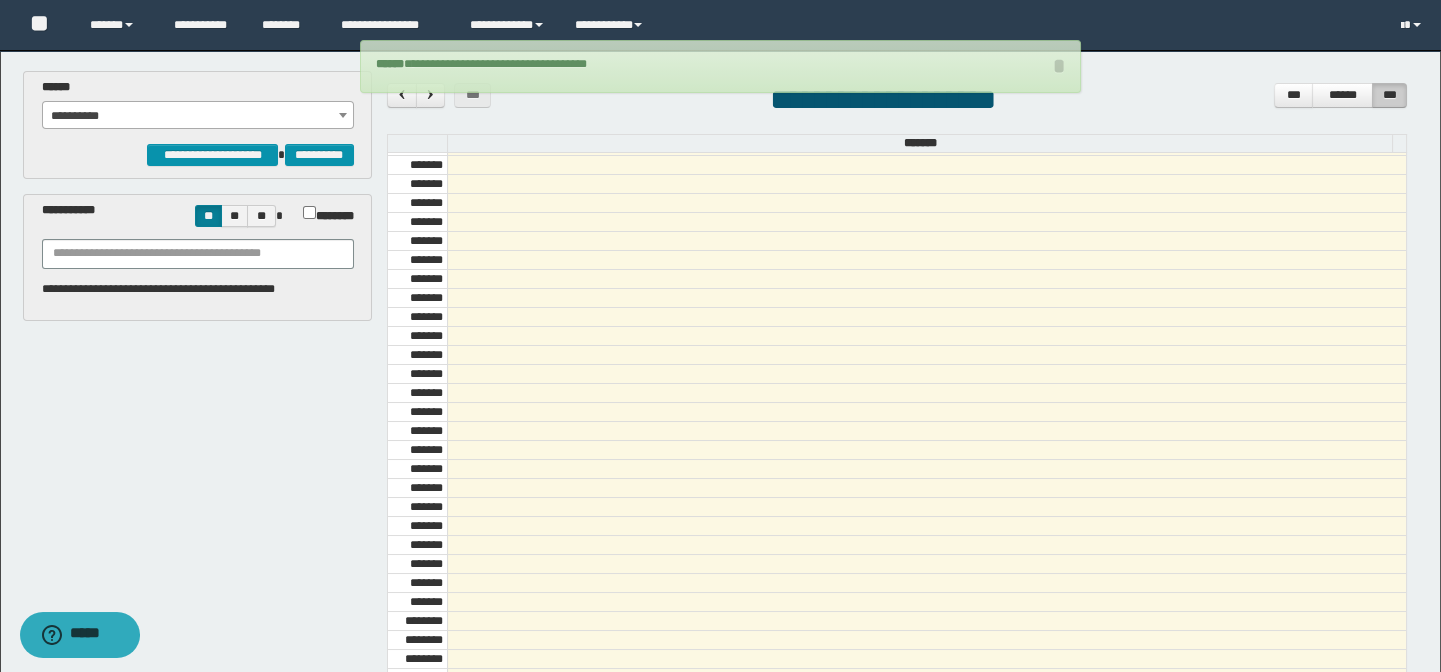 drag, startPoint x: 236, startPoint y: 392, endPoint x: 132, endPoint y: 237, distance: 186.65744 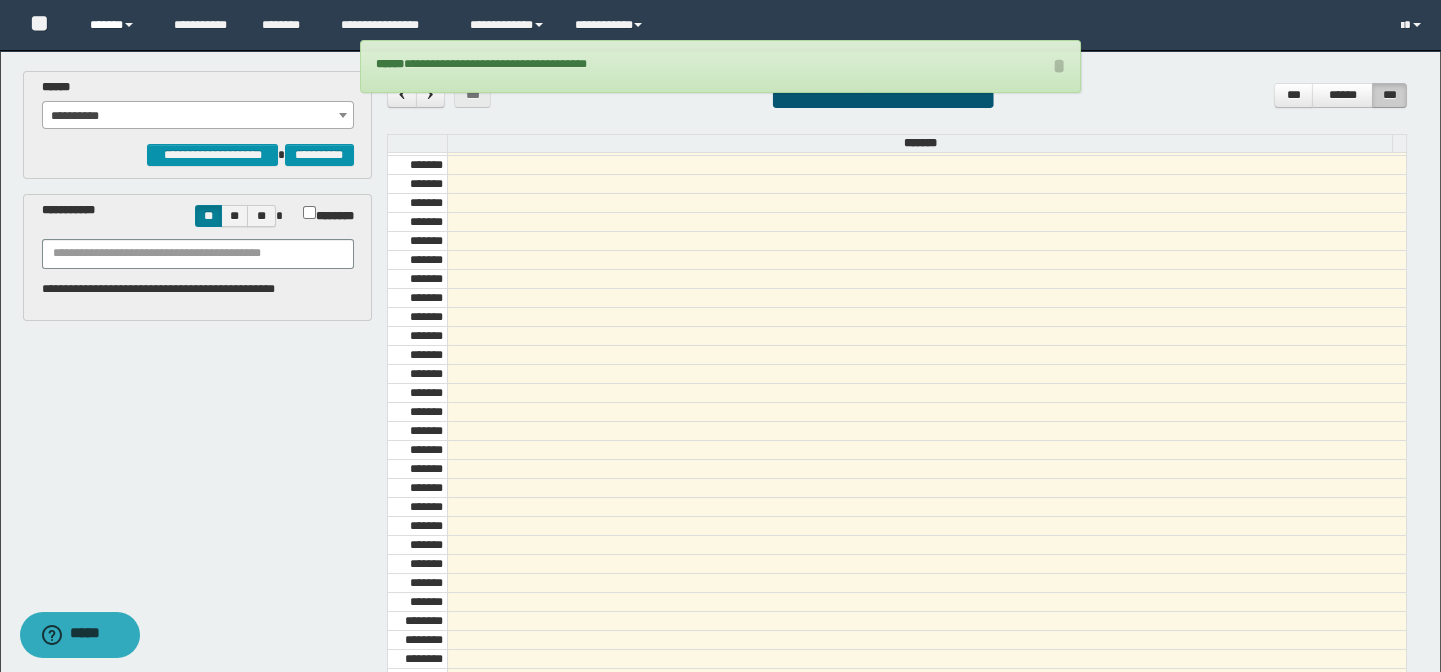 click on "******" at bounding box center [117, 25] 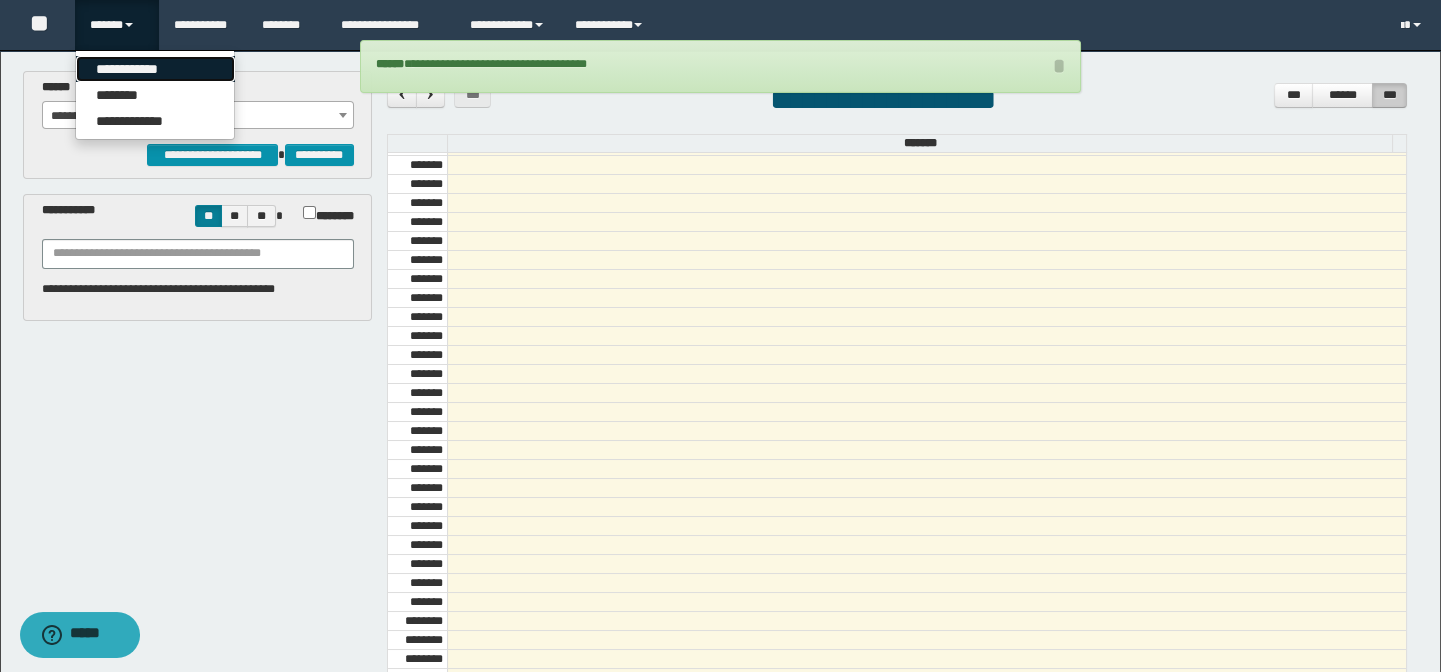 click on "**********" at bounding box center [155, 69] 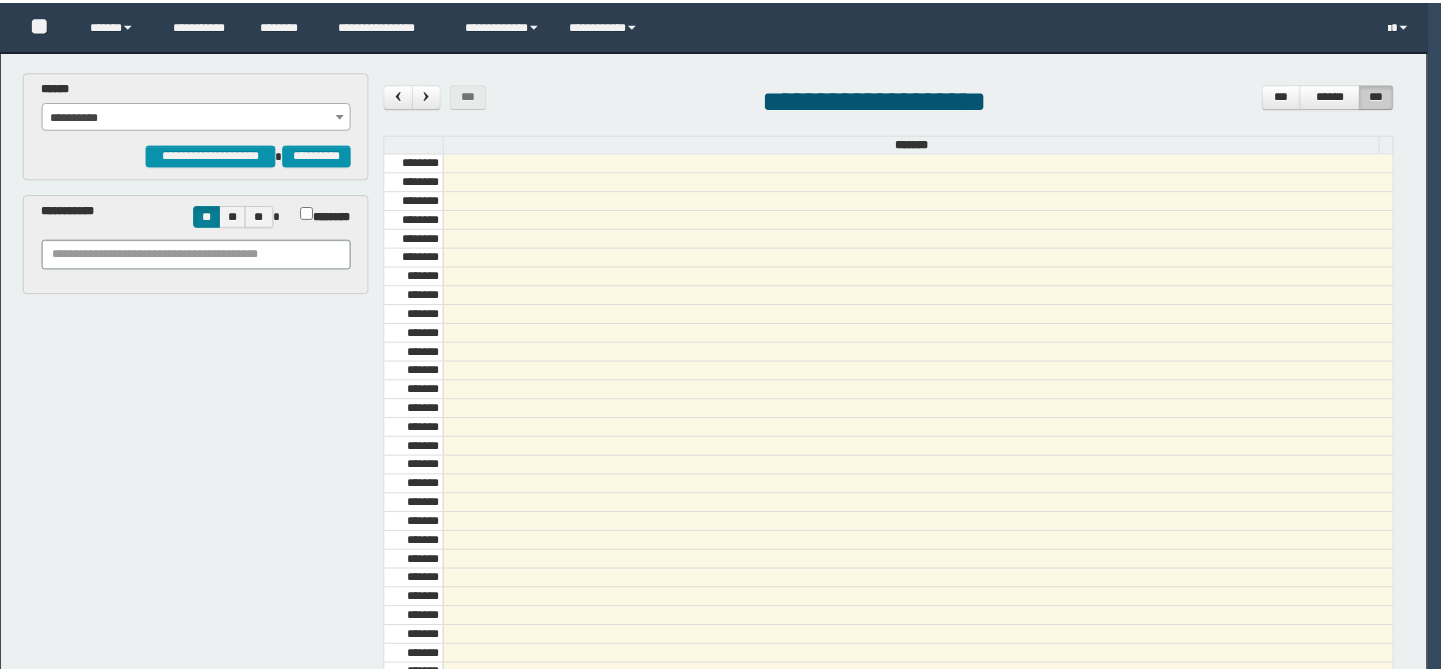 scroll, scrollTop: 0, scrollLeft: 0, axis: both 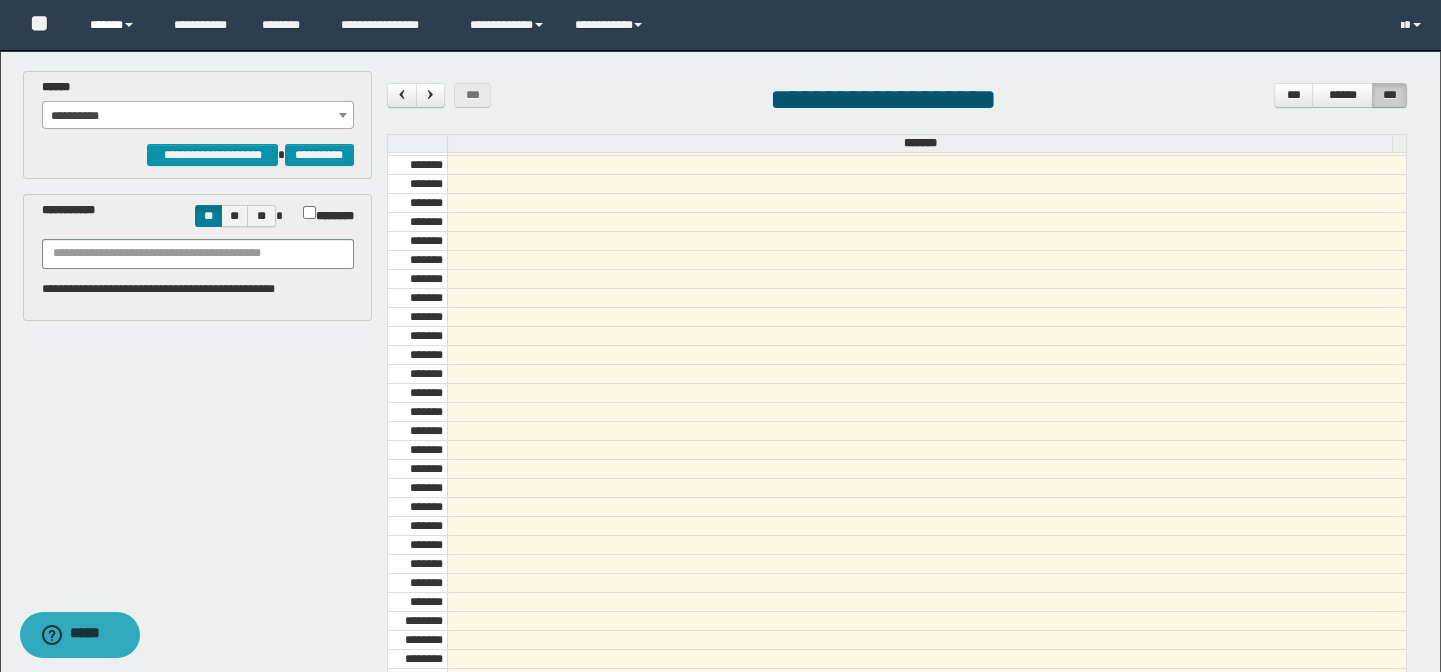 click on "******" at bounding box center [117, 25] 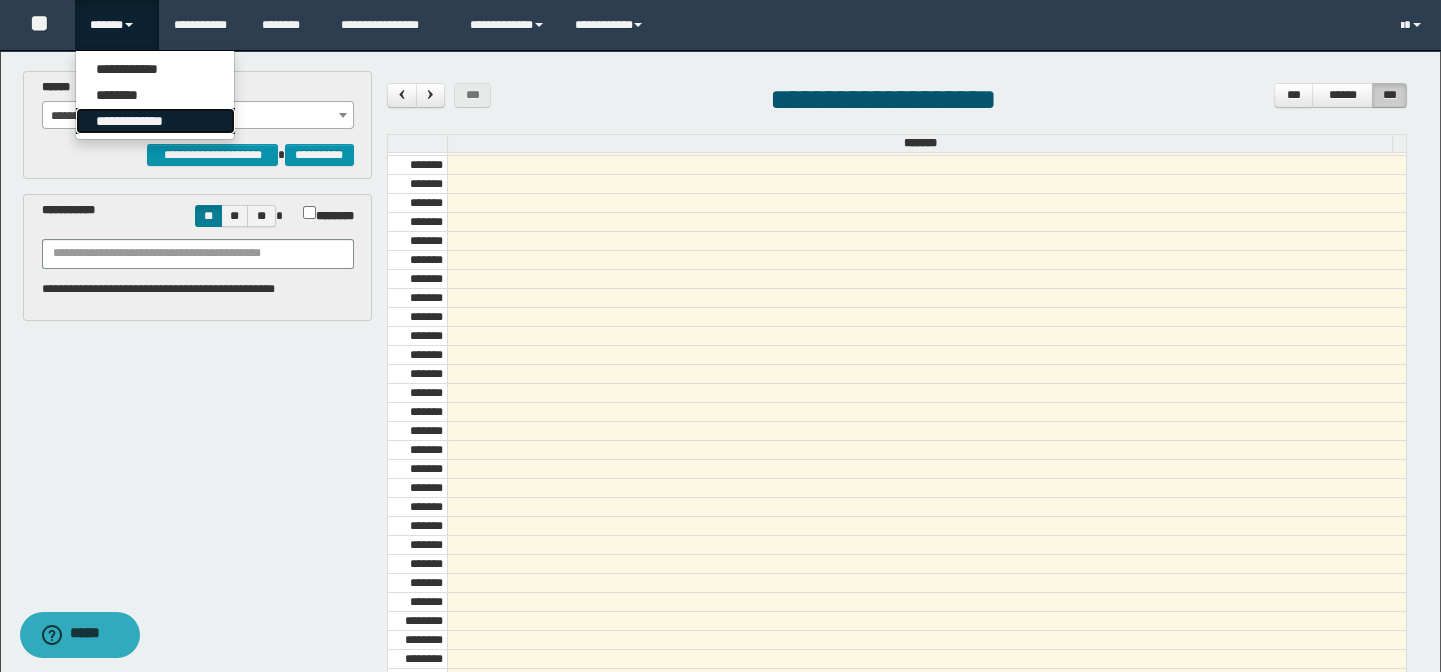 click on "**********" at bounding box center [155, 121] 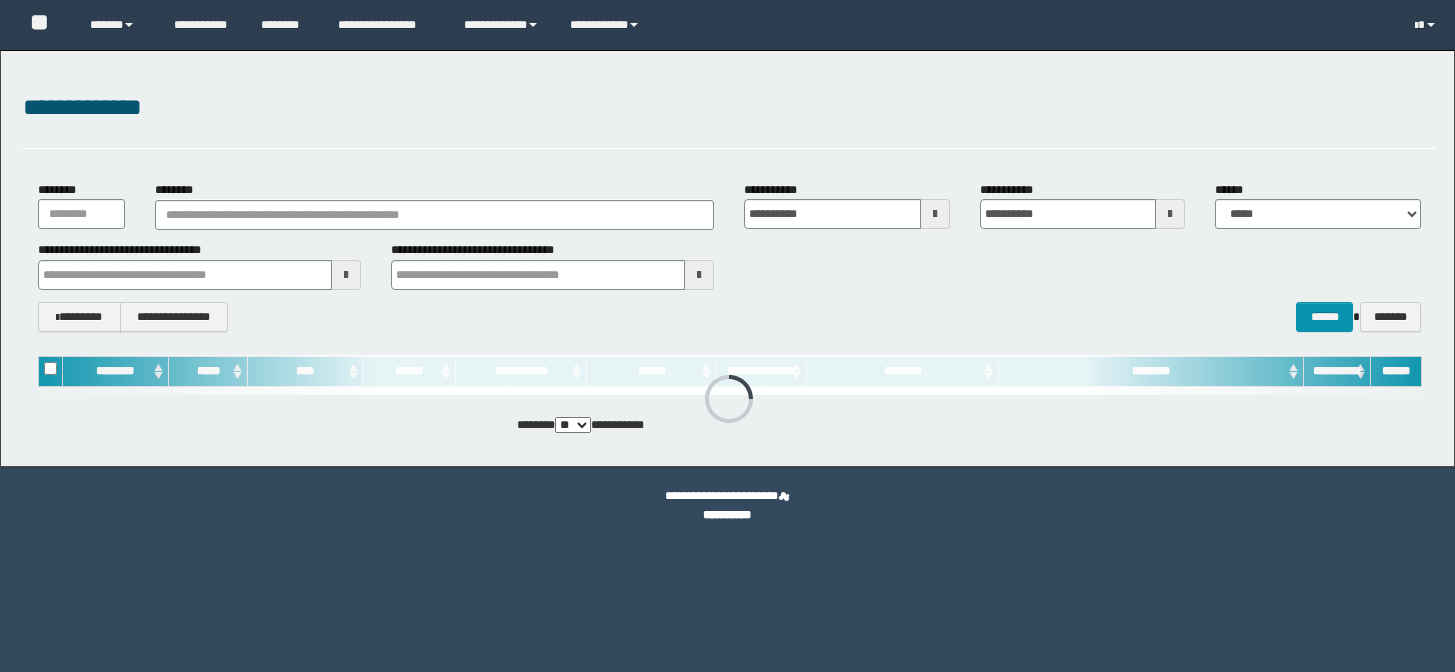 scroll, scrollTop: 0, scrollLeft: 0, axis: both 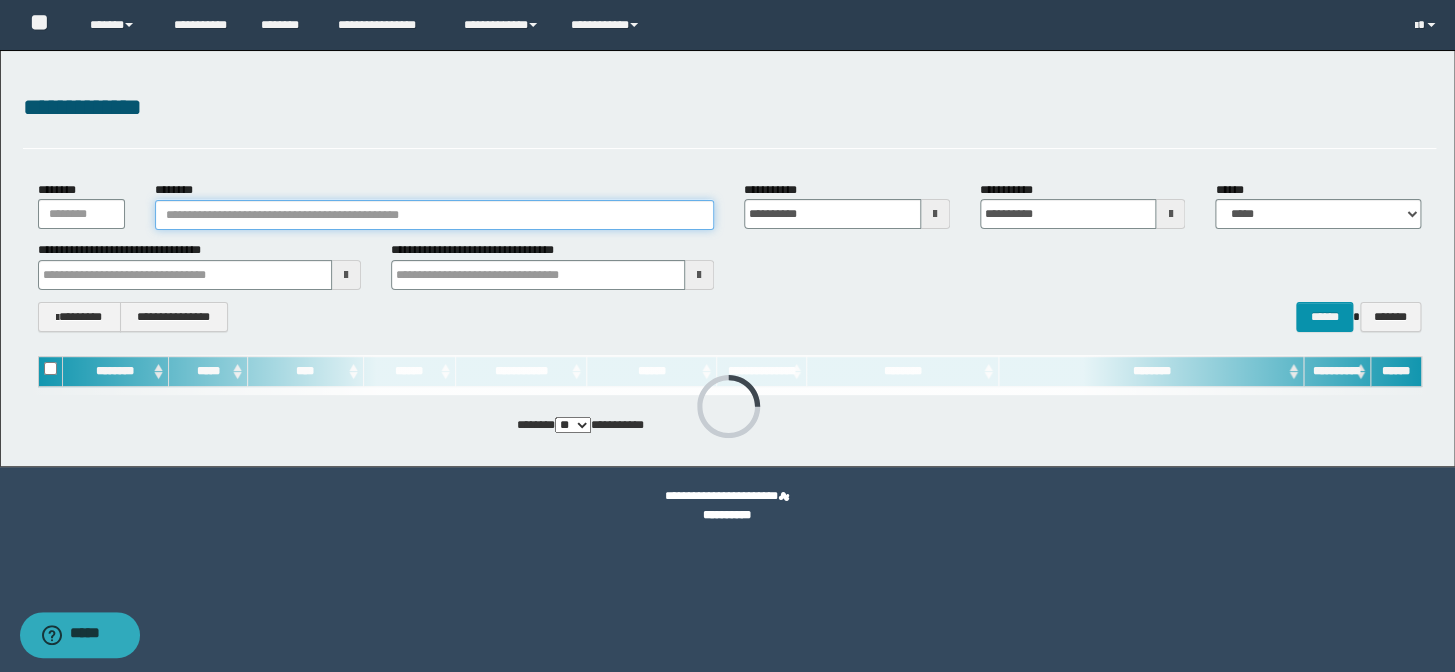 click on "********" at bounding box center (434, 215) 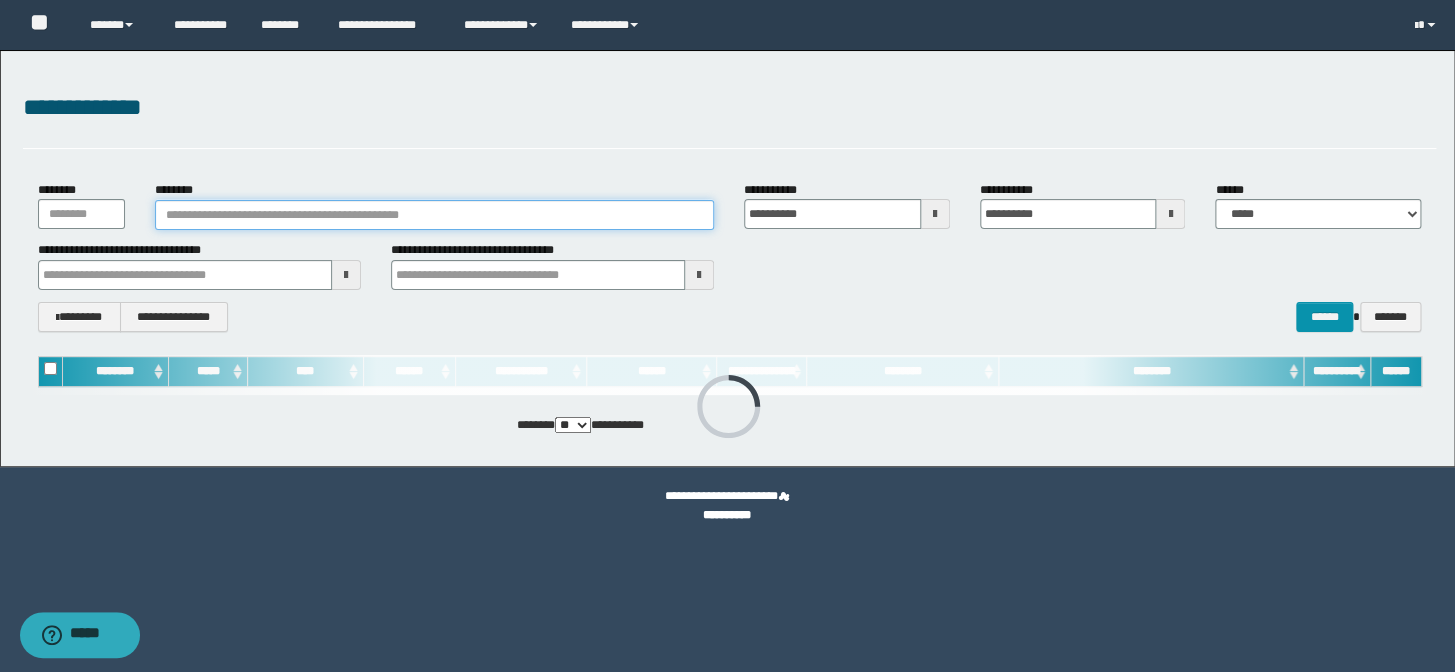 click on "********" at bounding box center [434, 215] 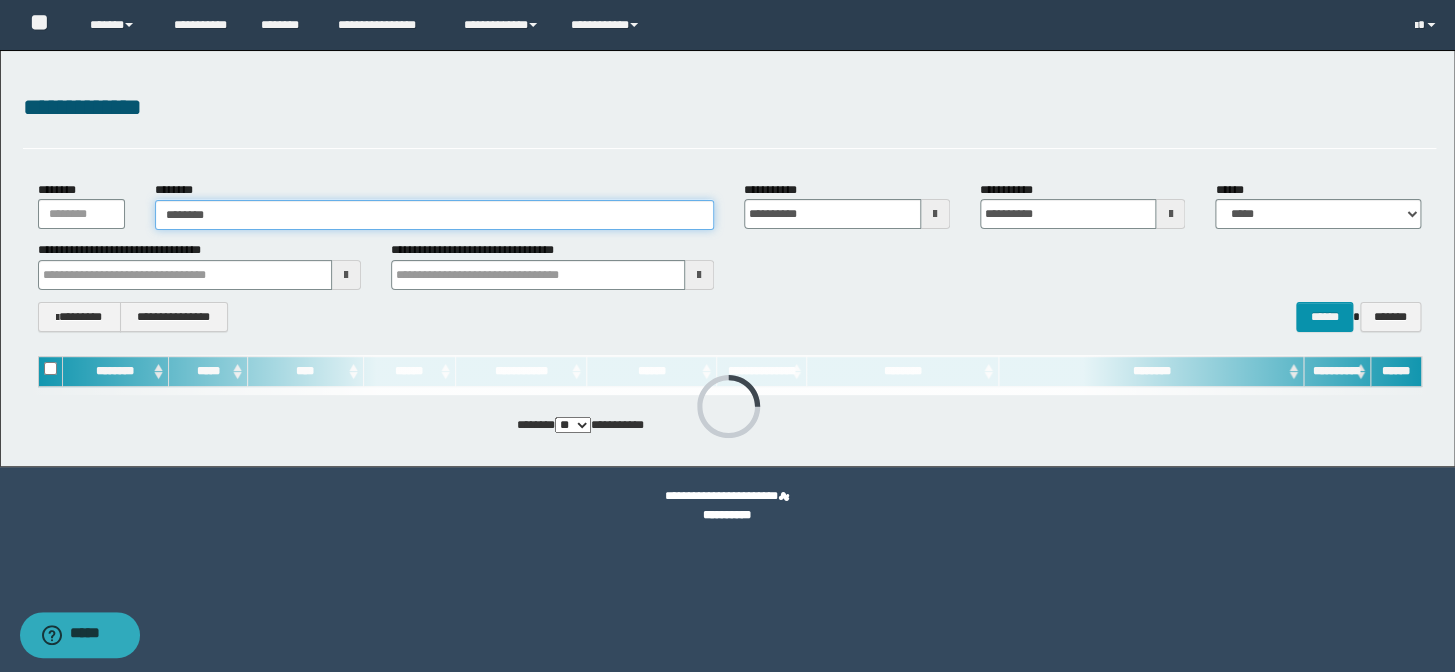 type on "********" 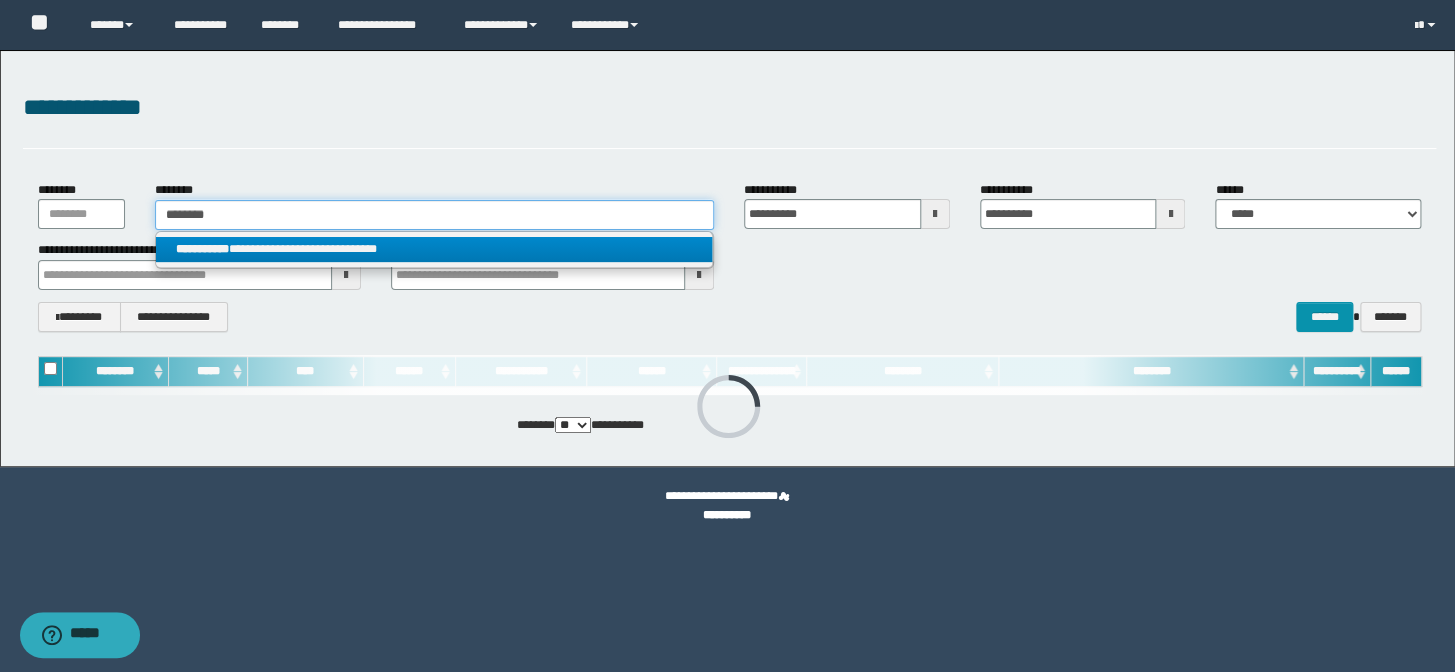 type on "********" 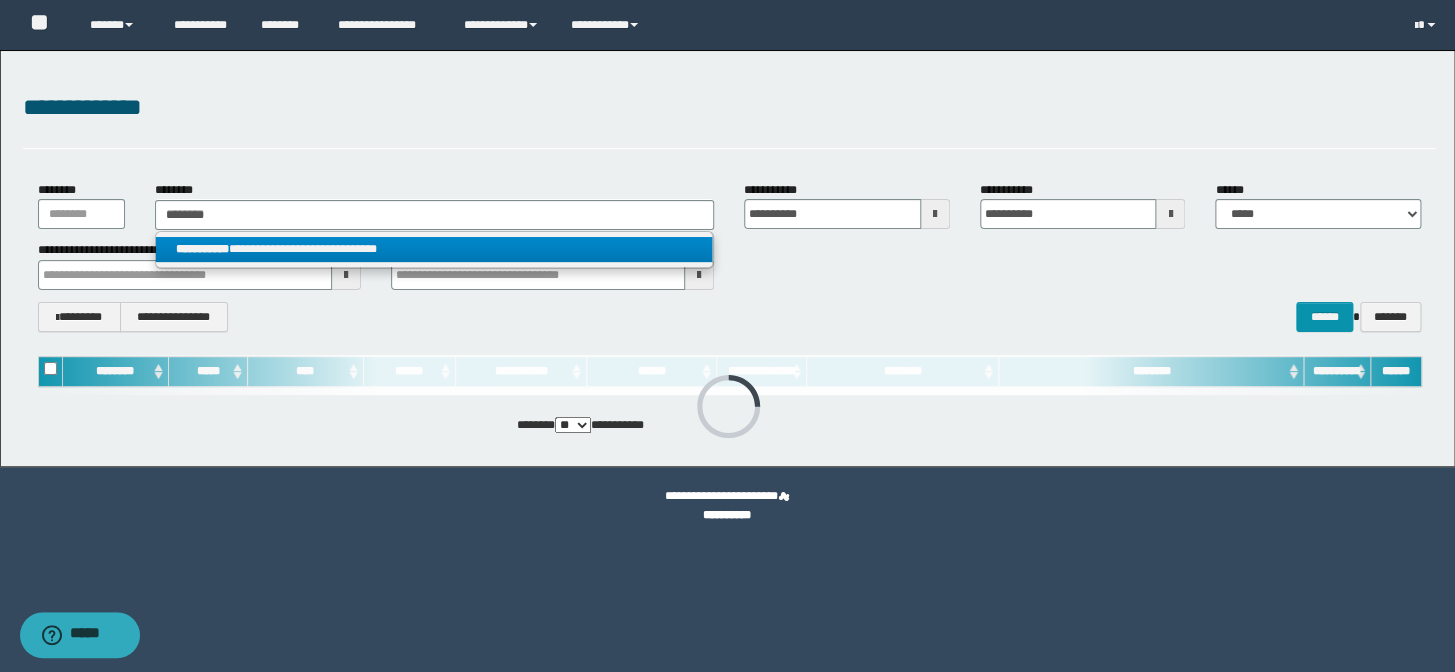 click on "**********" at bounding box center [434, 249] 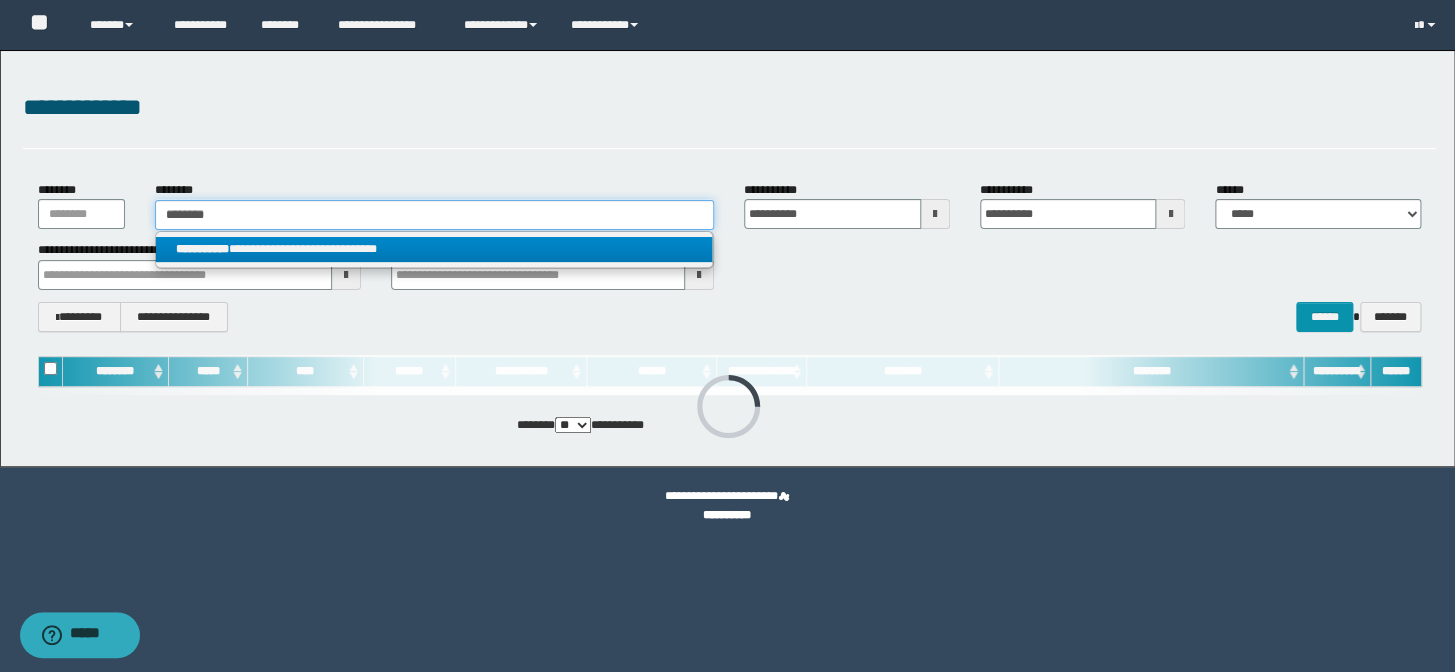 type 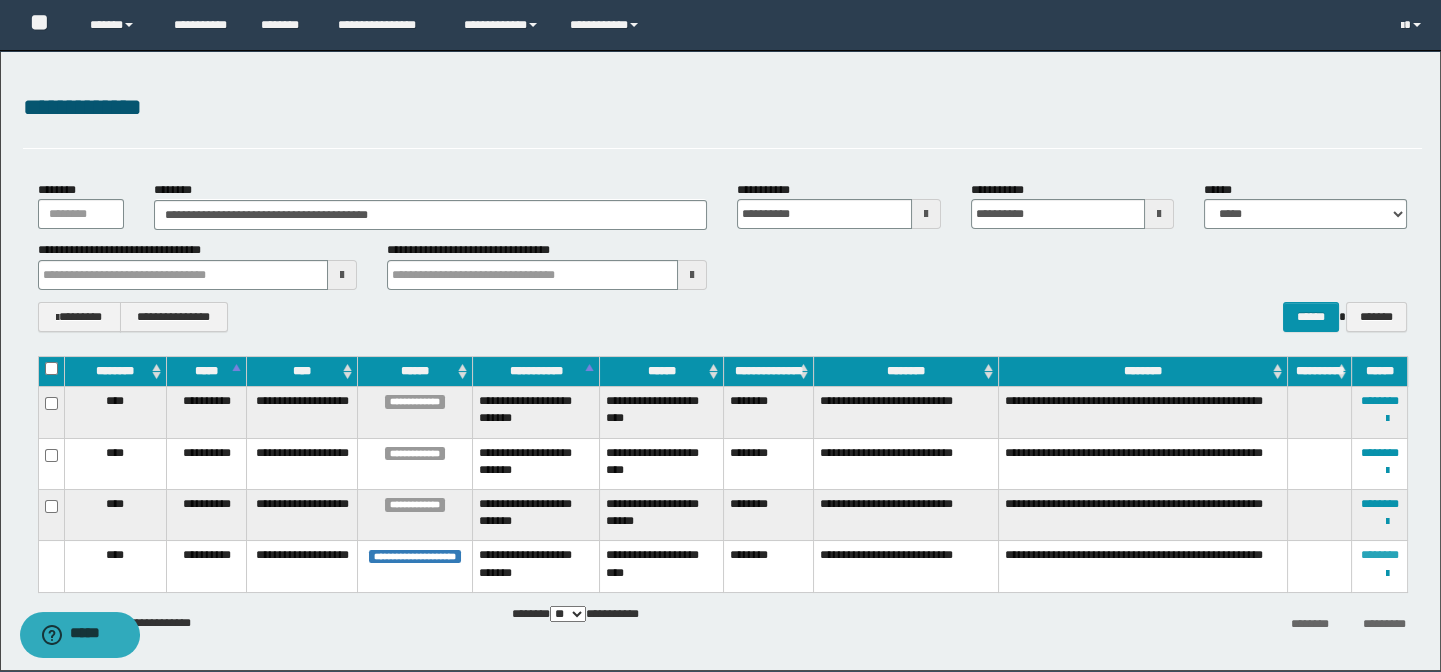 click on "********" at bounding box center (1380, 555) 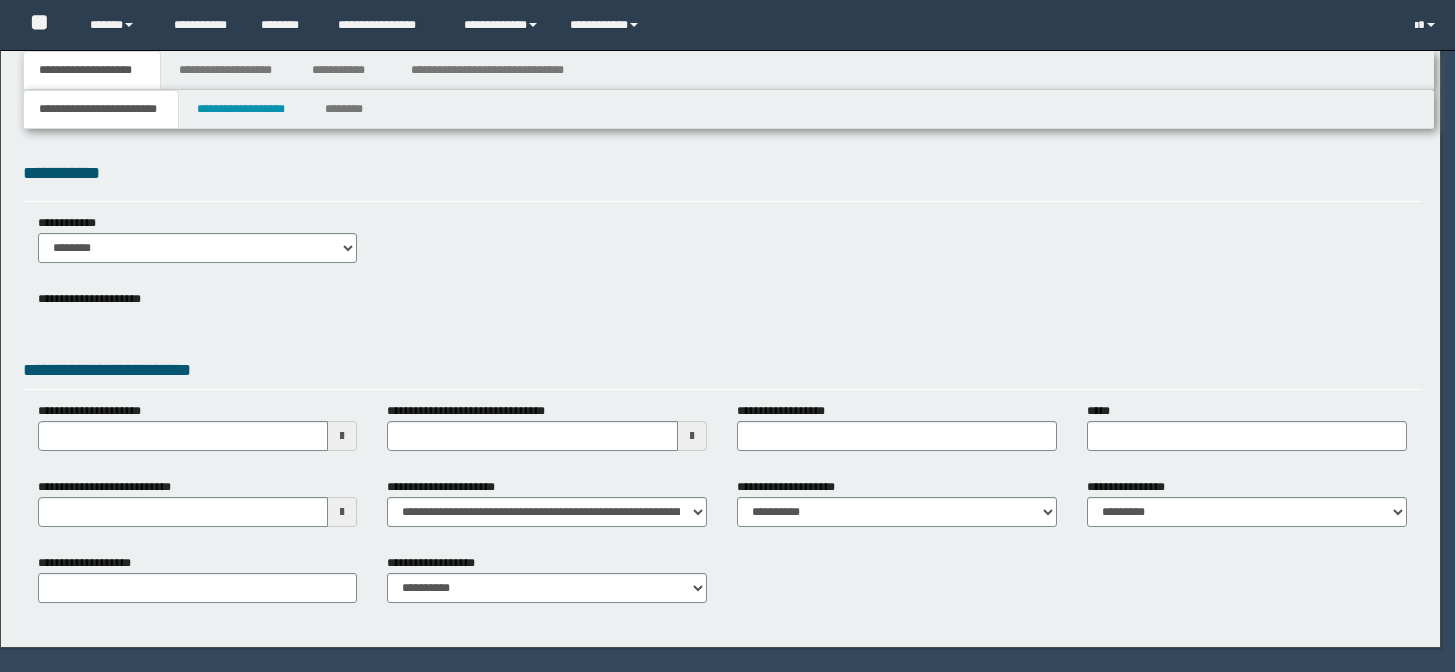 scroll, scrollTop: 0, scrollLeft: 0, axis: both 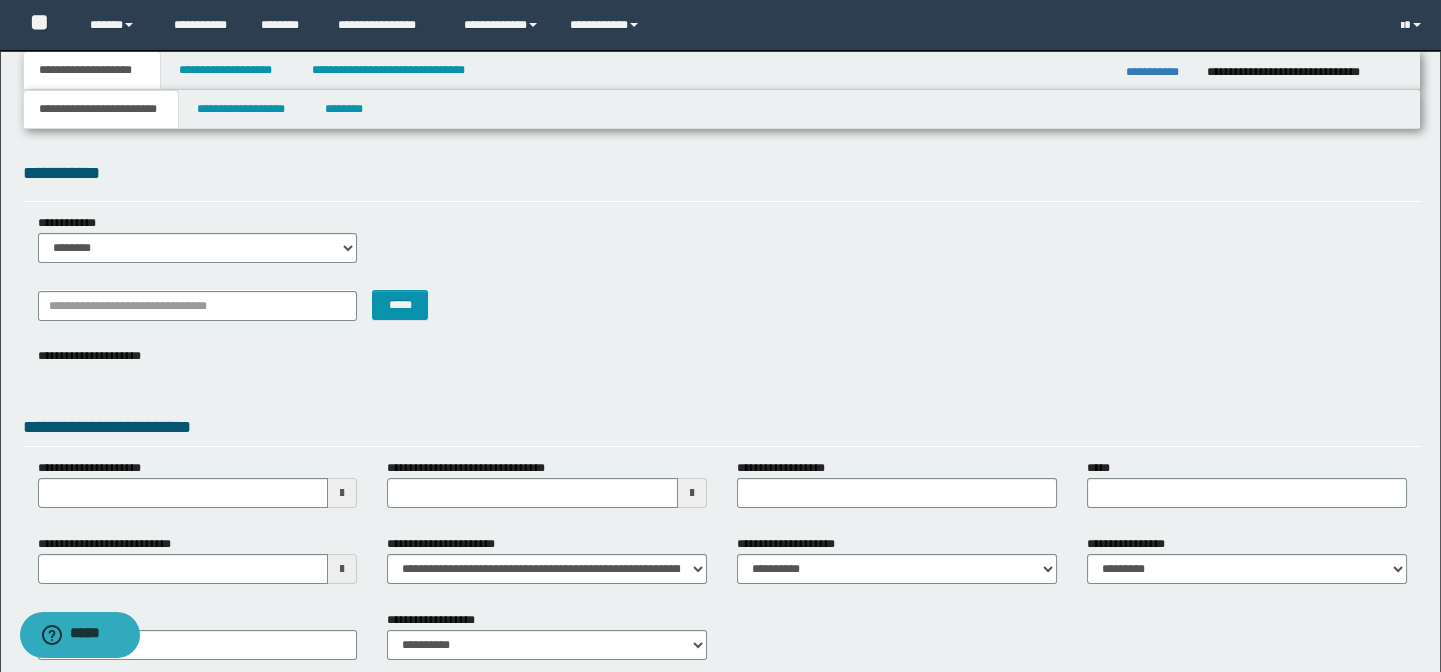click on "**********" at bounding box center (198, 483) 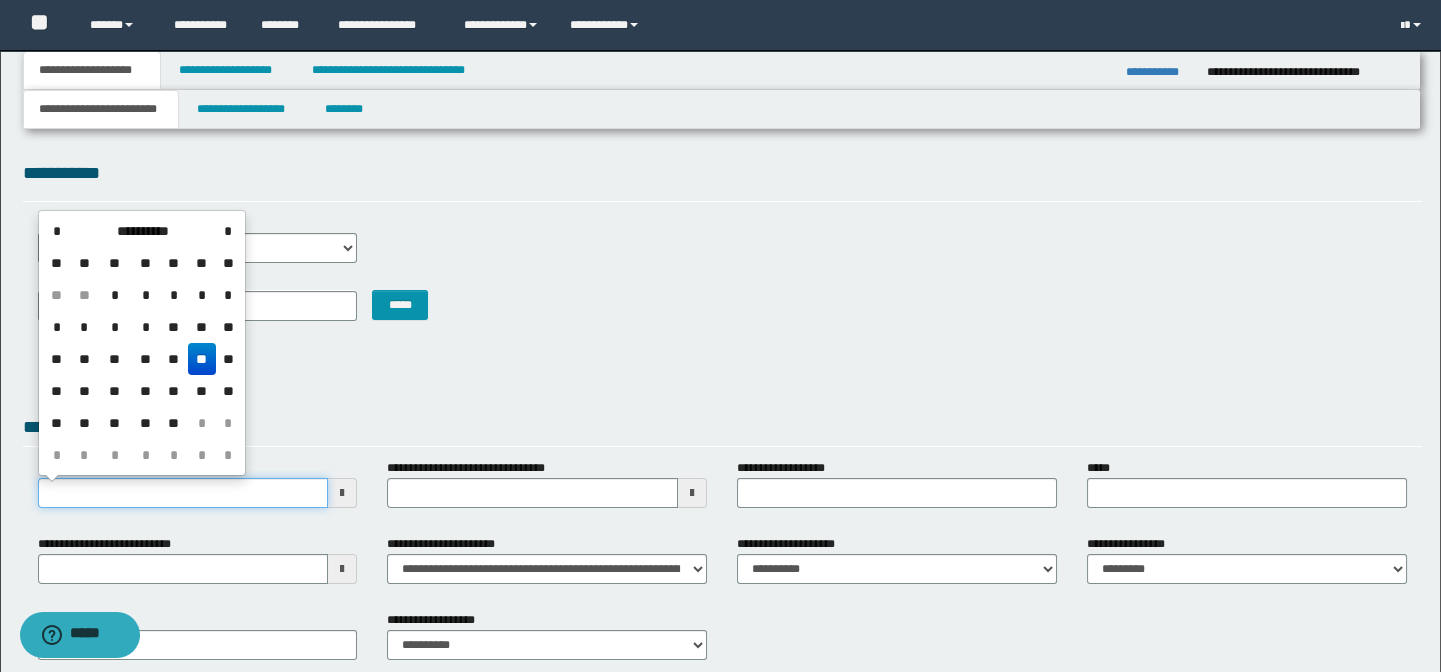 click on "**********" at bounding box center (183, 493) 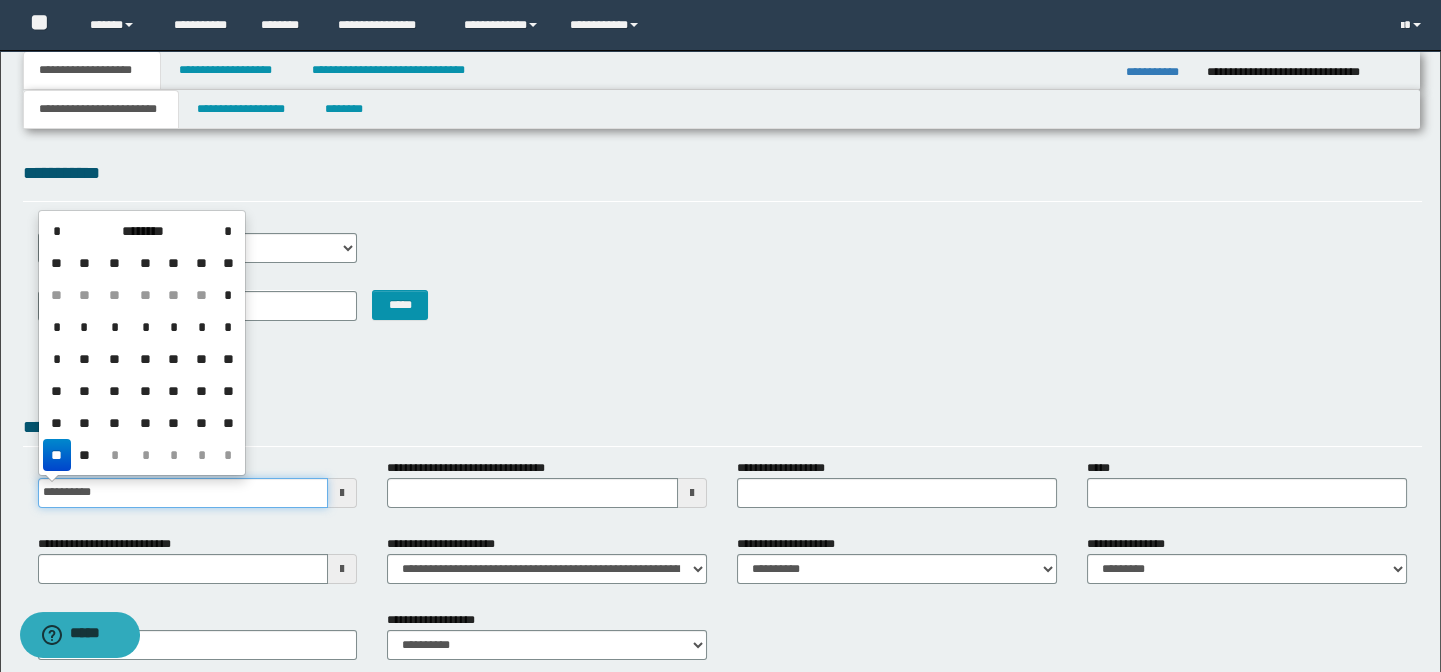 type on "**********" 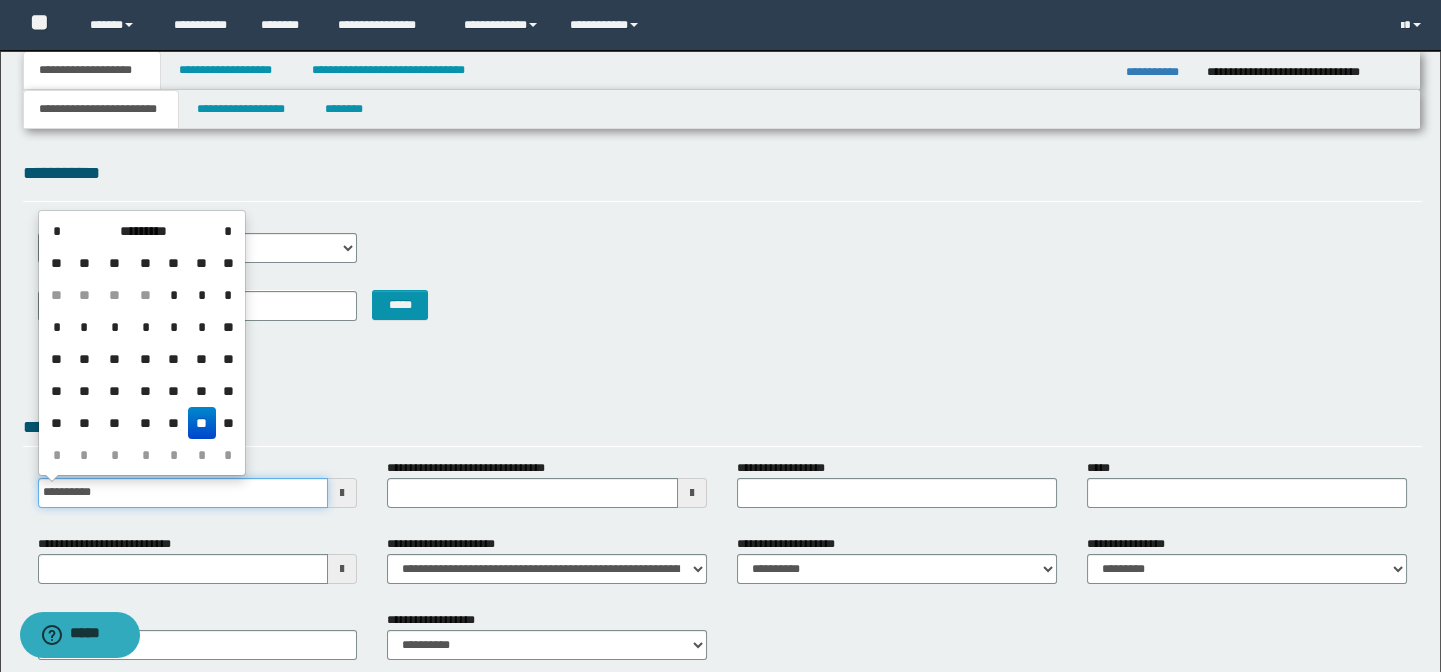 drag, startPoint x: 154, startPoint y: 492, endPoint x: 0, endPoint y: 506, distance: 154.63506 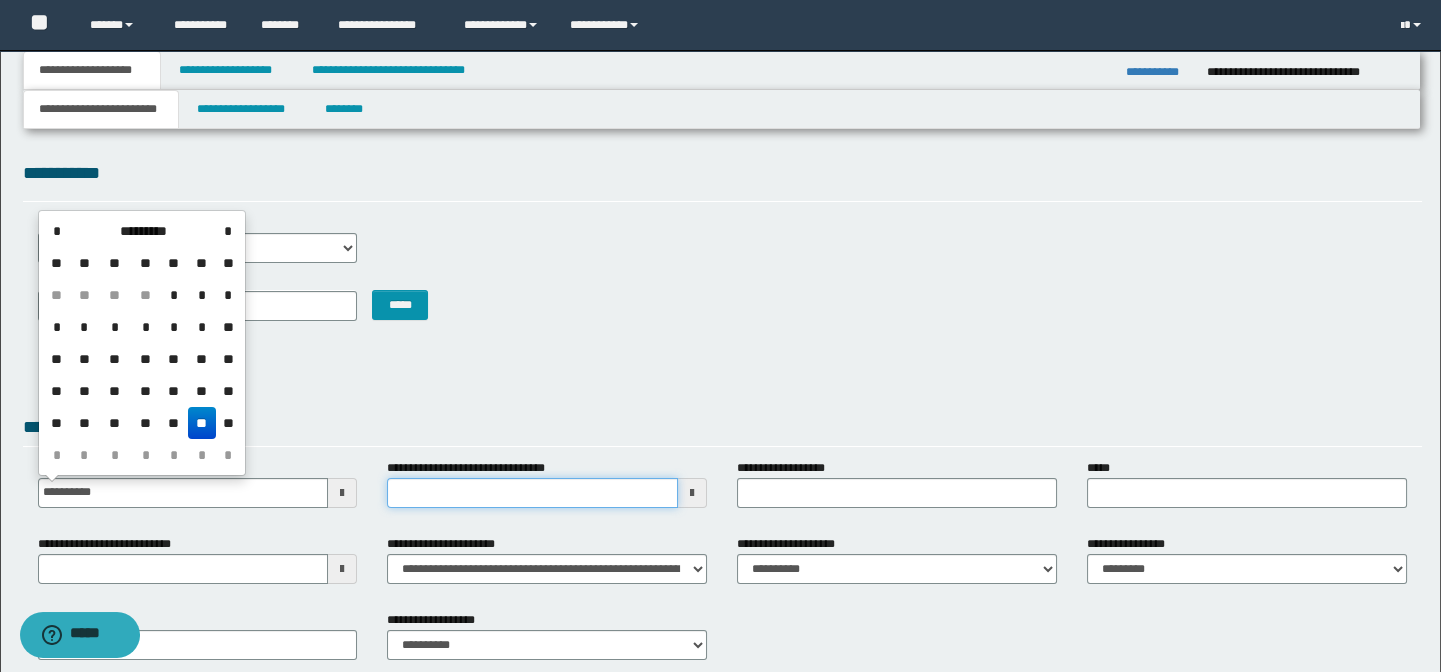 click on "**********" at bounding box center [532, 493] 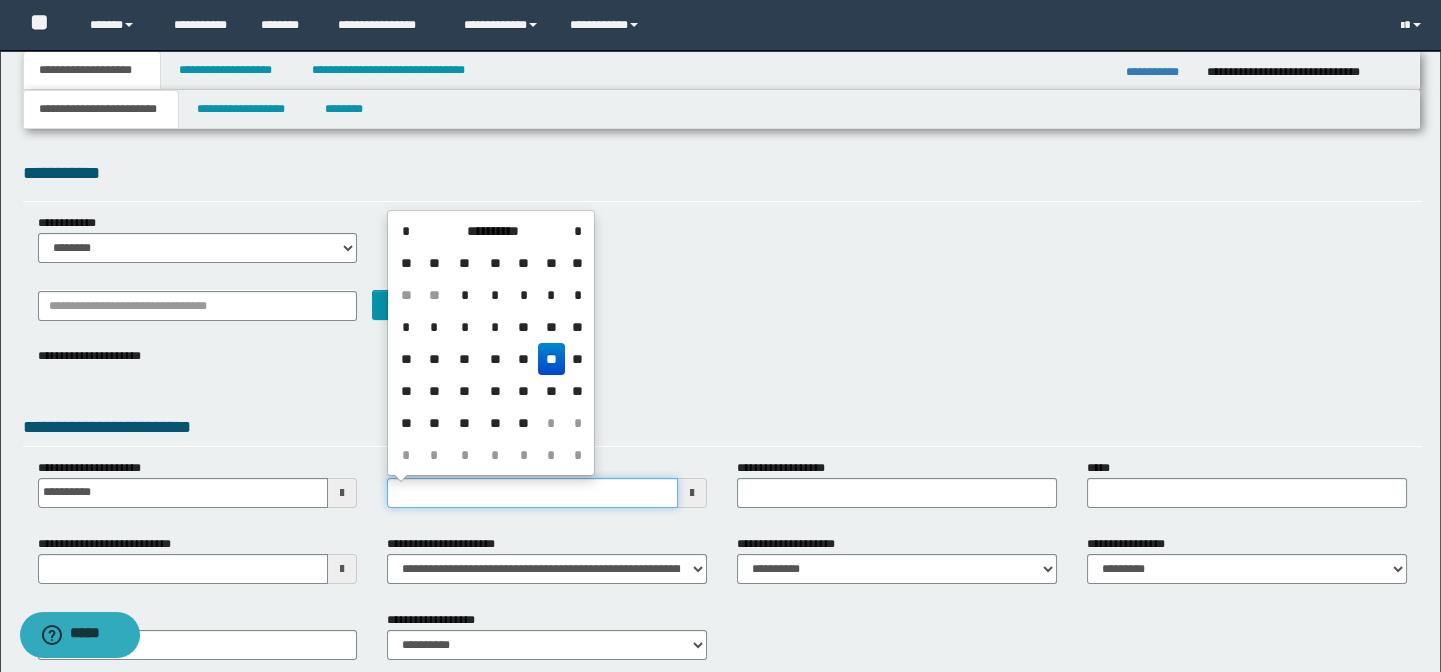 type on "**********" 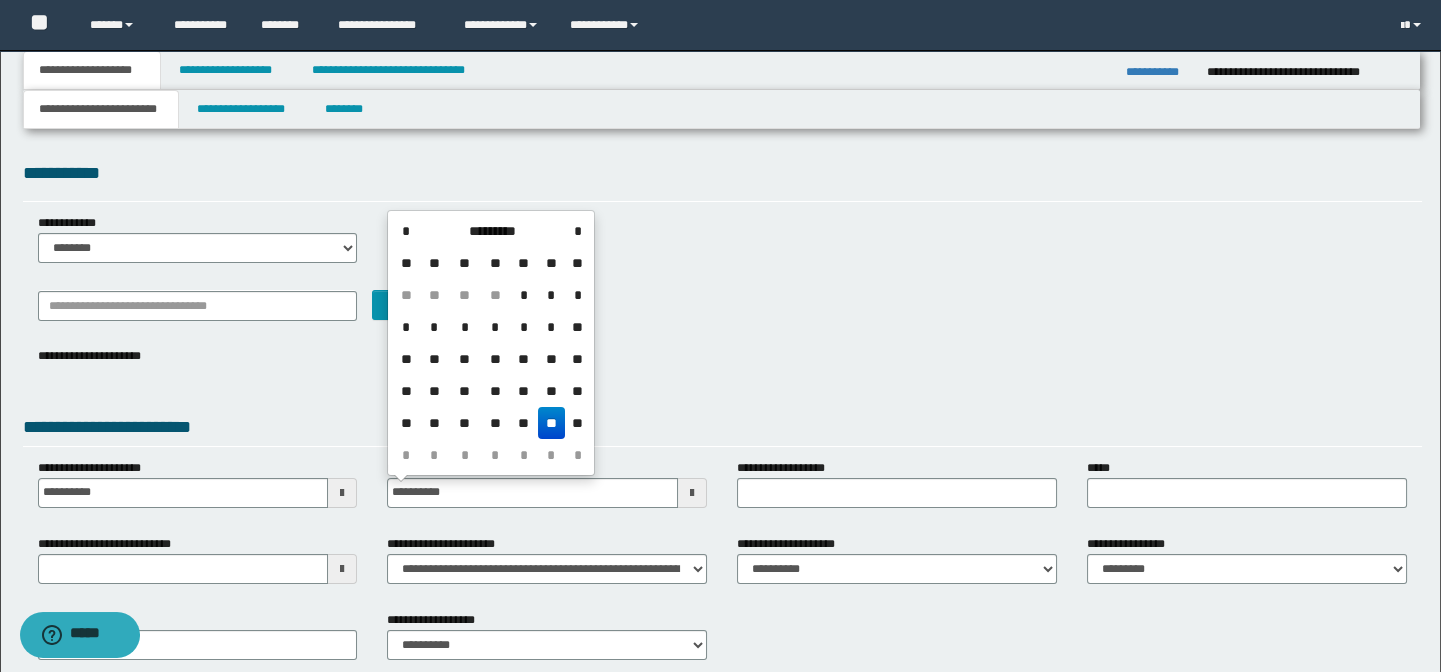 click on "**********" at bounding box center (723, 371) 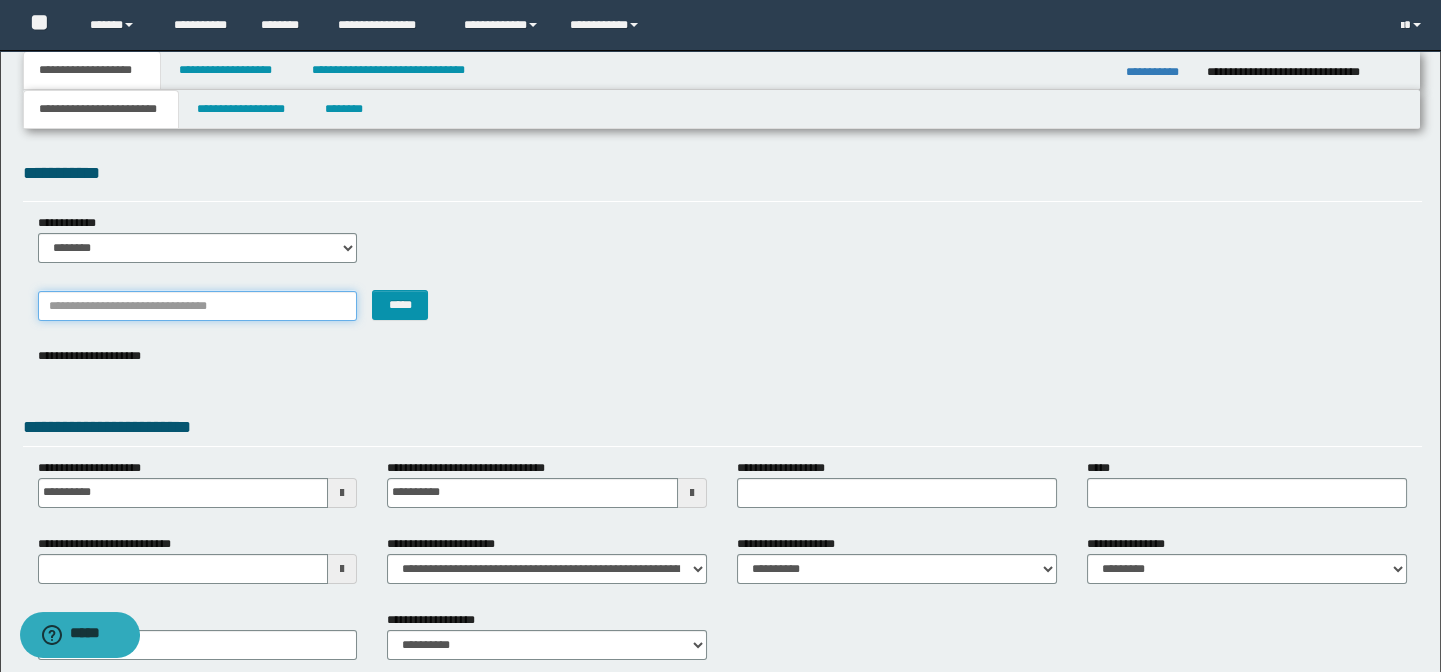 click on "*******" at bounding box center (198, 306) 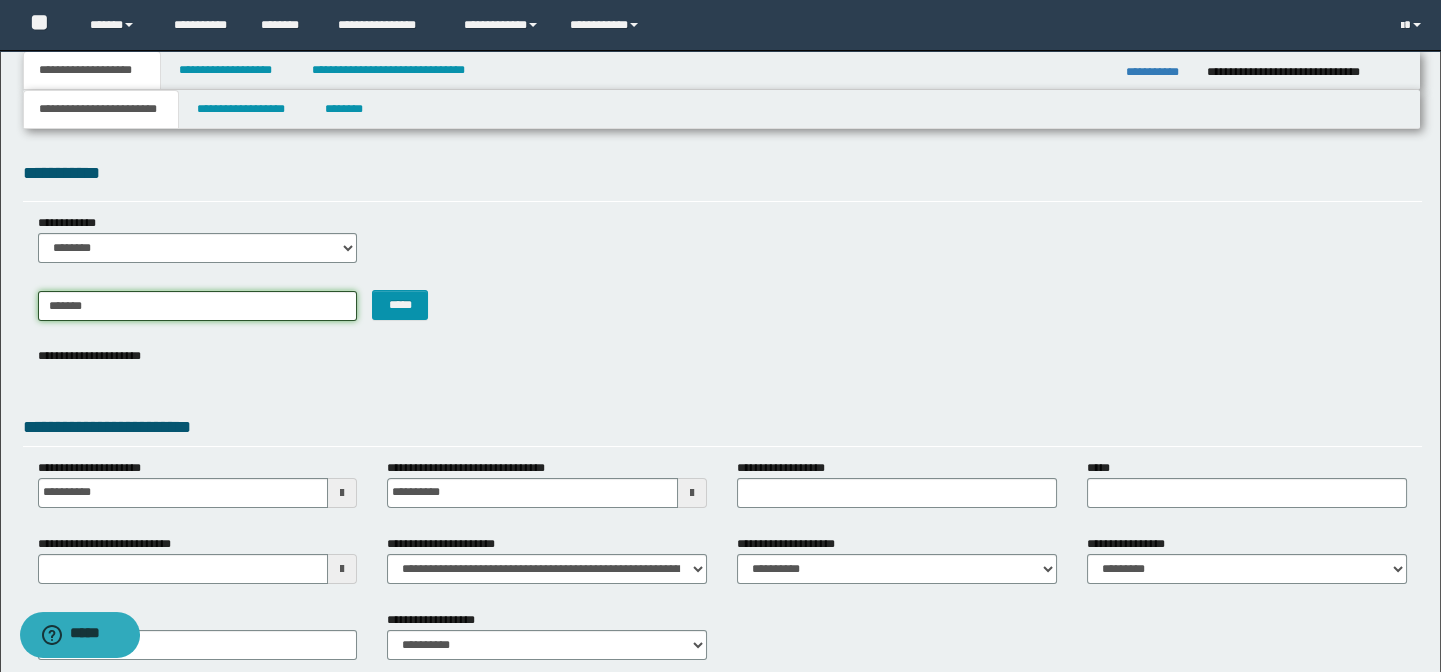 type on "********" 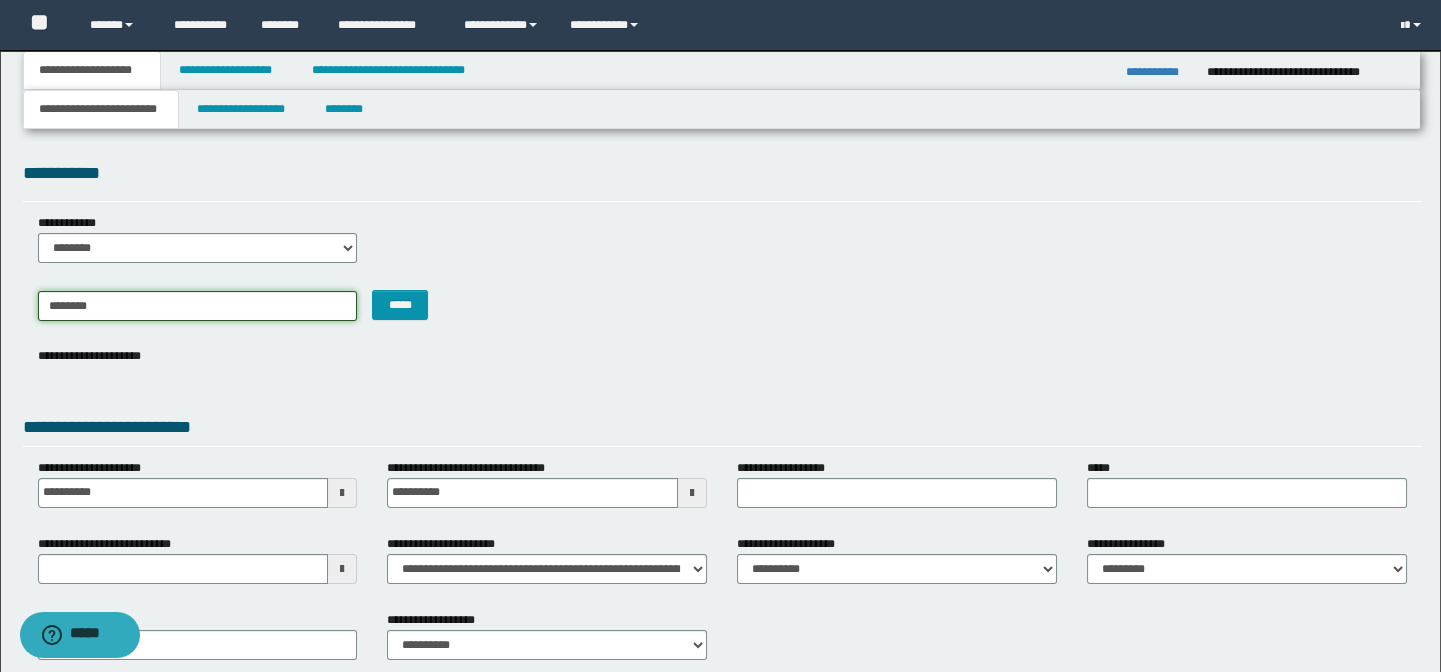 type on "********" 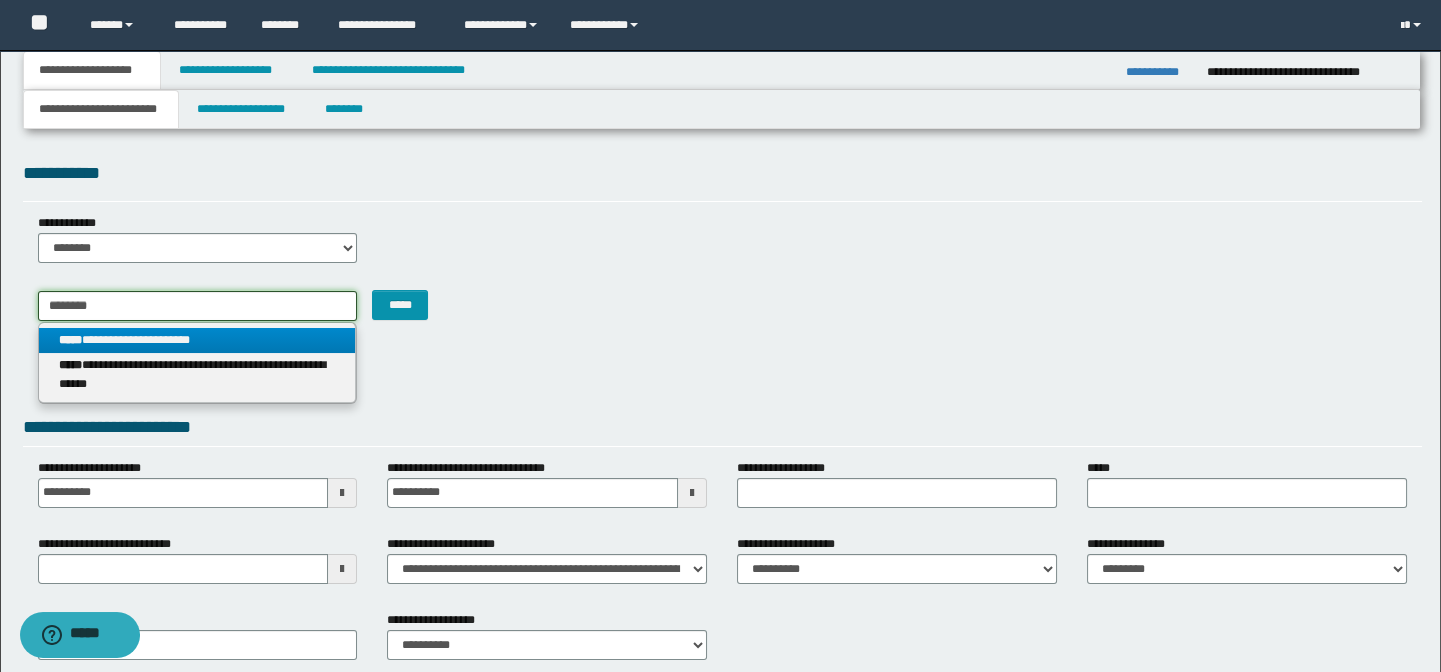 type on "********" 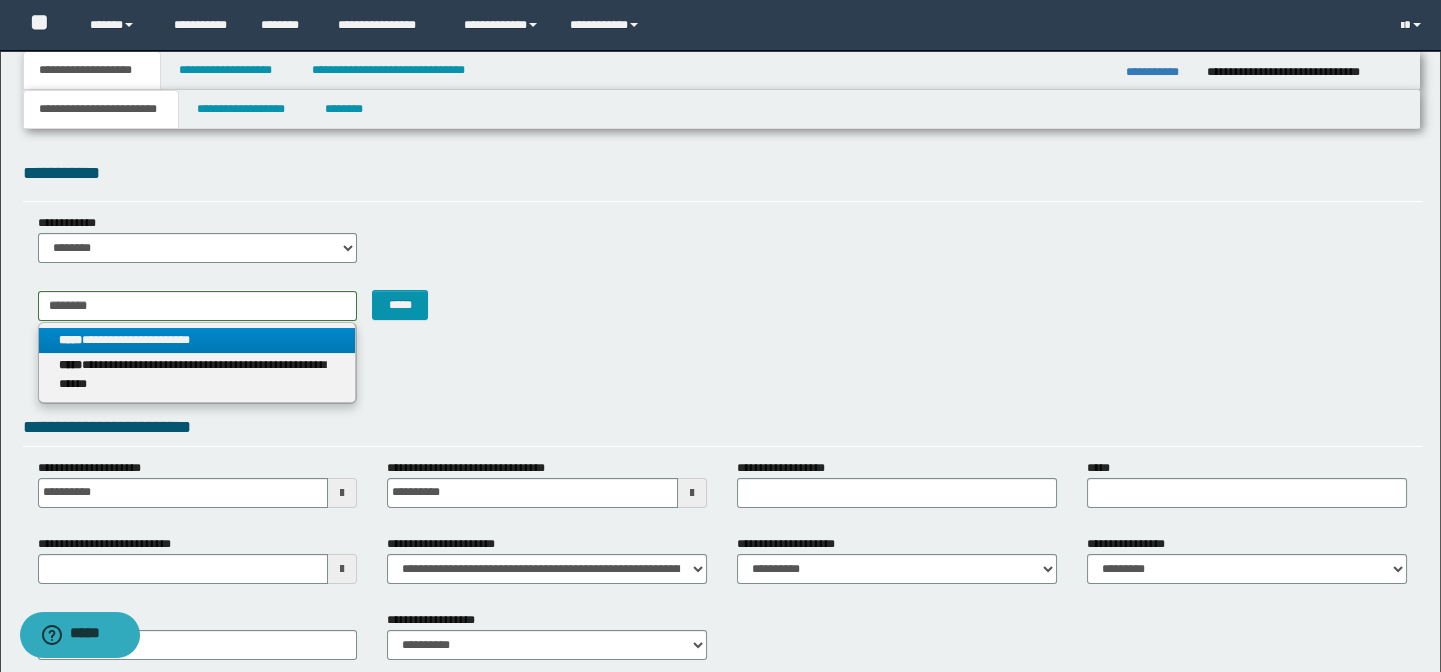click on "**********" at bounding box center (197, 340) 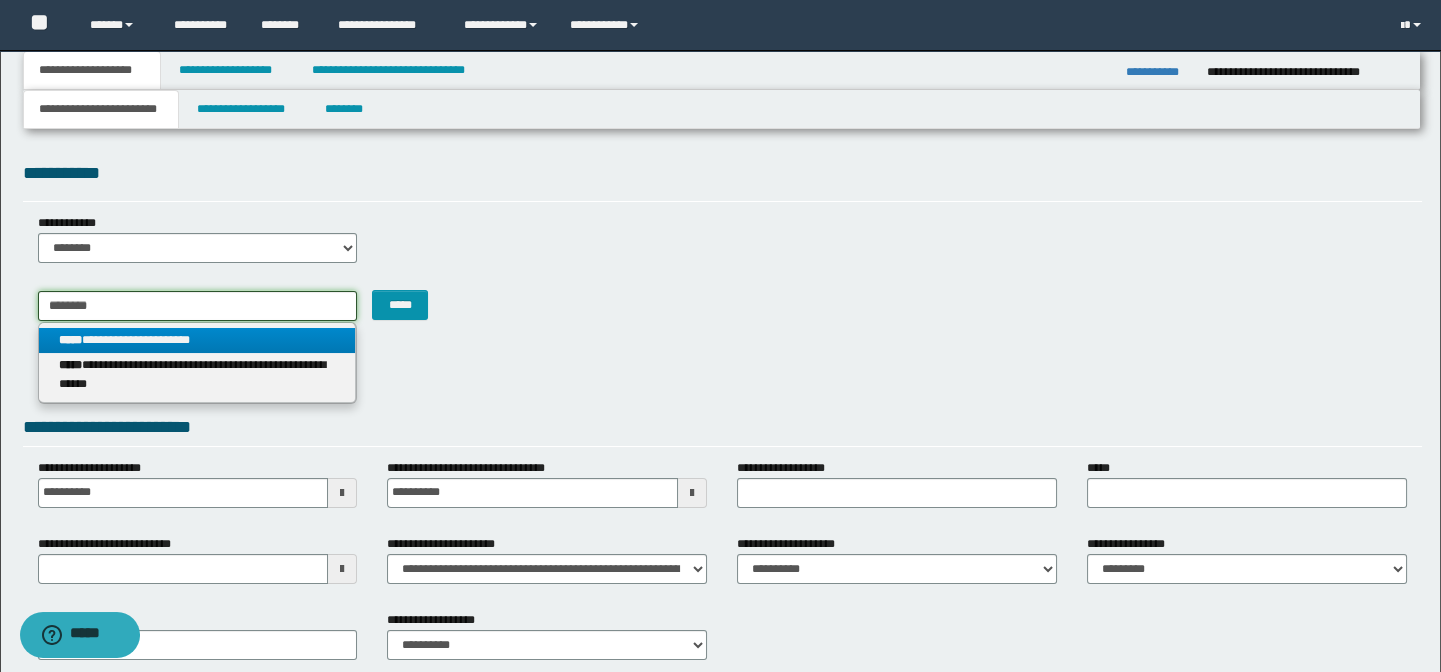 type 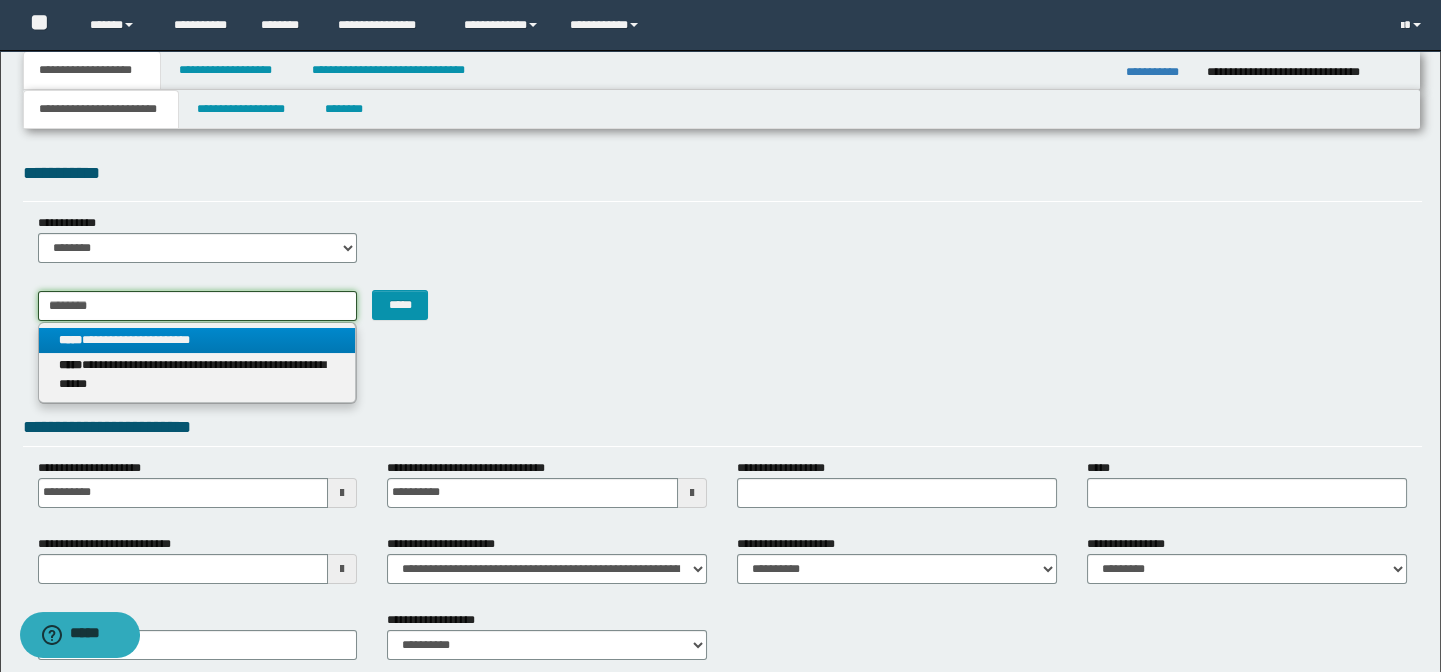 type on "********" 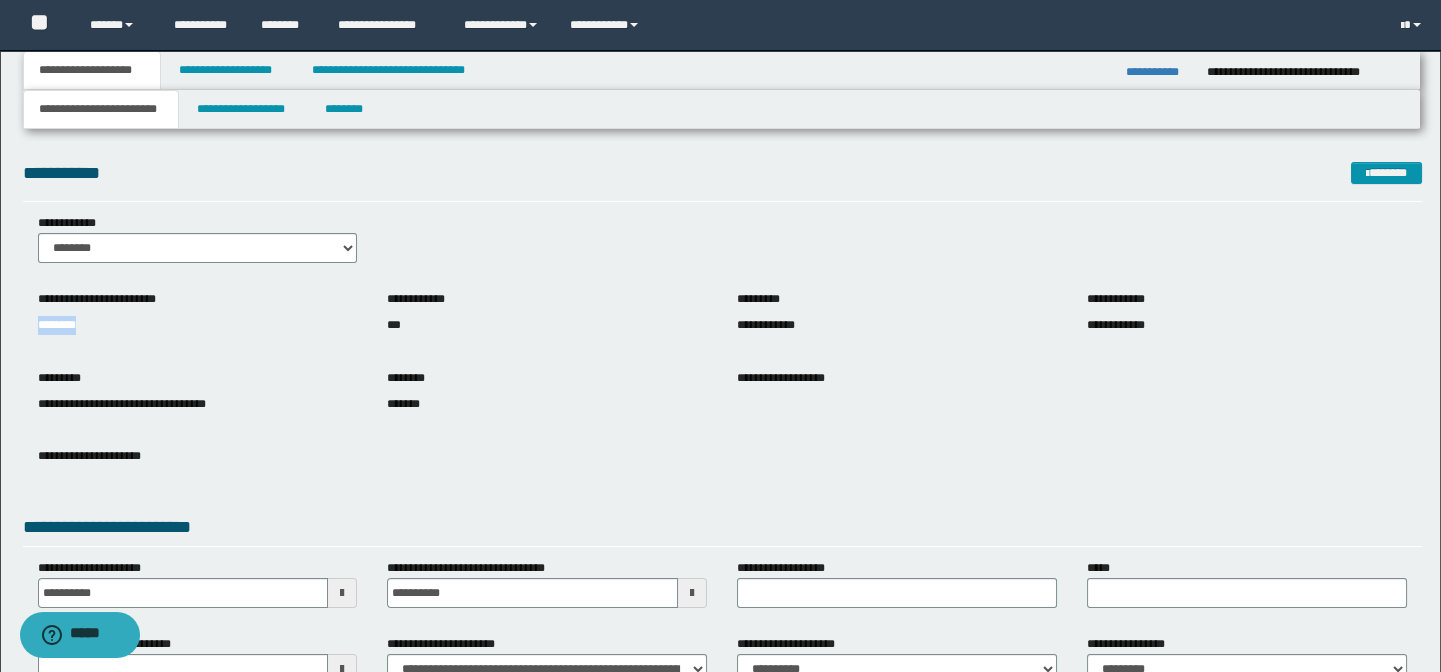 drag, startPoint x: 130, startPoint y: 322, endPoint x: 20, endPoint y: 319, distance: 110.0409 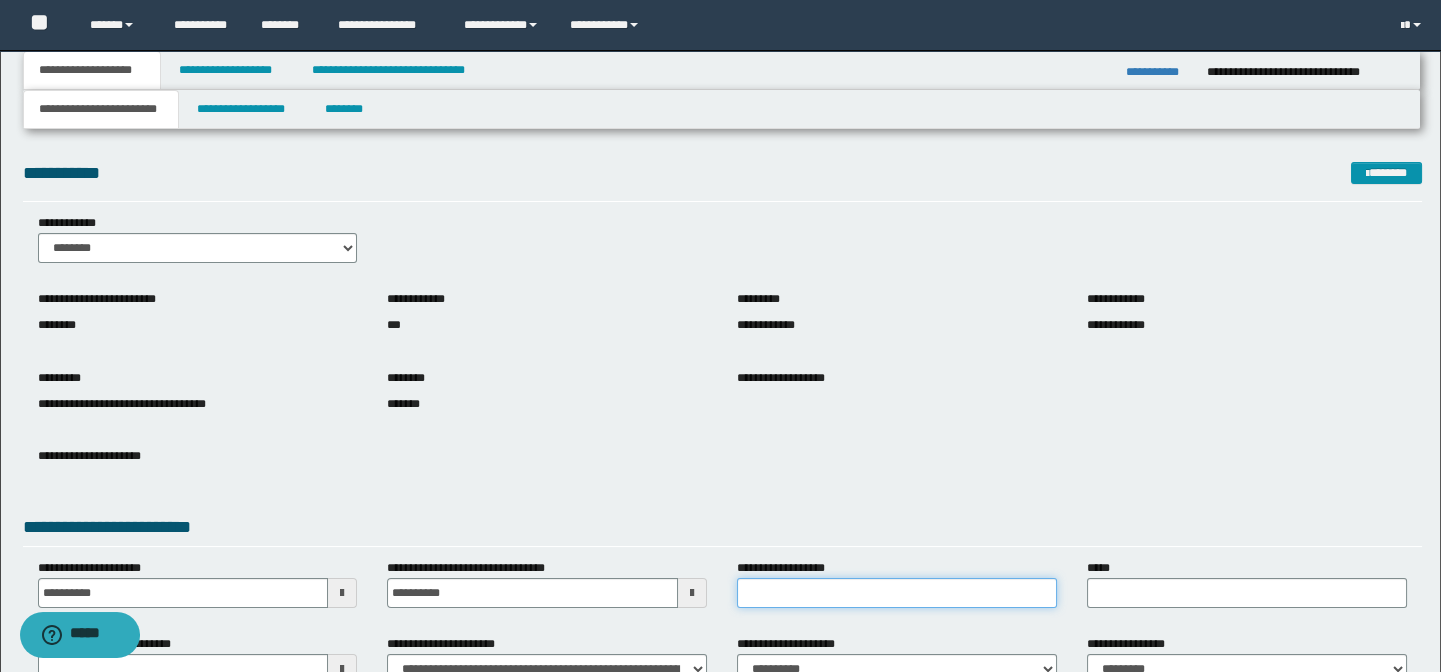 click on "**********" at bounding box center (897, 593) 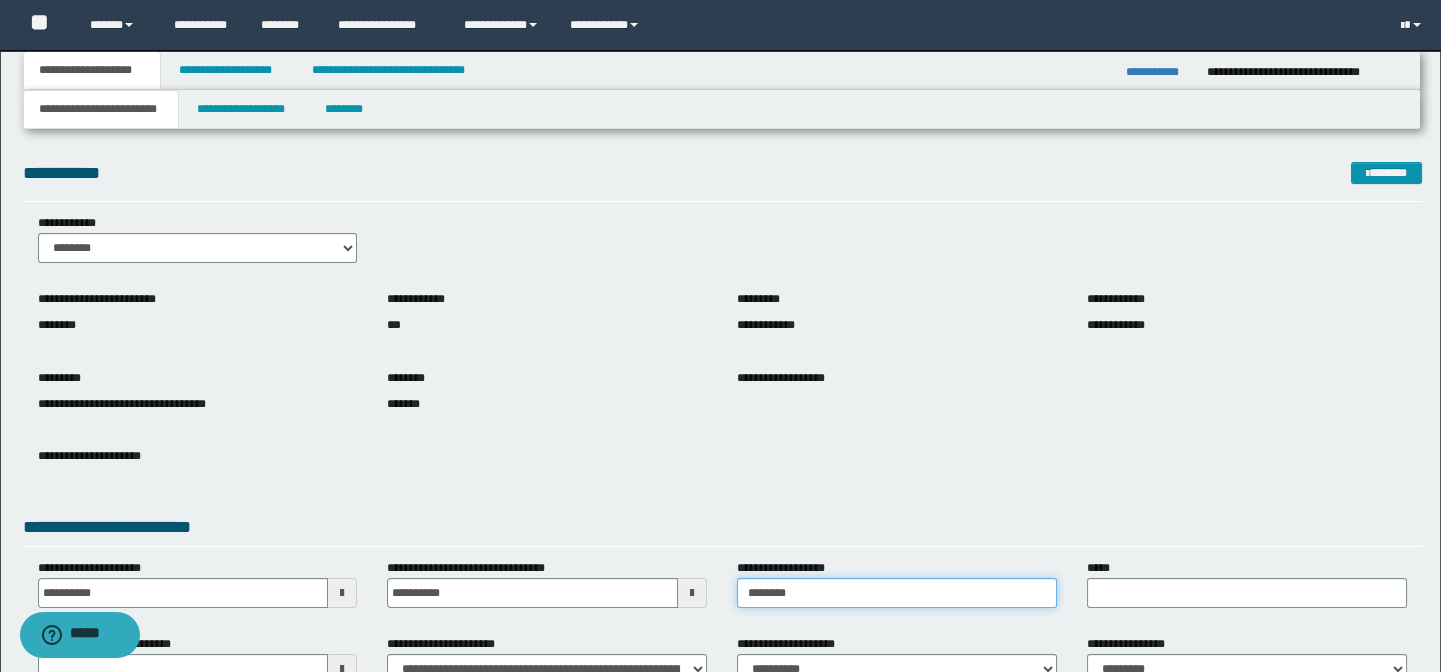 type on "********" 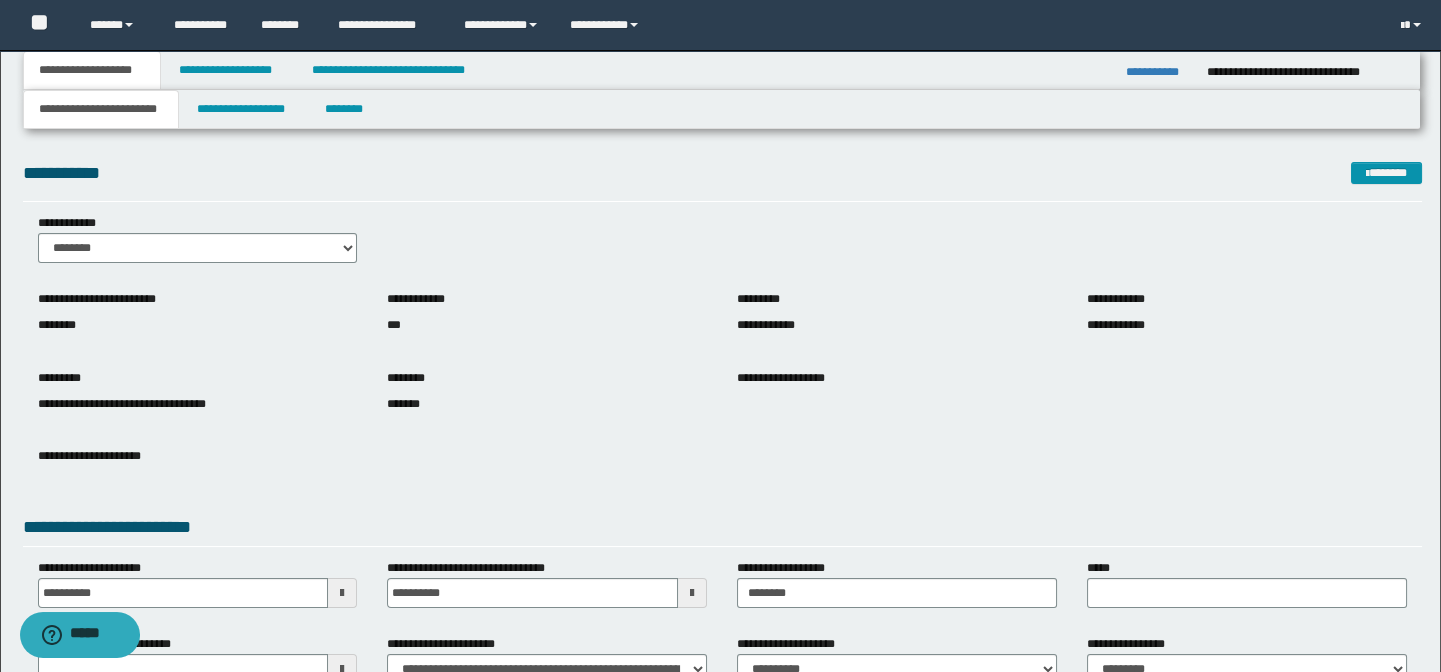 click on "**********" at bounding box center [723, 467] 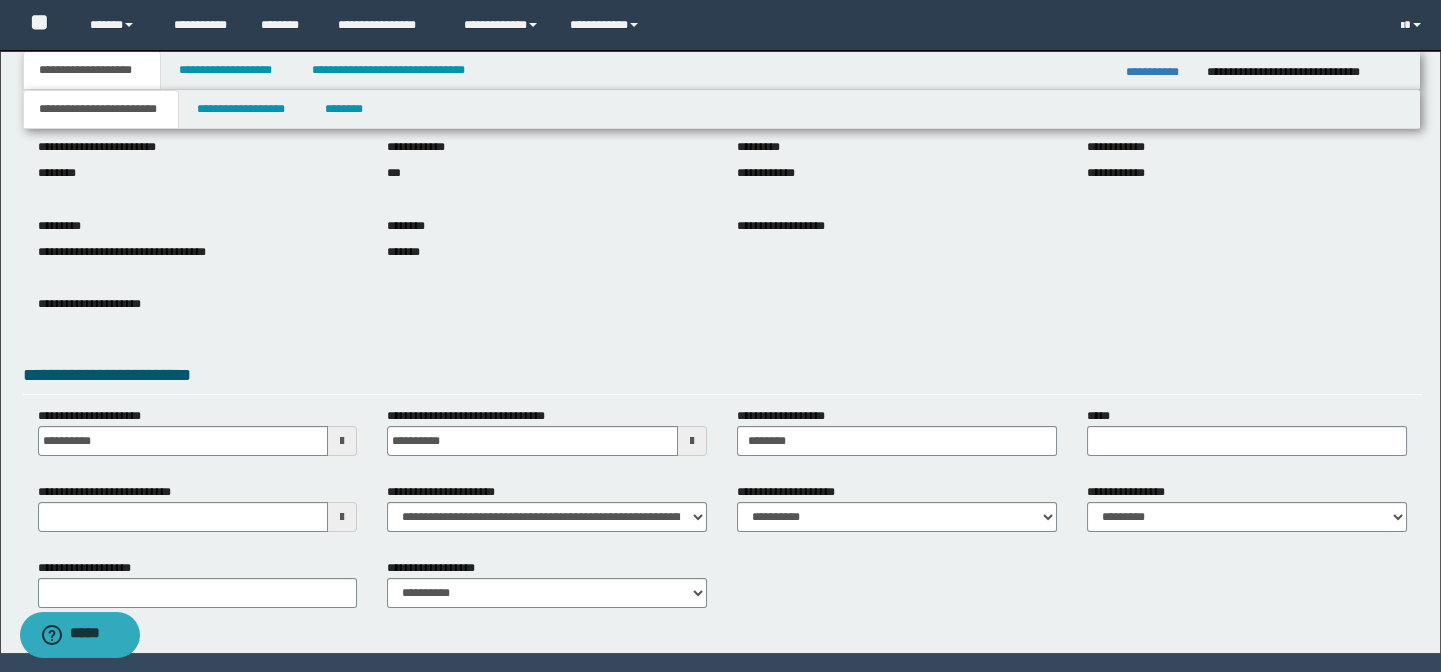 scroll, scrollTop: 181, scrollLeft: 0, axis: vertical 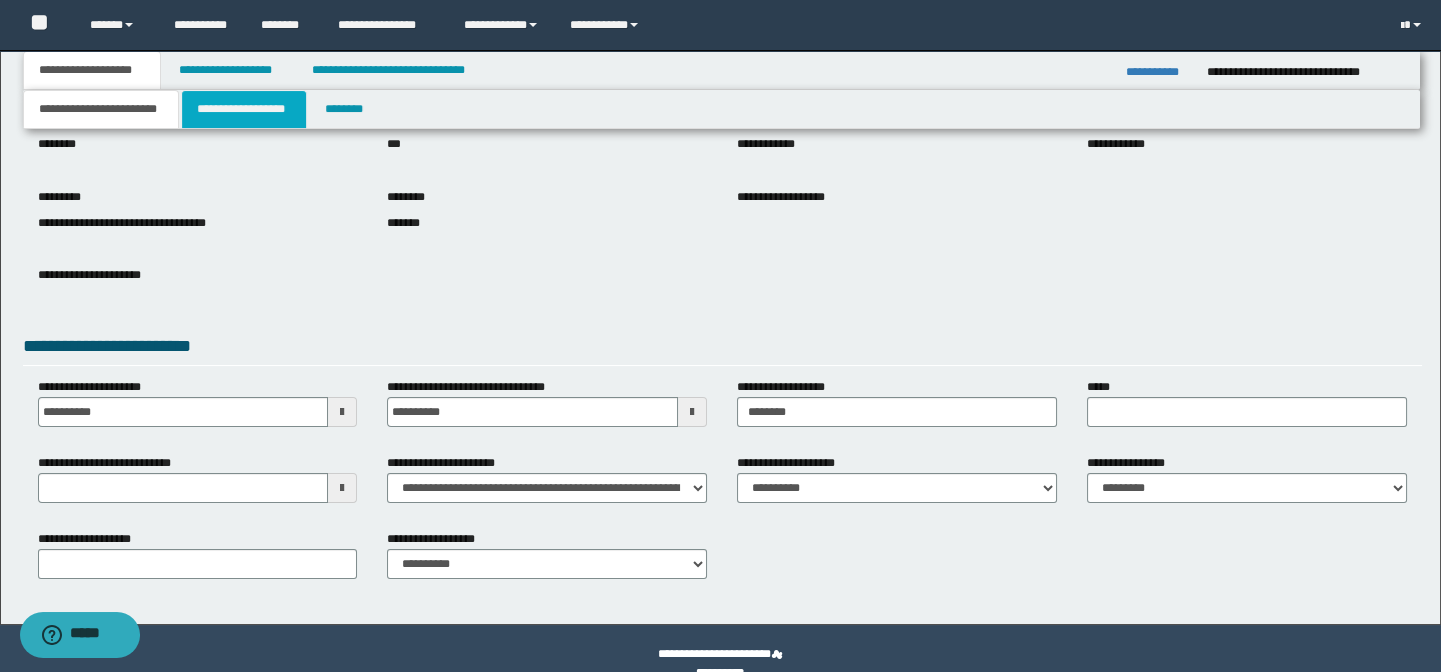 click on "**********" at bounding box center [244, 109] 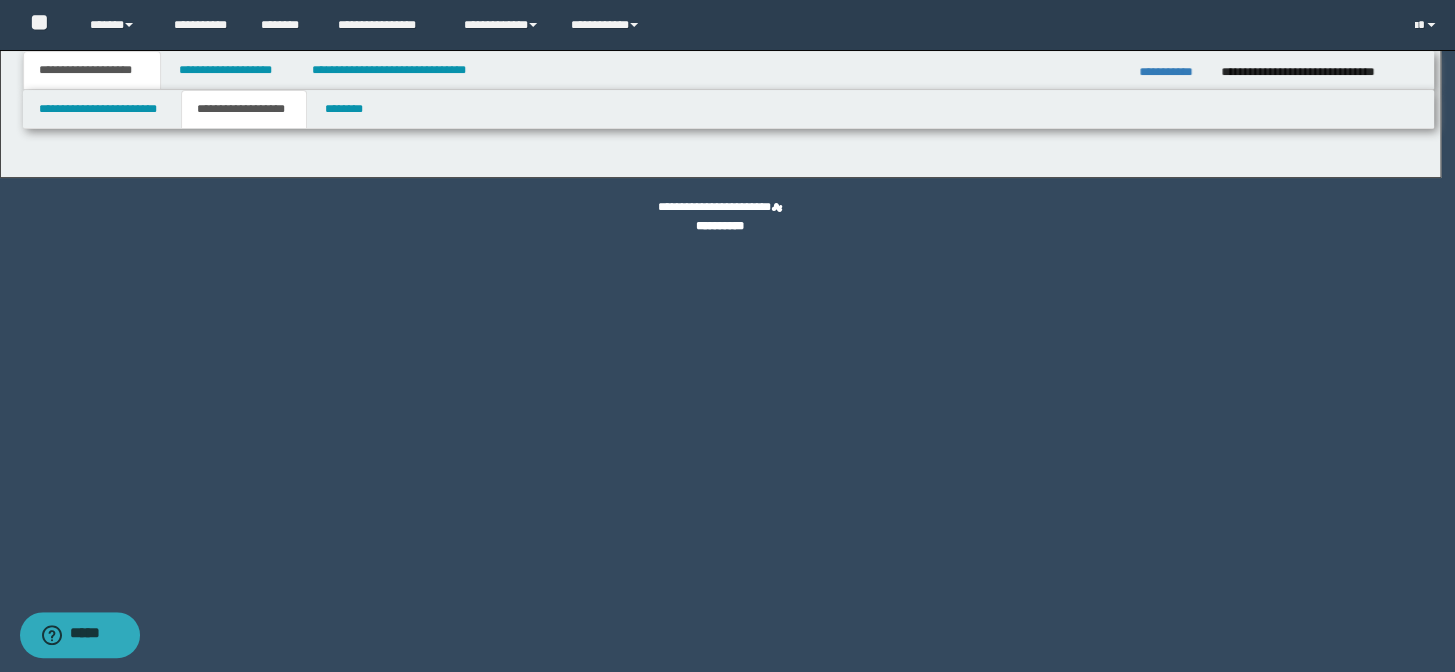 type on "********" 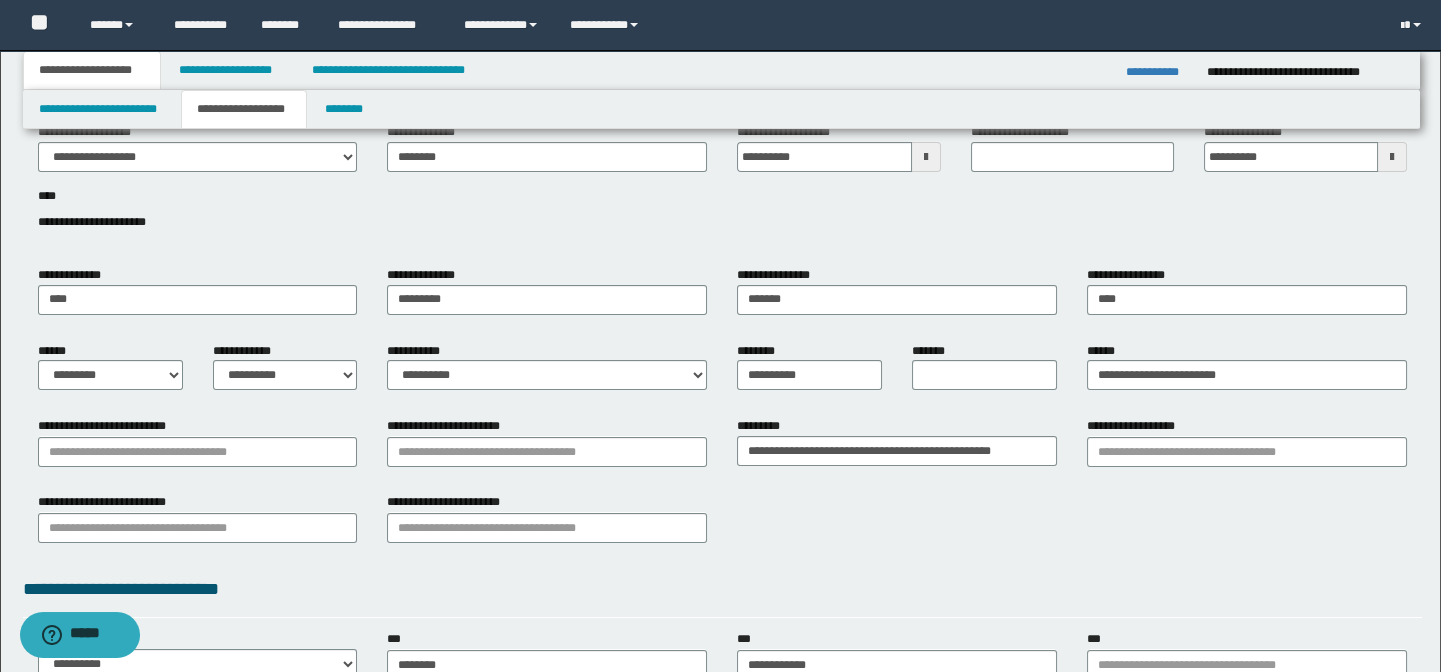 scroll, scrollTop: 90, scrollLeft: 0, axis: vertical 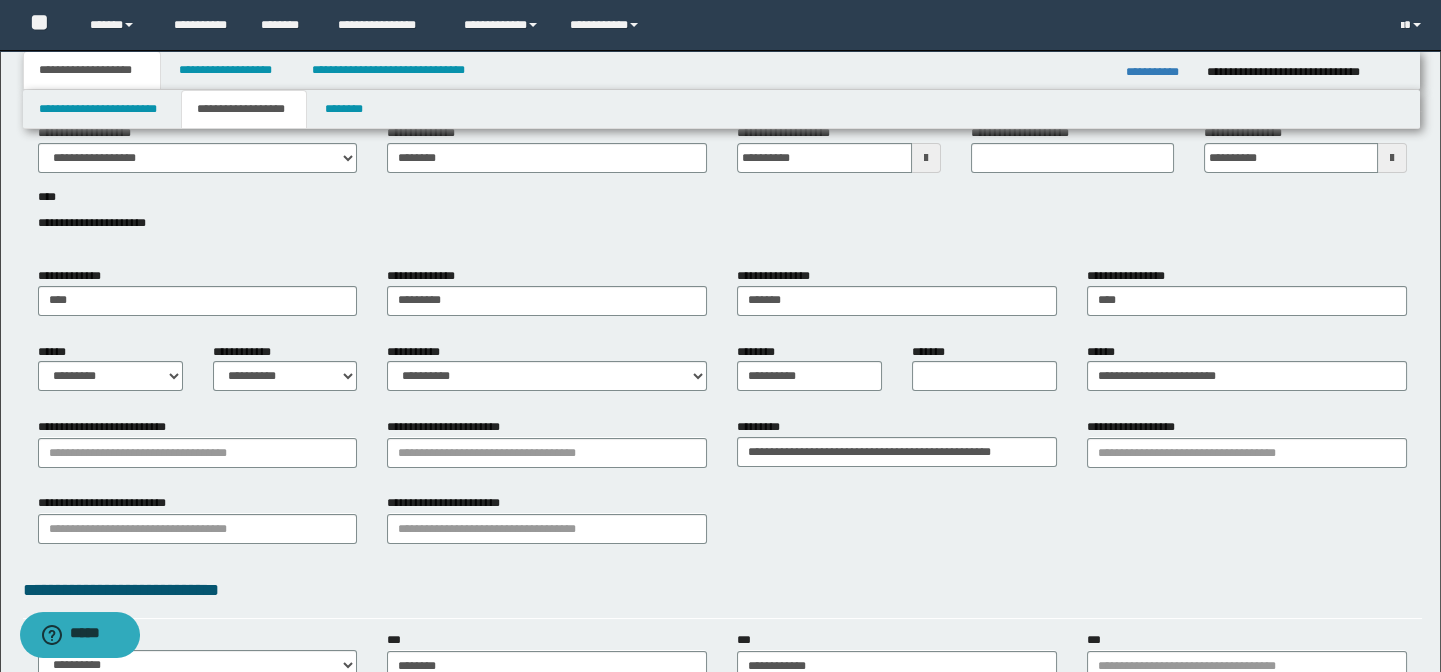 click on "**********" at bounding box center (723, 526) 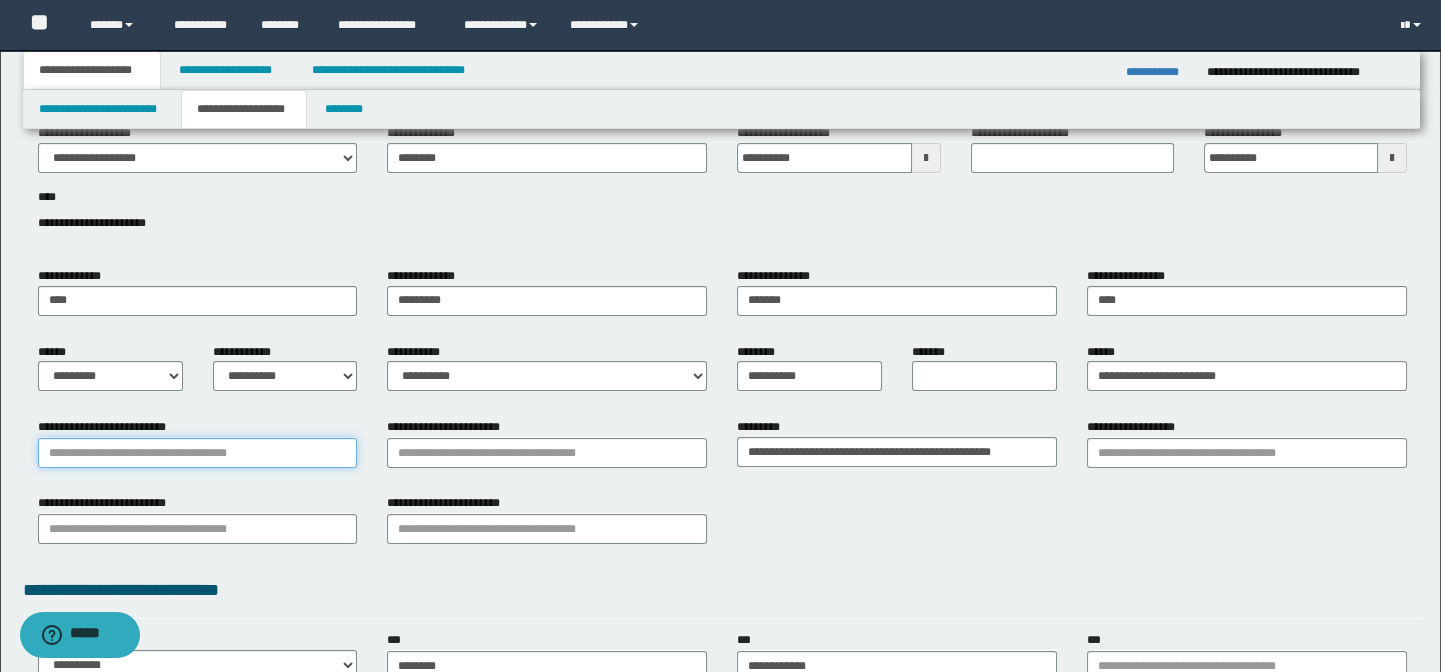 click on "**********" at bounding box center [198, 453] 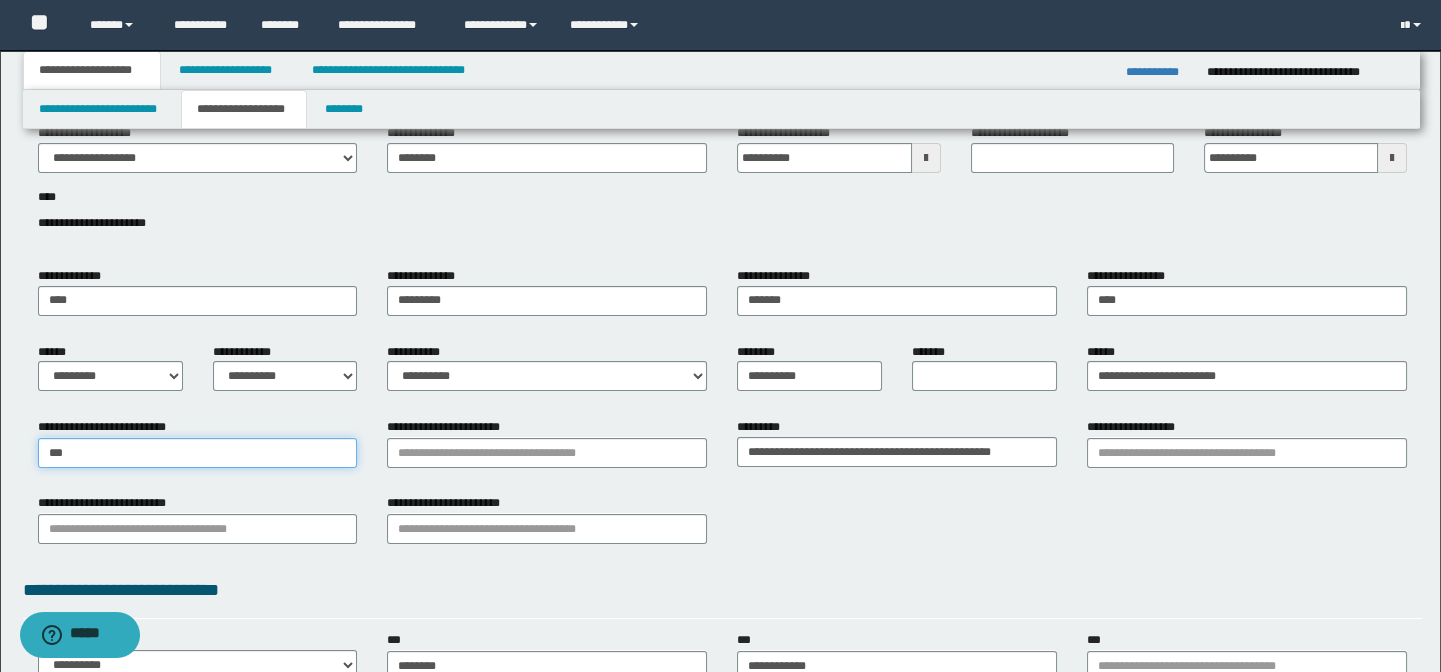 type on "****" 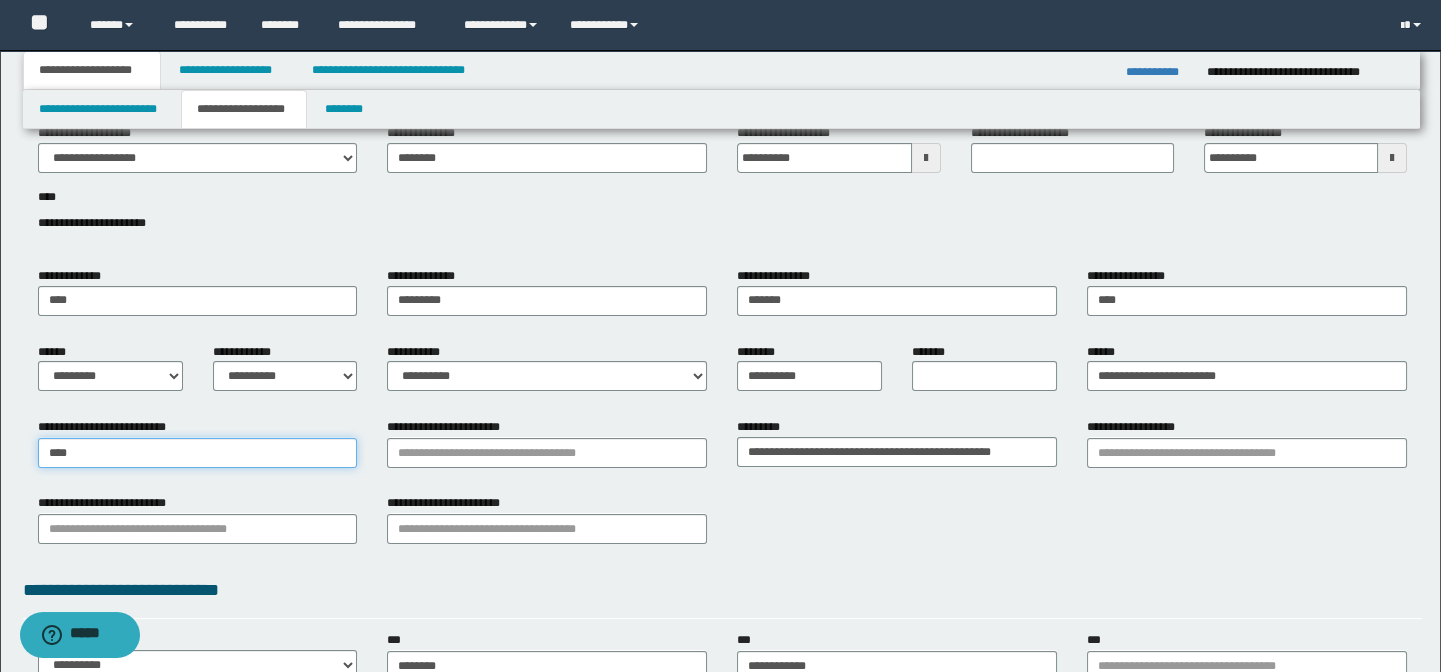 type on "**********" 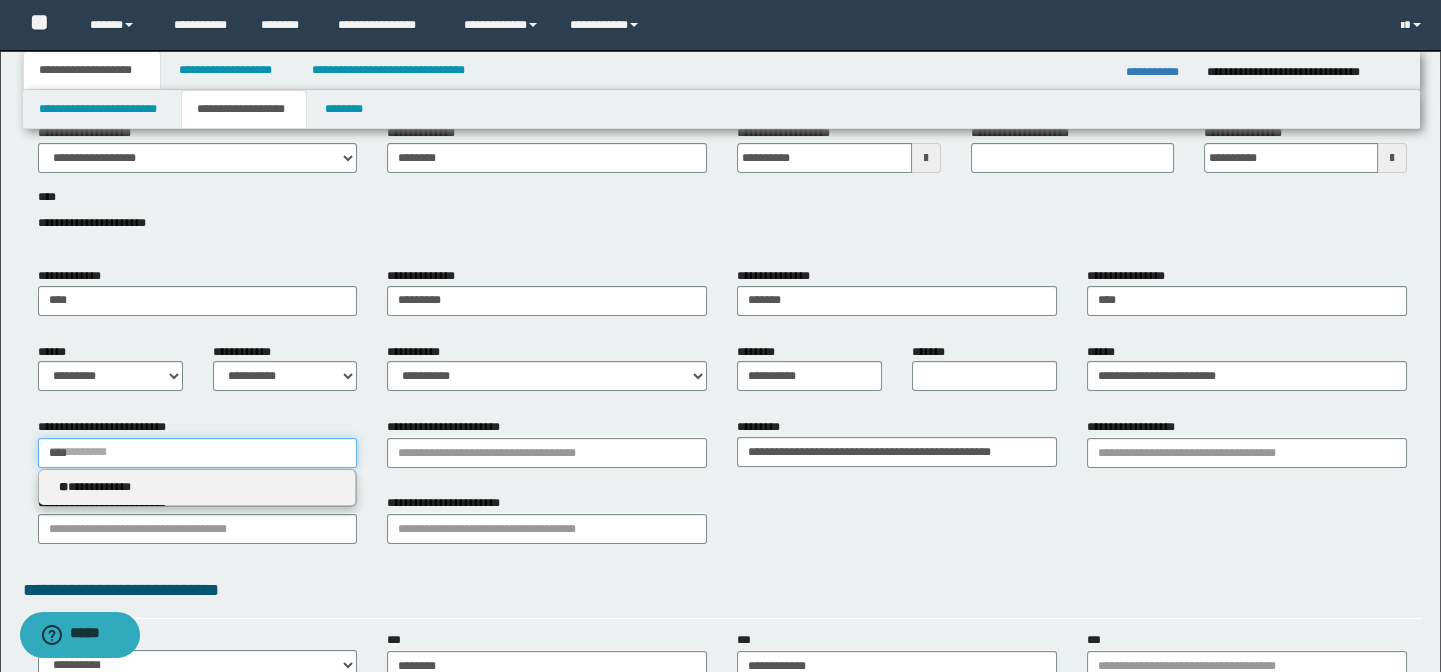 type on "****" 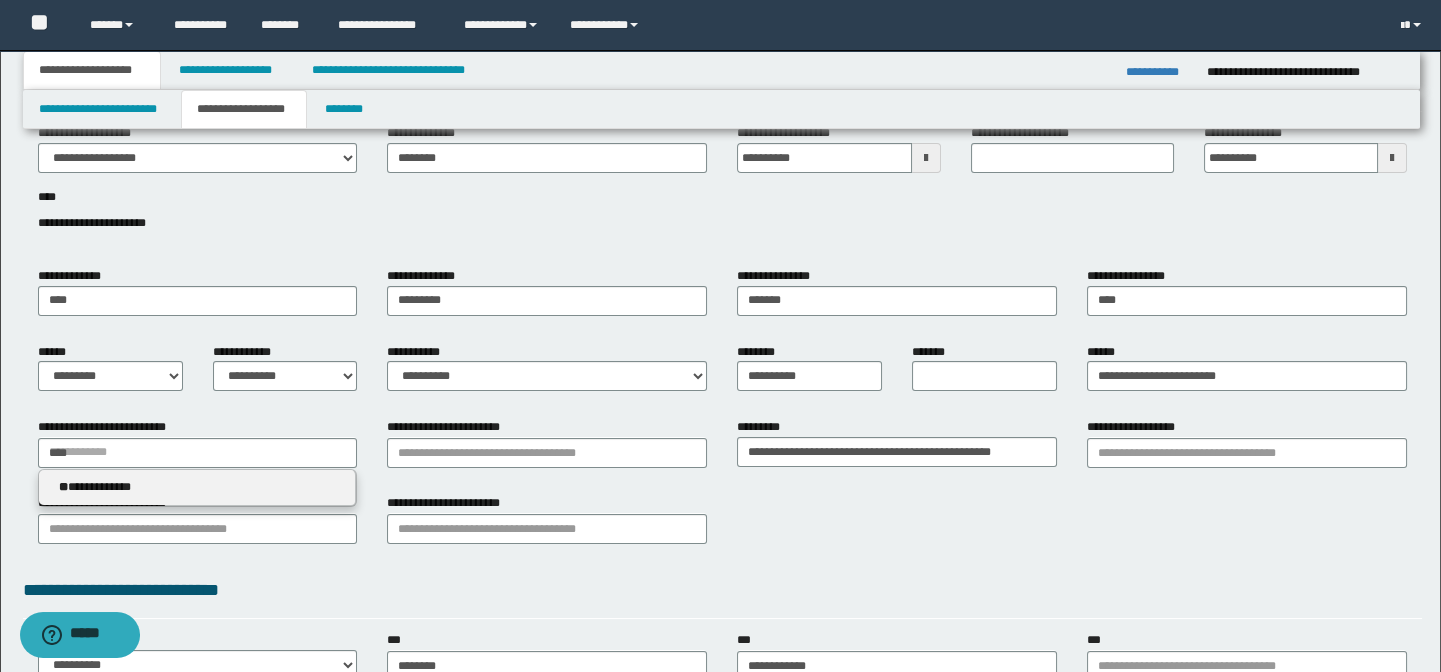 type 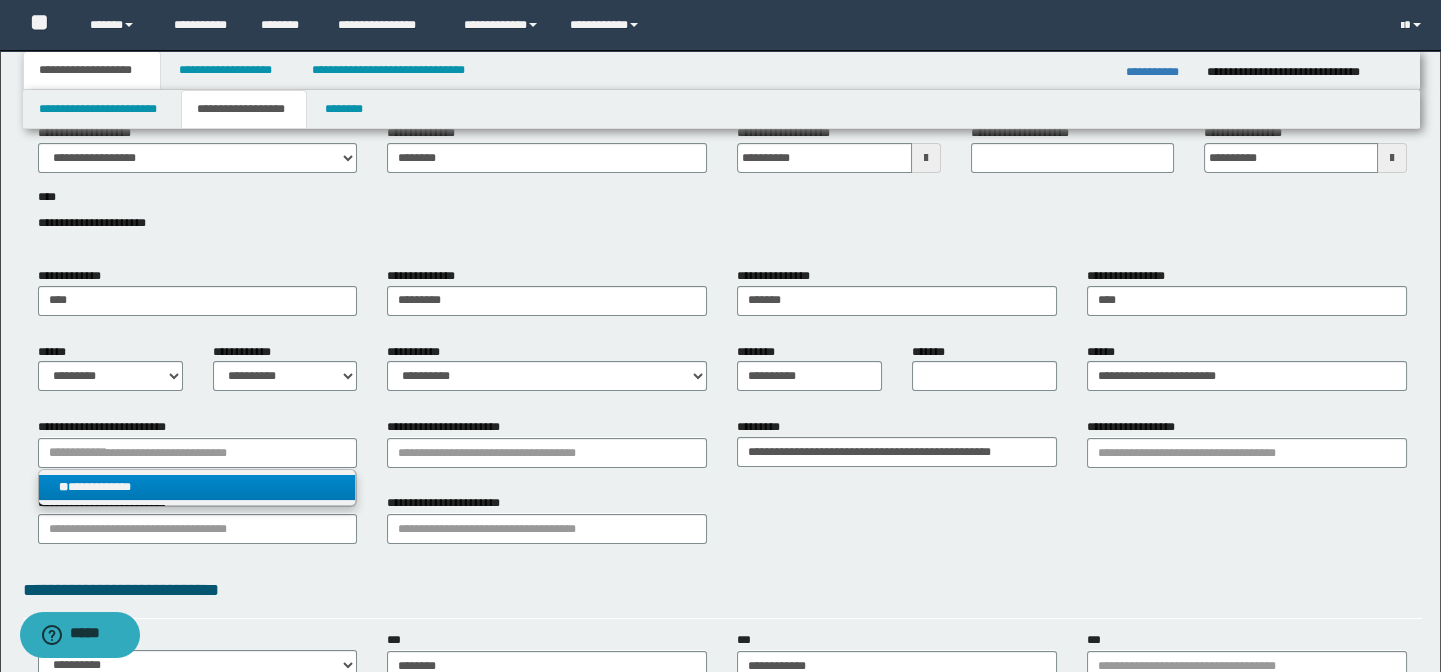 click on "**********" at bounding box center [197, 487] 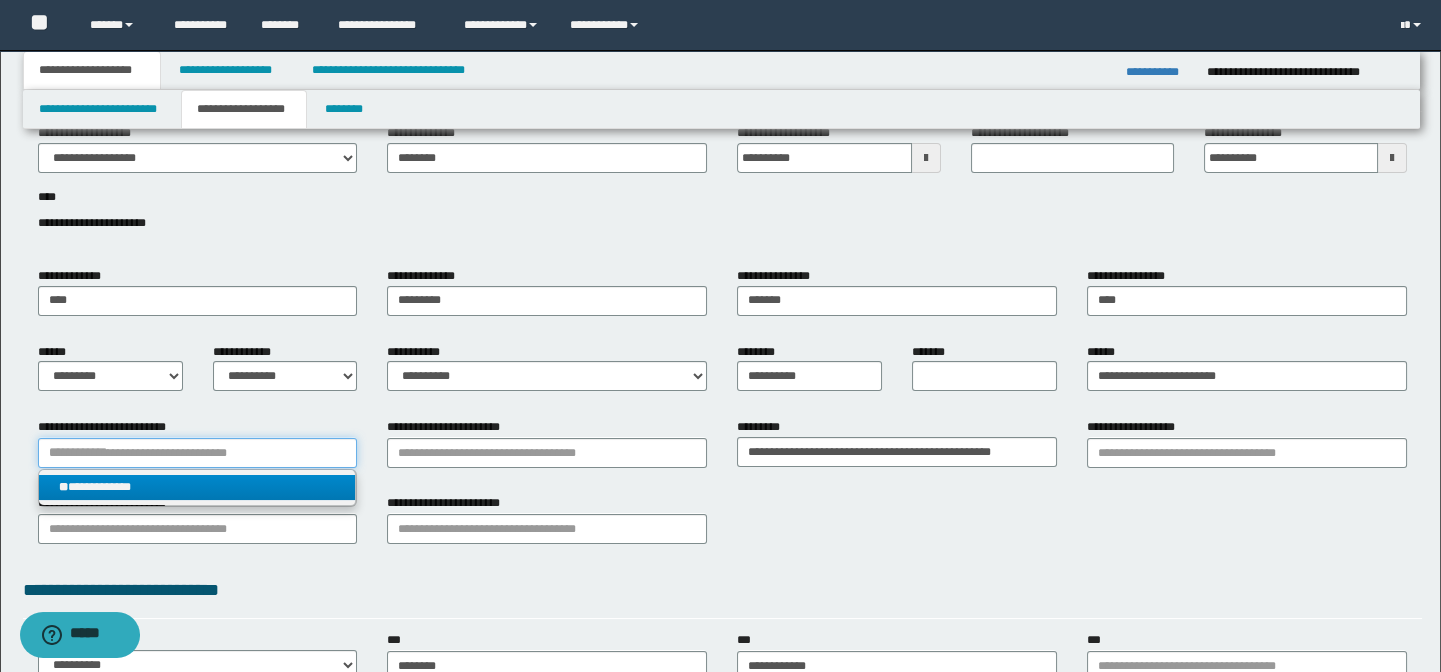 type 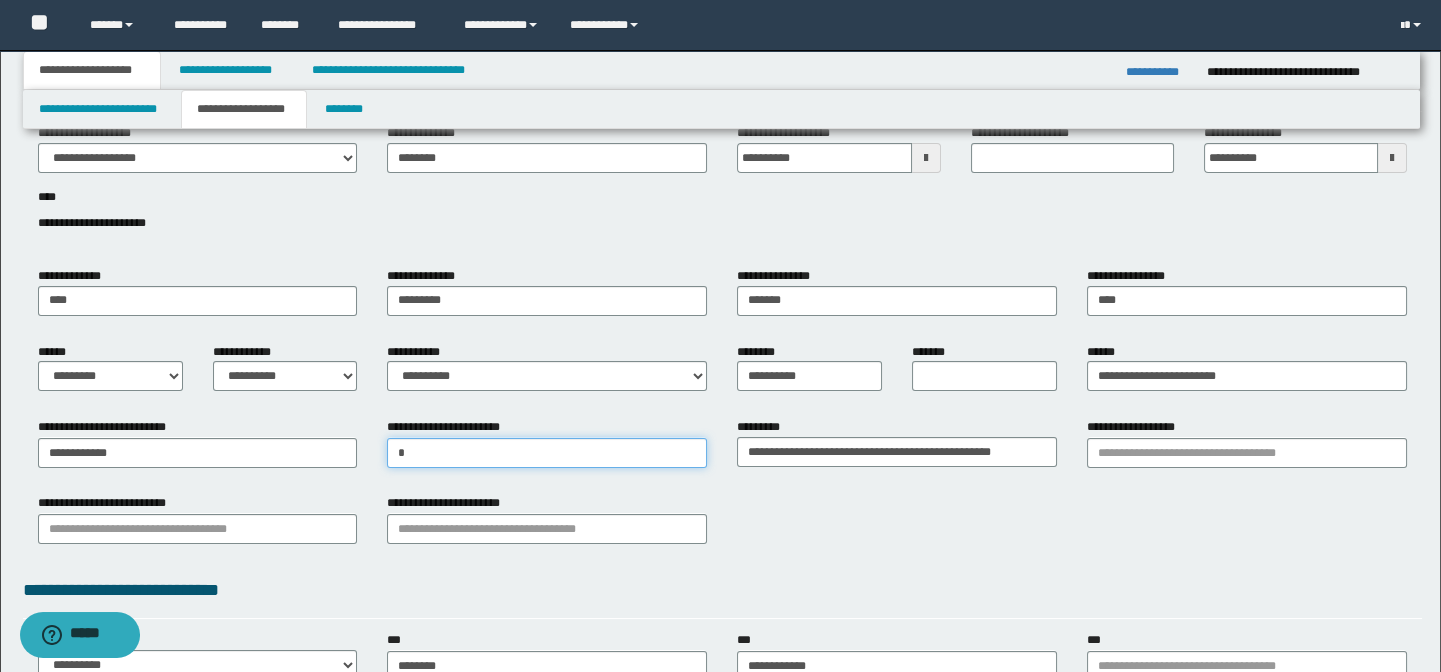 type on "**" 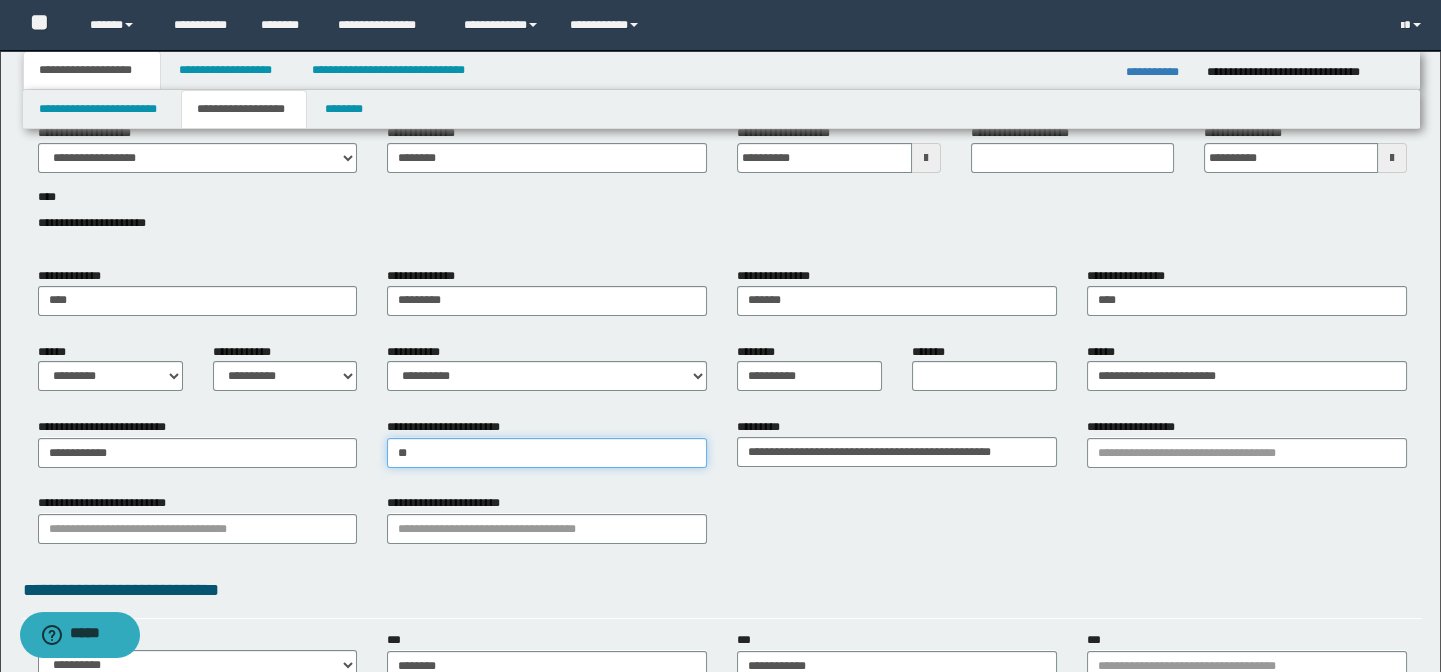 type on "**" 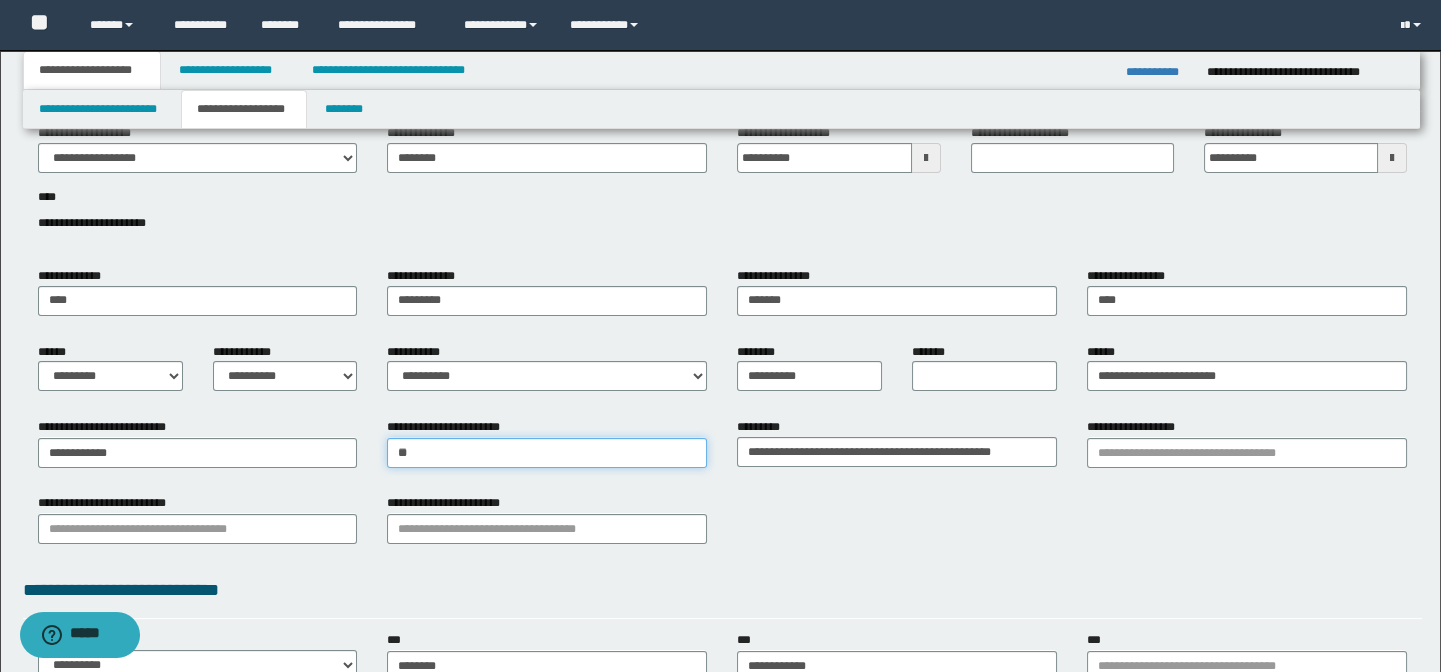 type 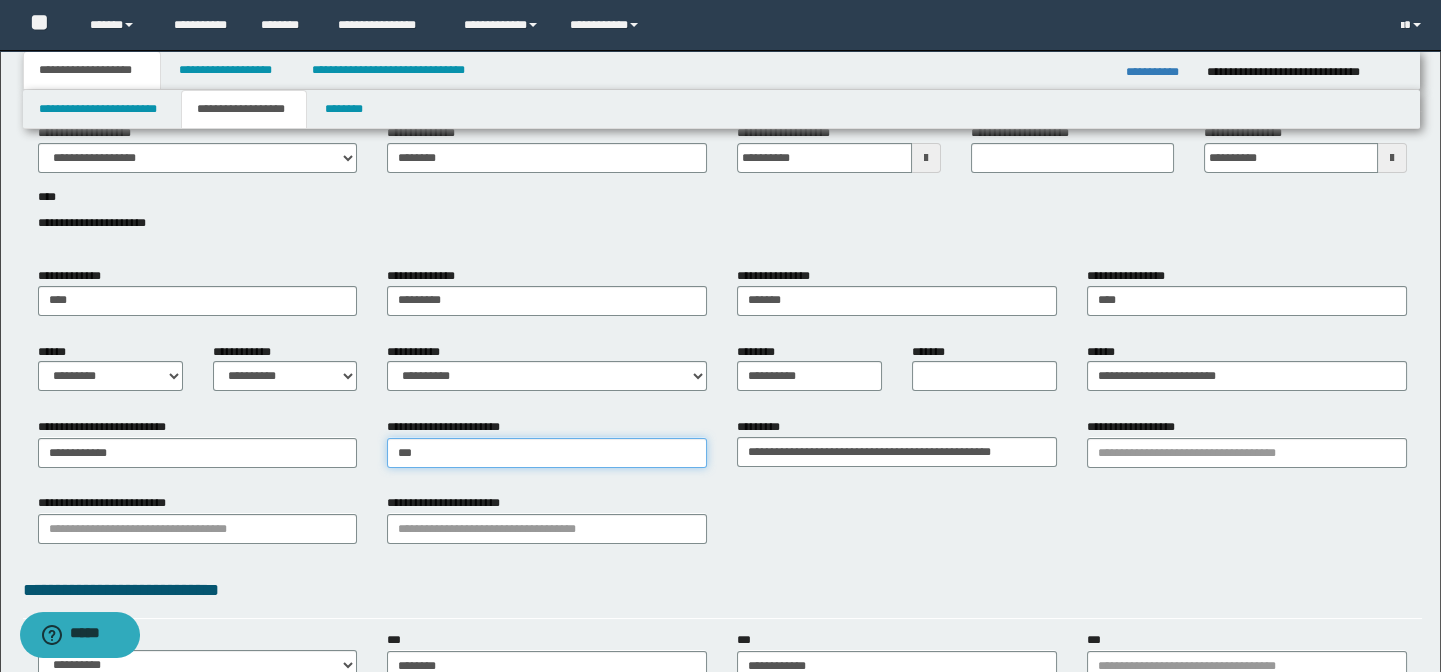 type on "****" 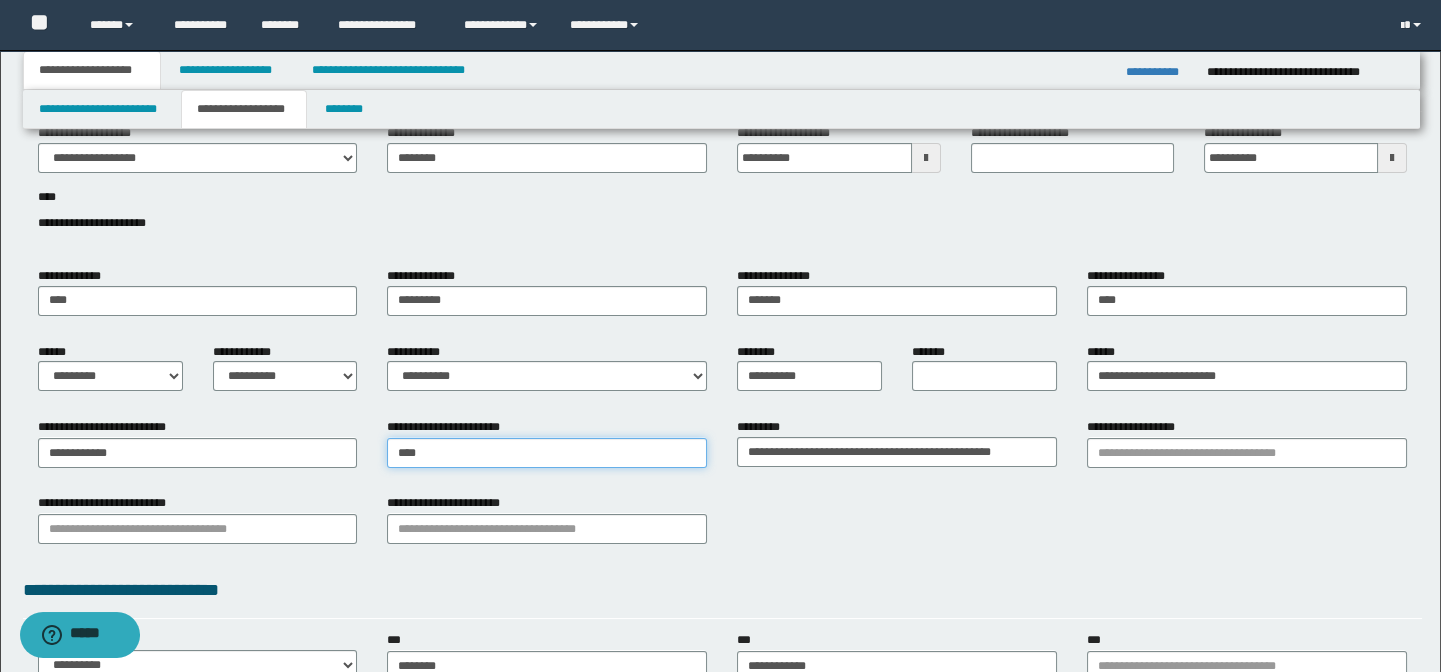 type on "**********" 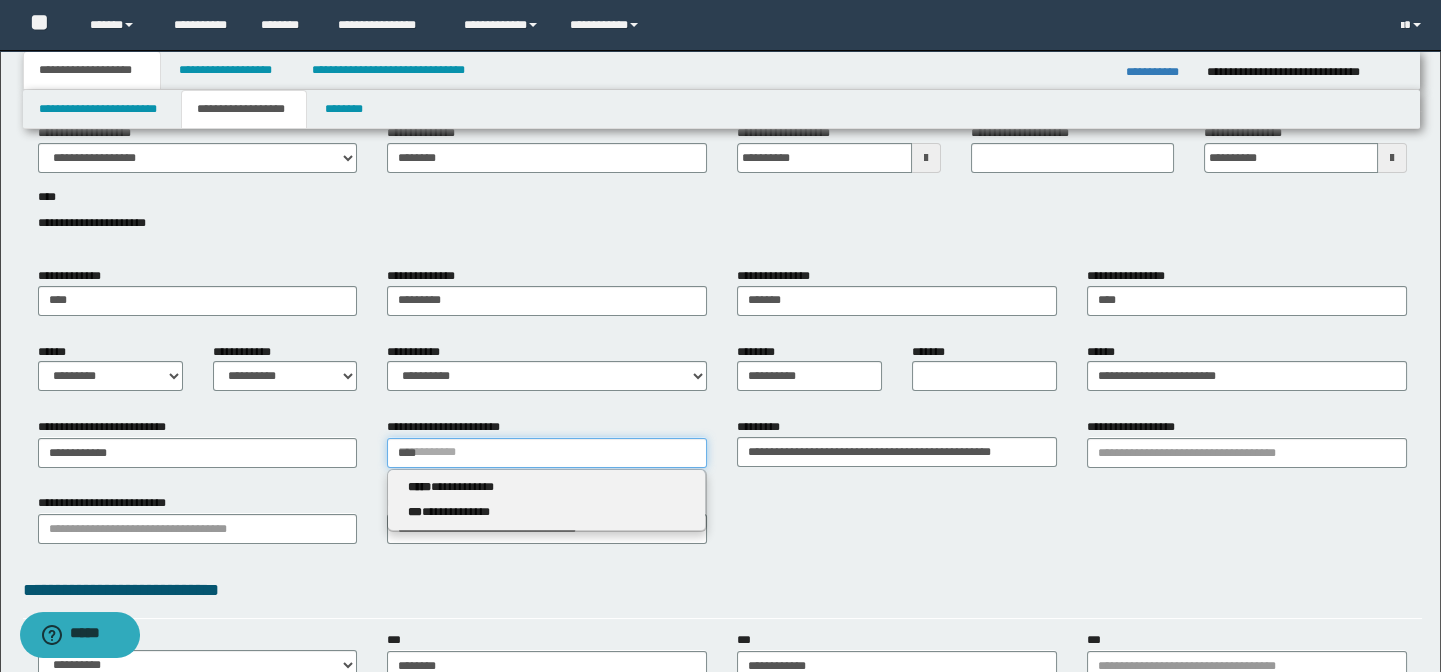 type on "****" 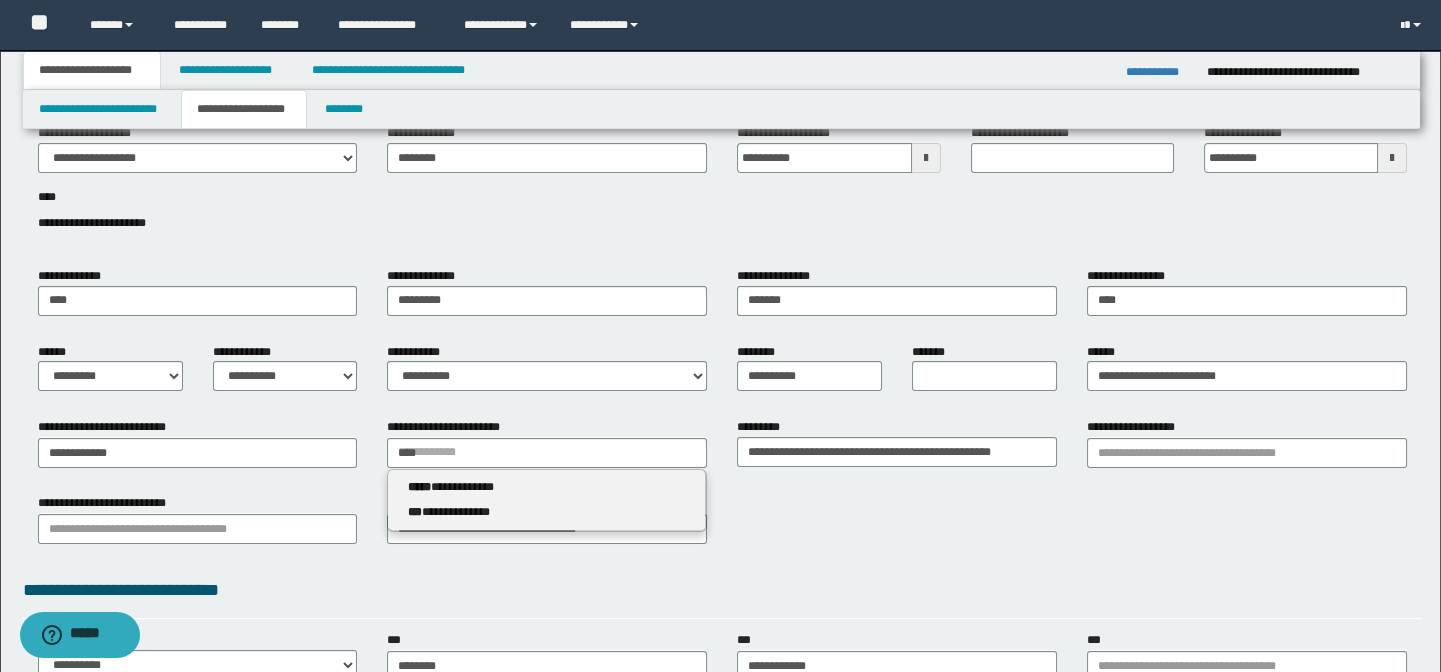 type 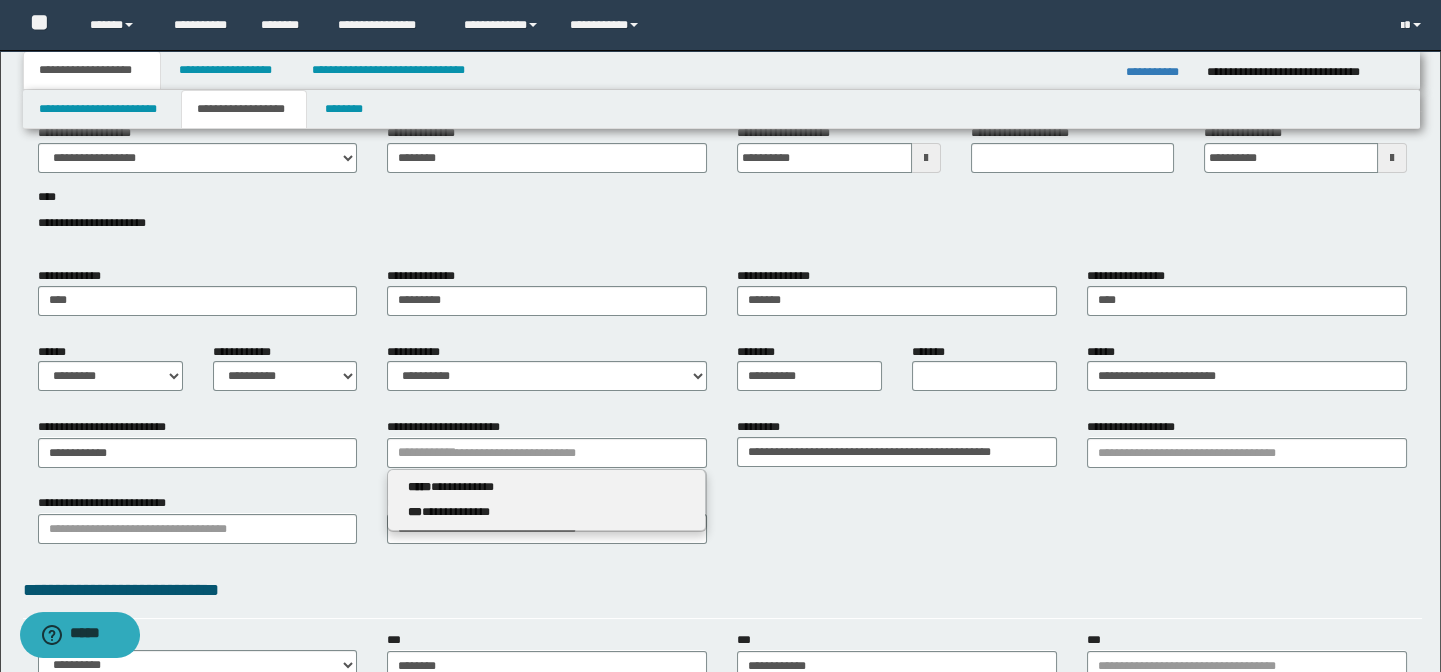 click on "**********" at bounding box center [547, 500] 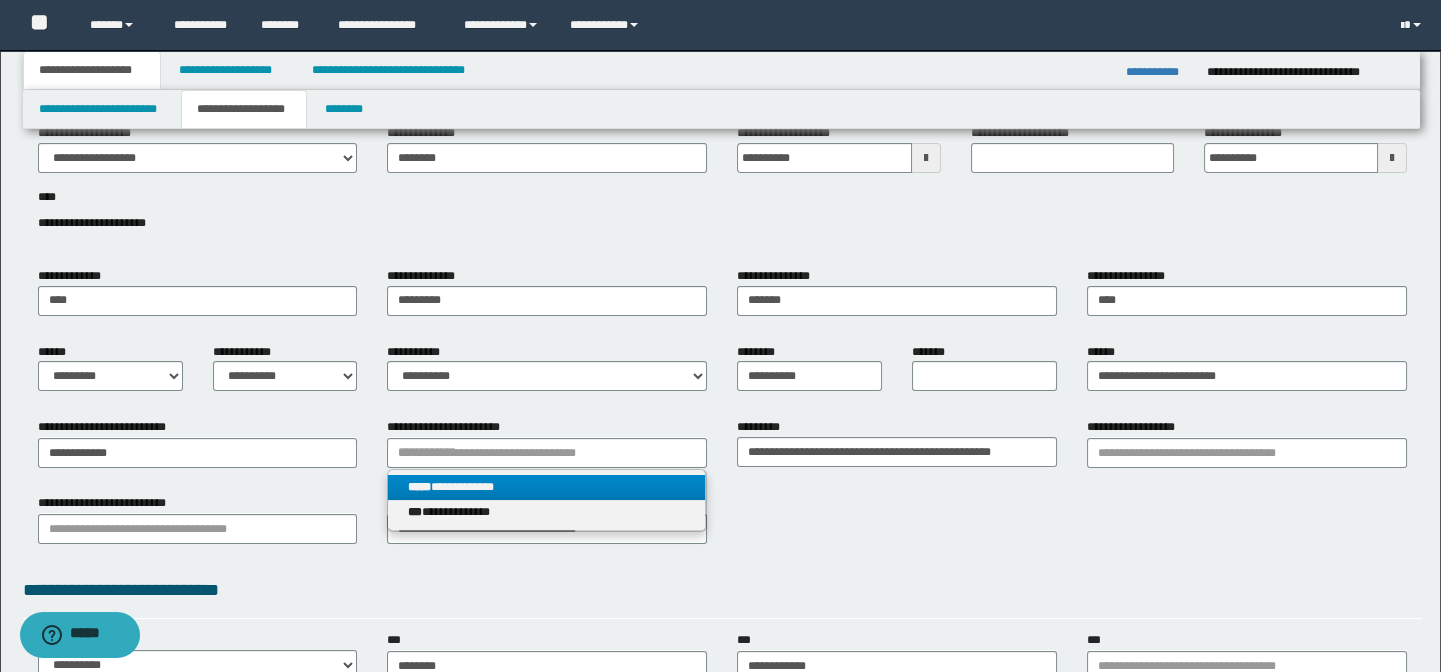 click on "**********" at bounding box center (546, 487) 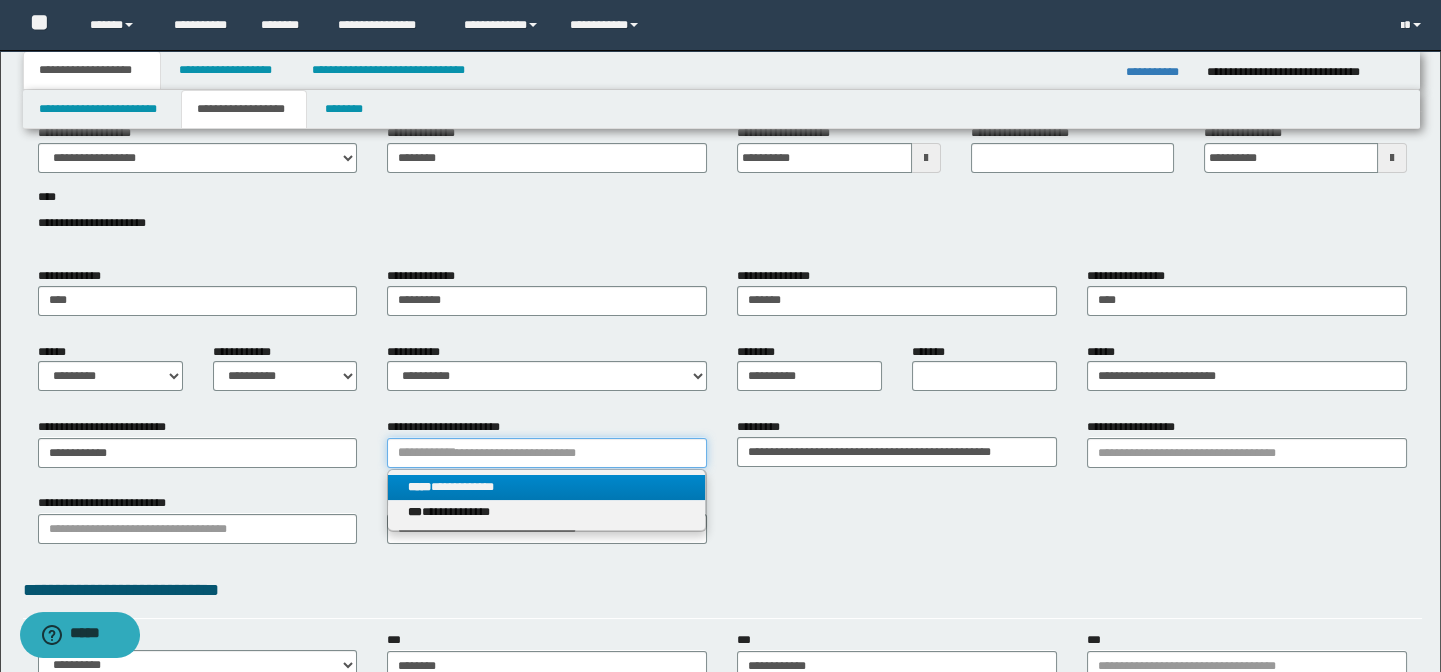 type 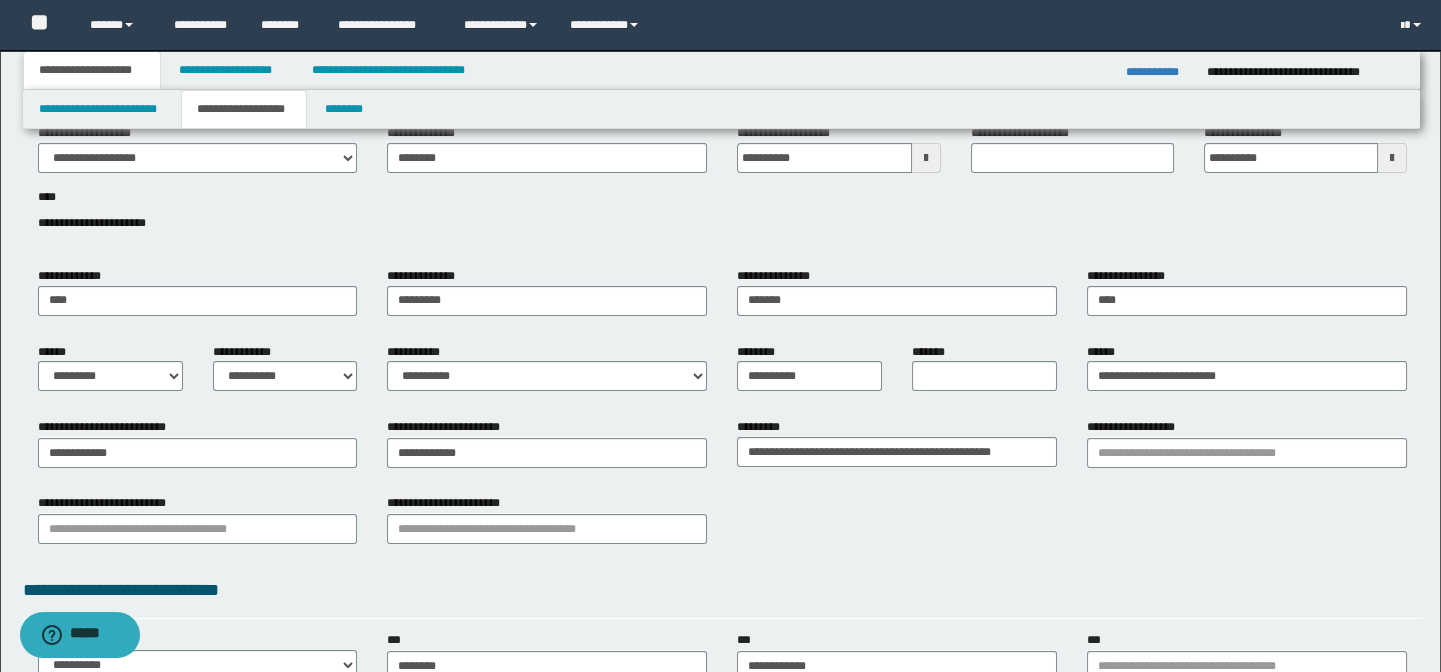 click on "**********" at bounding box center [723, 526] 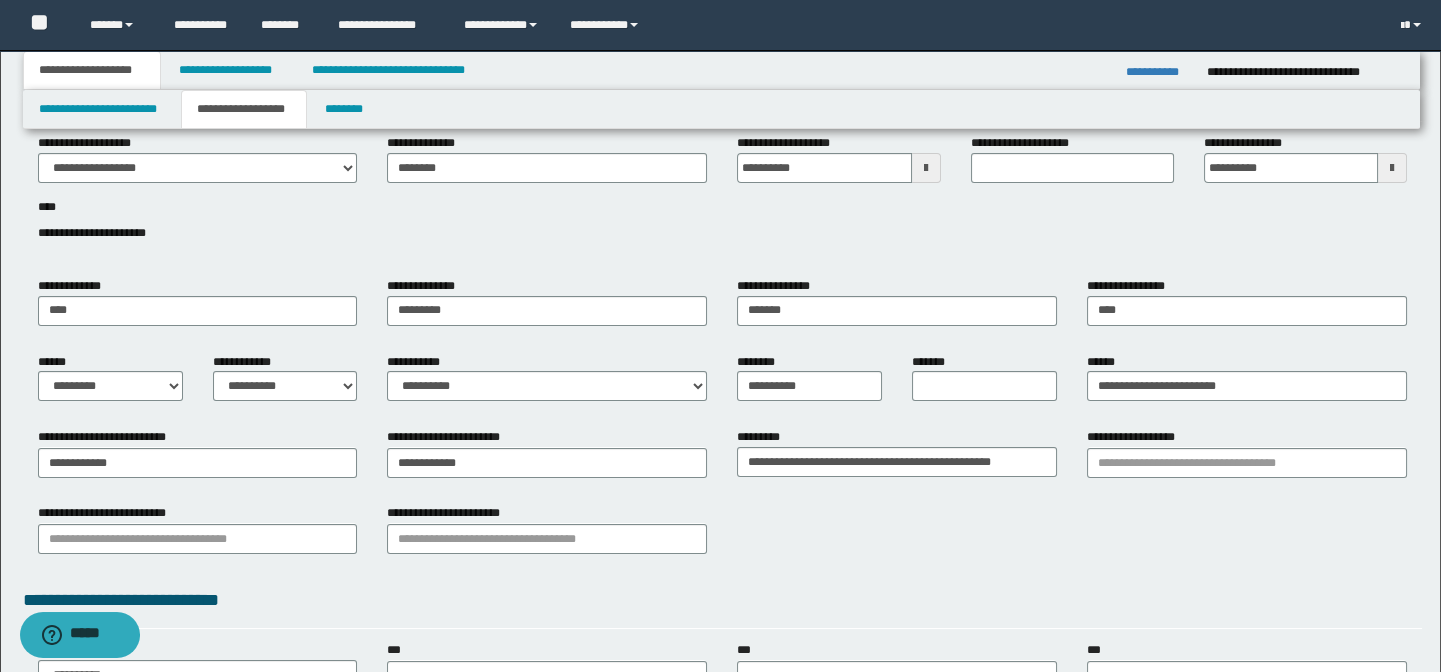 scroll, scrollTop: 0, scrollLeft: 0, axis: both 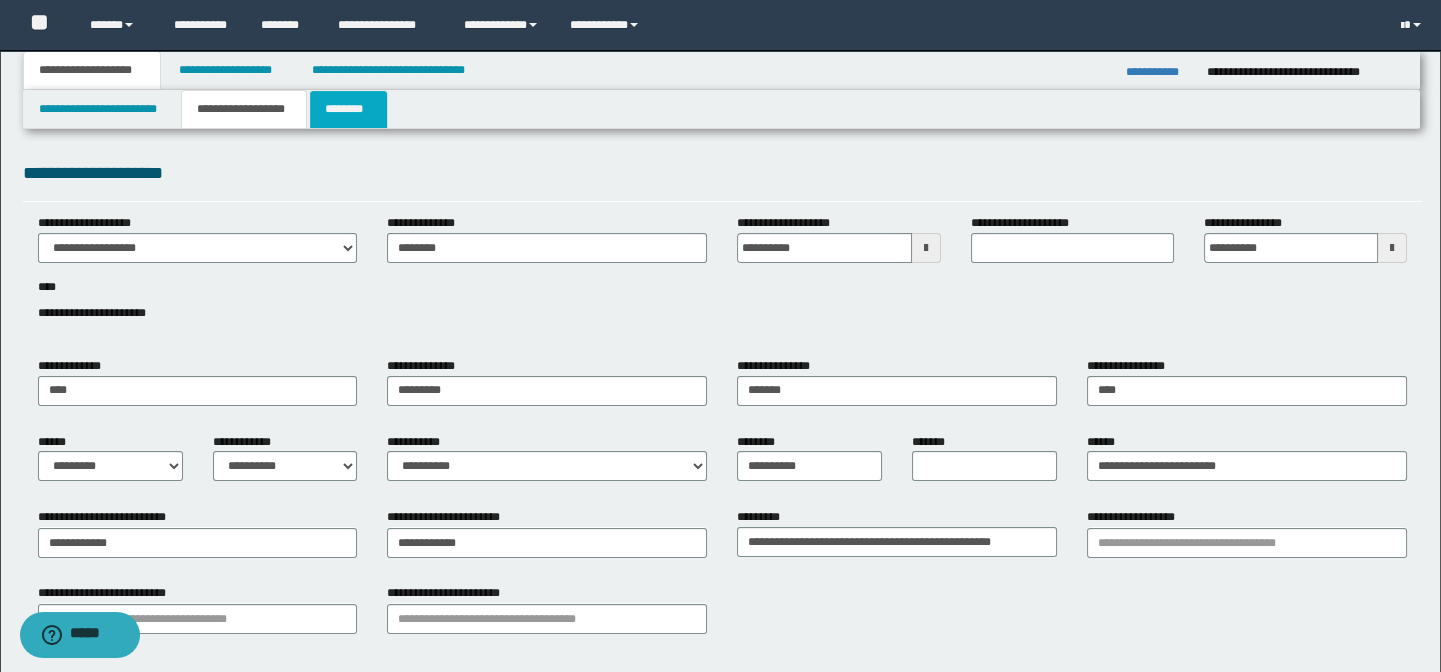 click on "********" at bounding box center [348, 109] 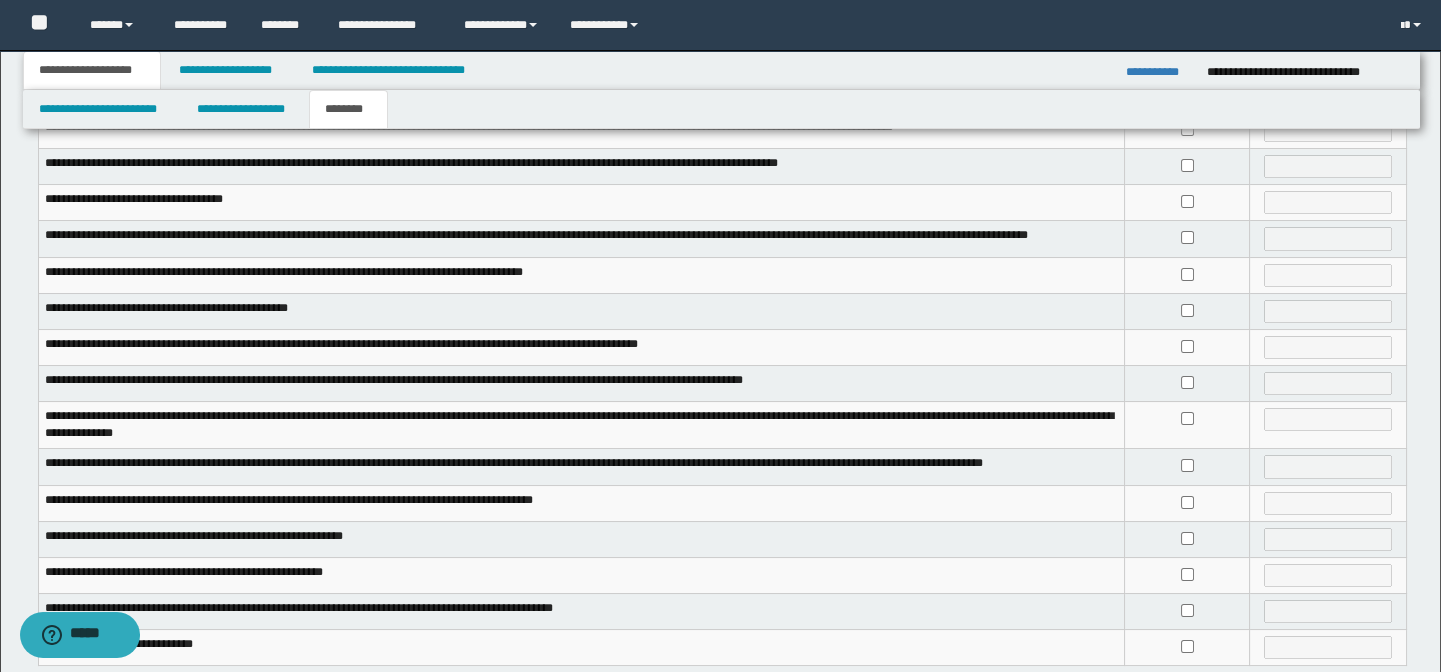 scroll, scrollTop: 363, scrollLeft: 0, axis: vertical 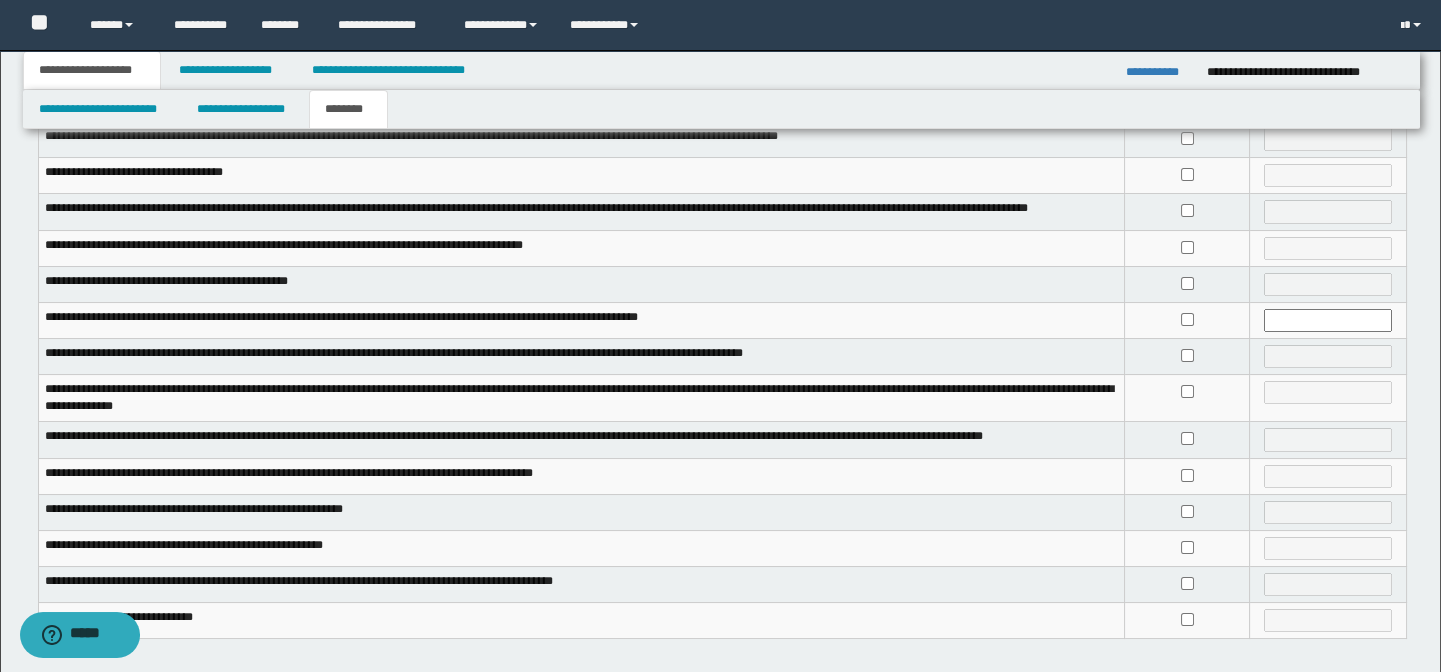click at bounding box center (1187, 440) 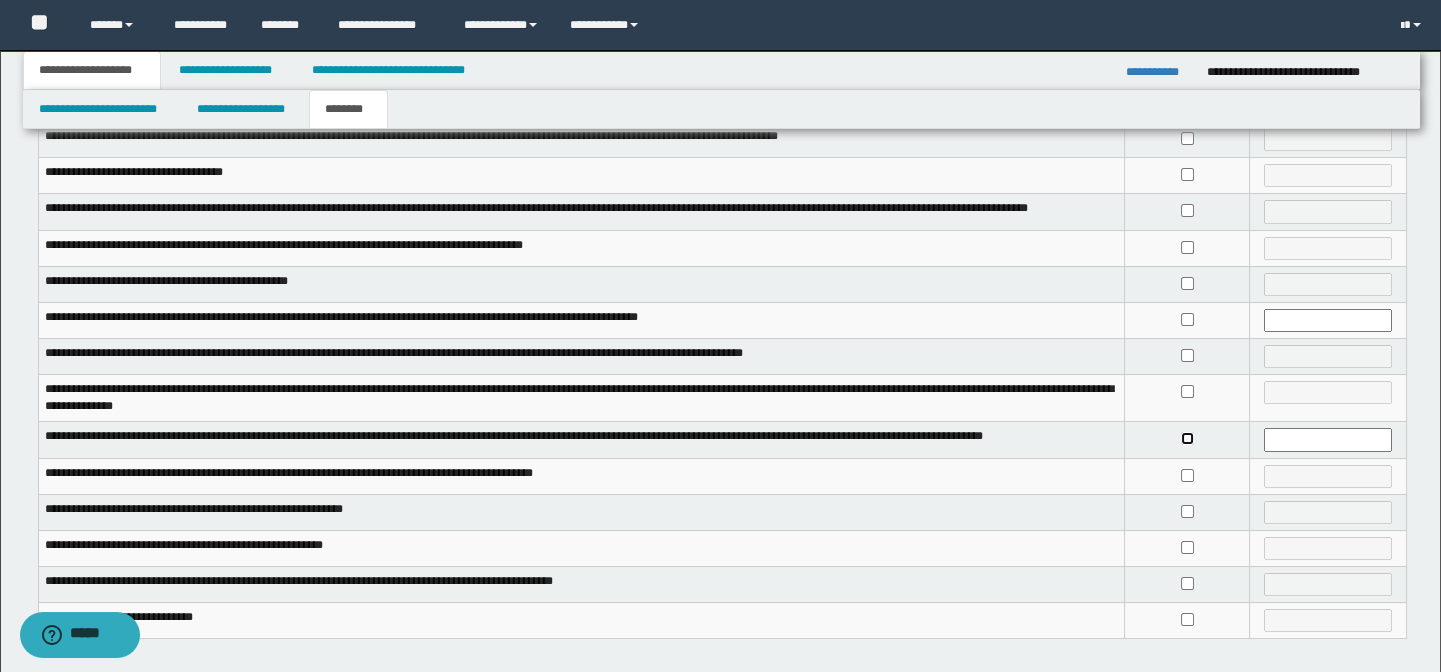 scroll, scrollTop: 90, scrollLeft: 0, axis: vertical 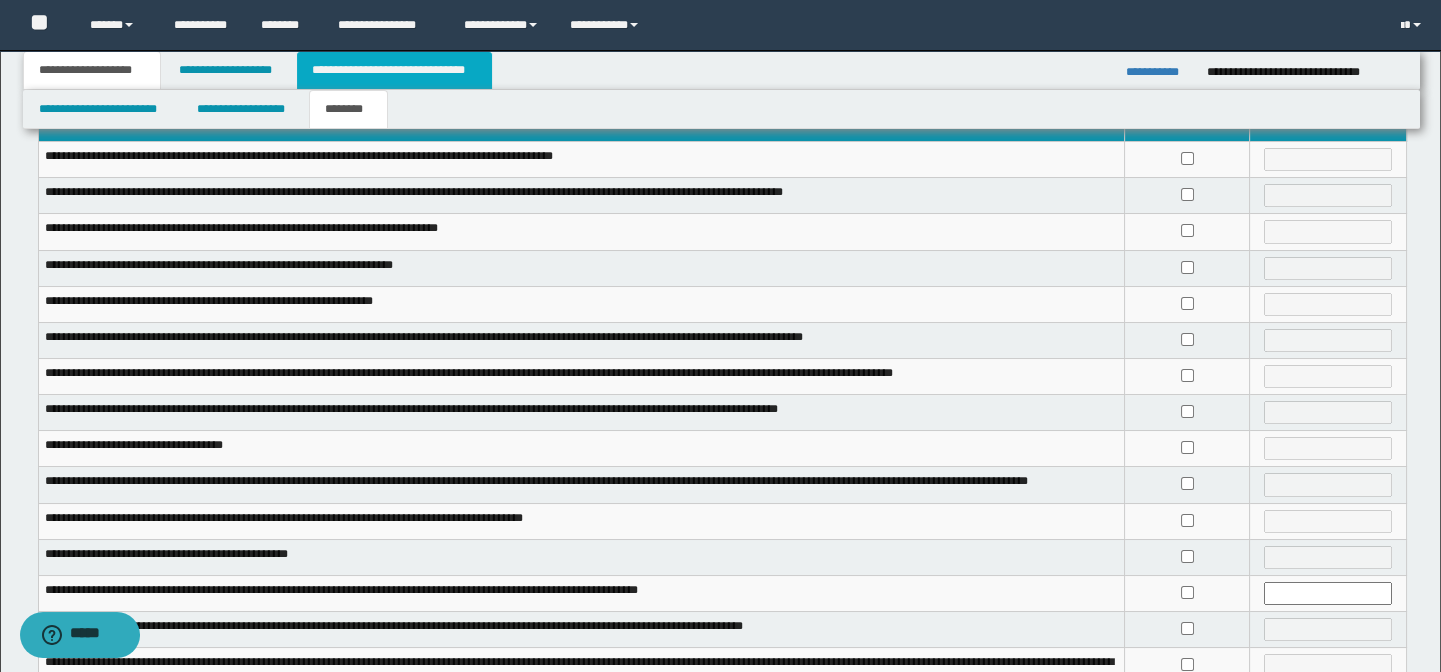 click on "**********" at bounding box center (394, 70) 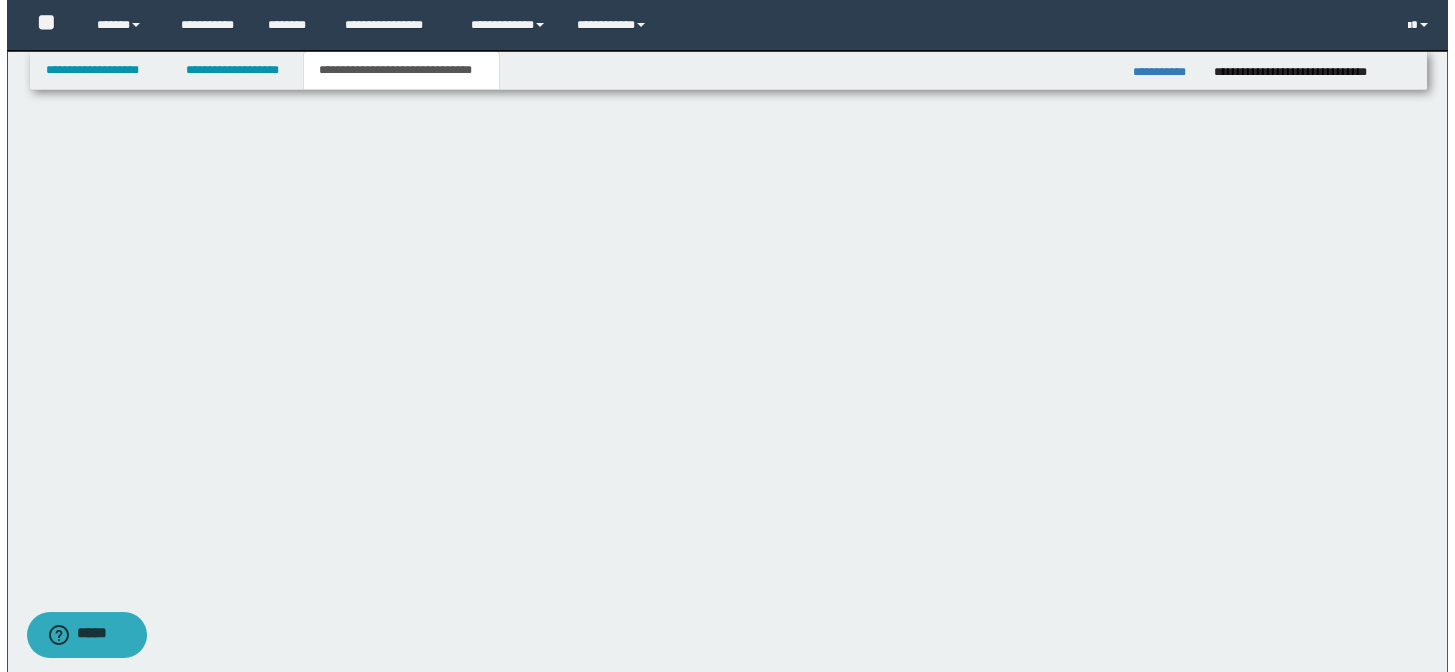 scroll, scrollTop: 0, scrollLeft: 0, axis: both 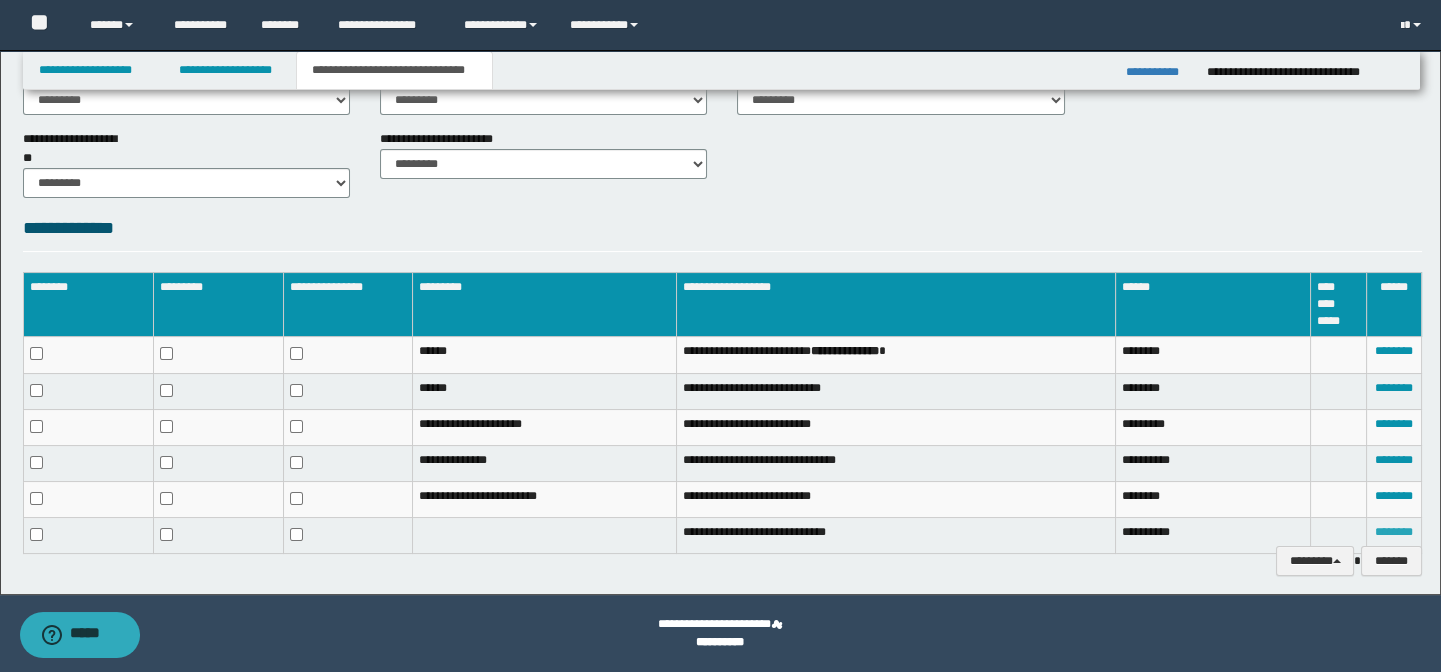 click on "********" at bounding box center (1394, 532) 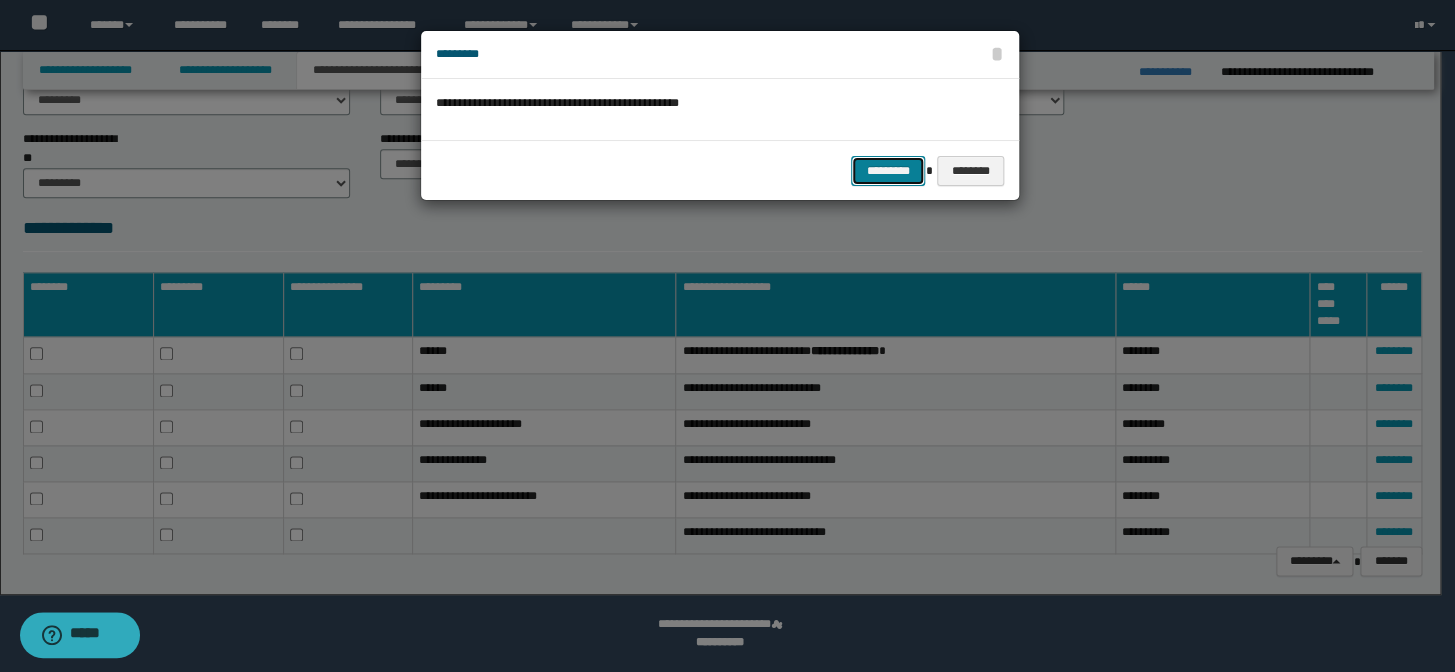 click on "*********" at bounding box center (888, 171) 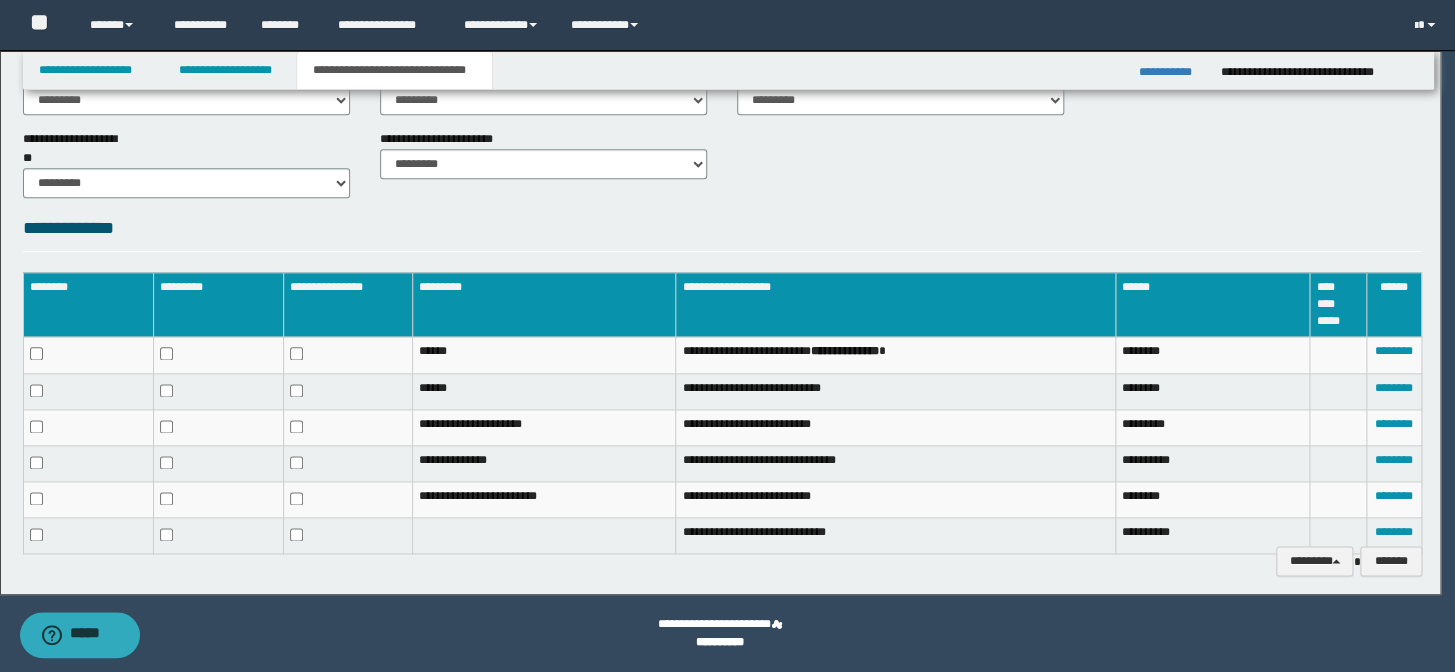 scroll, scrollTop: 827, scrollLeft: 0, axis: vertical 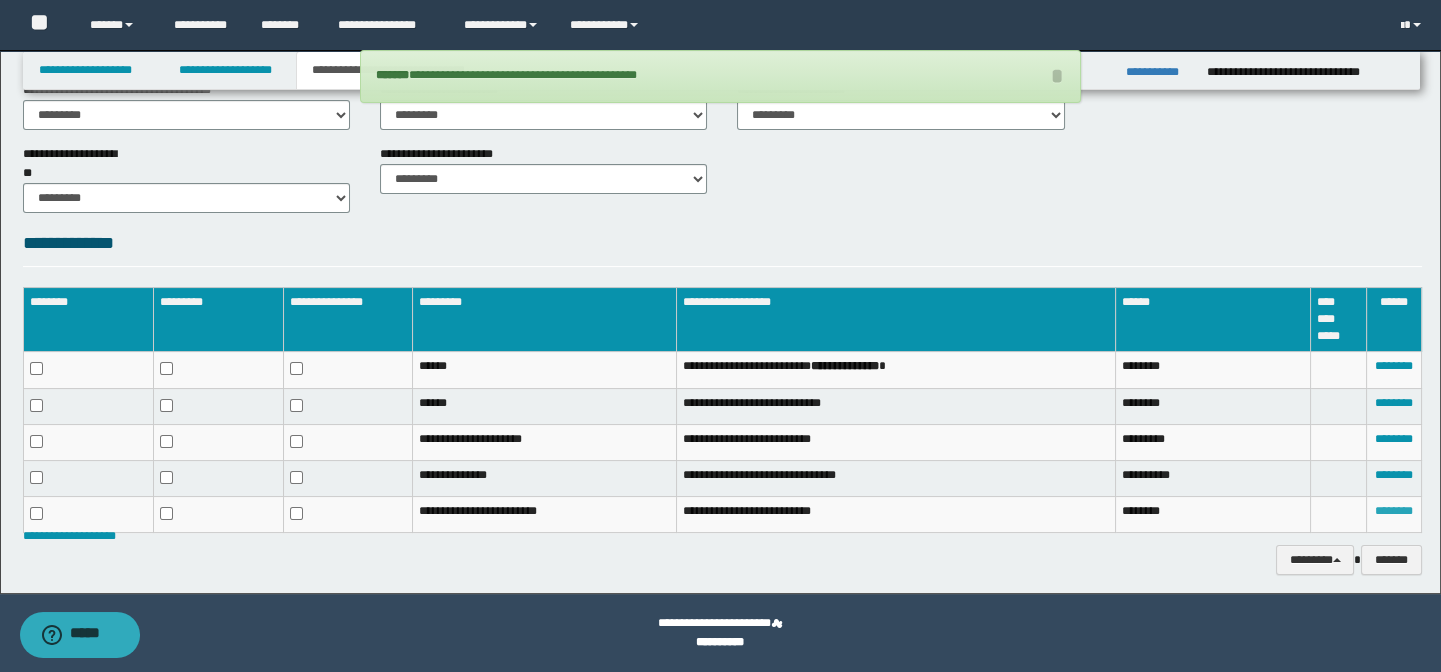 click on "********" at bounding box center [1394, 511] 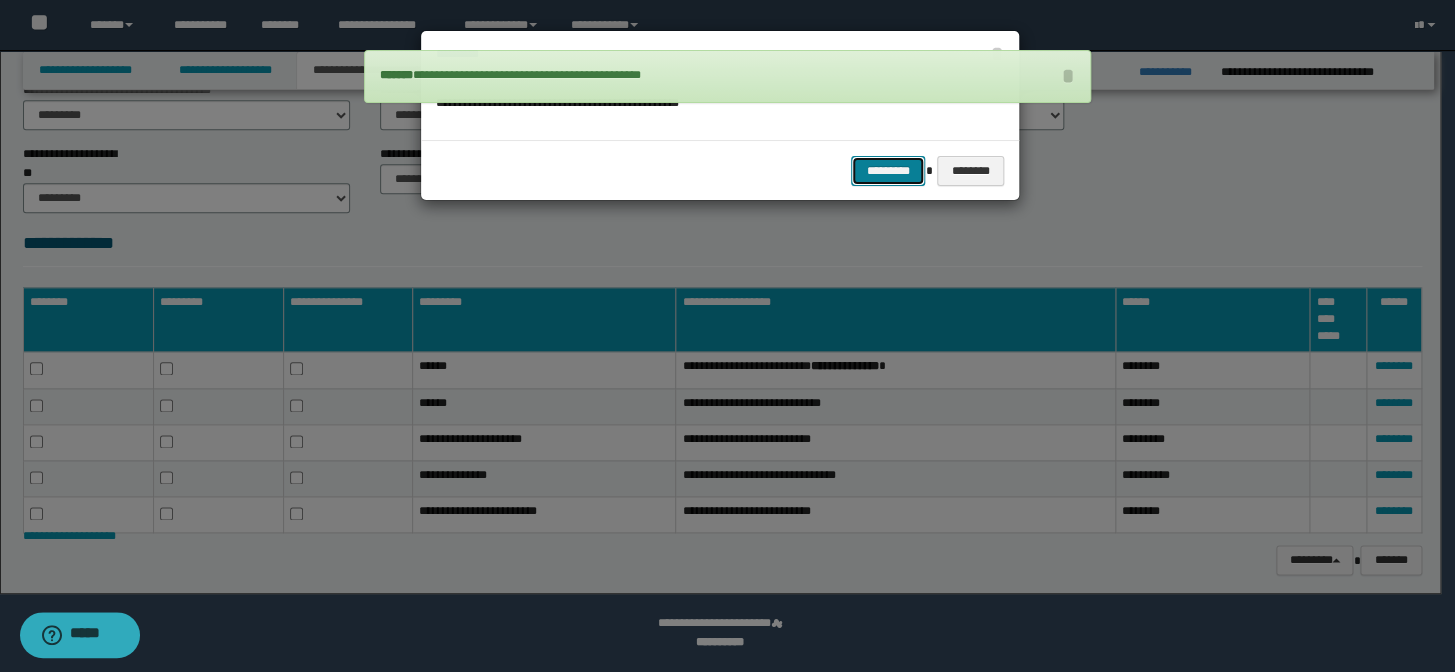click on "*********" at bounding box center [888, 171] 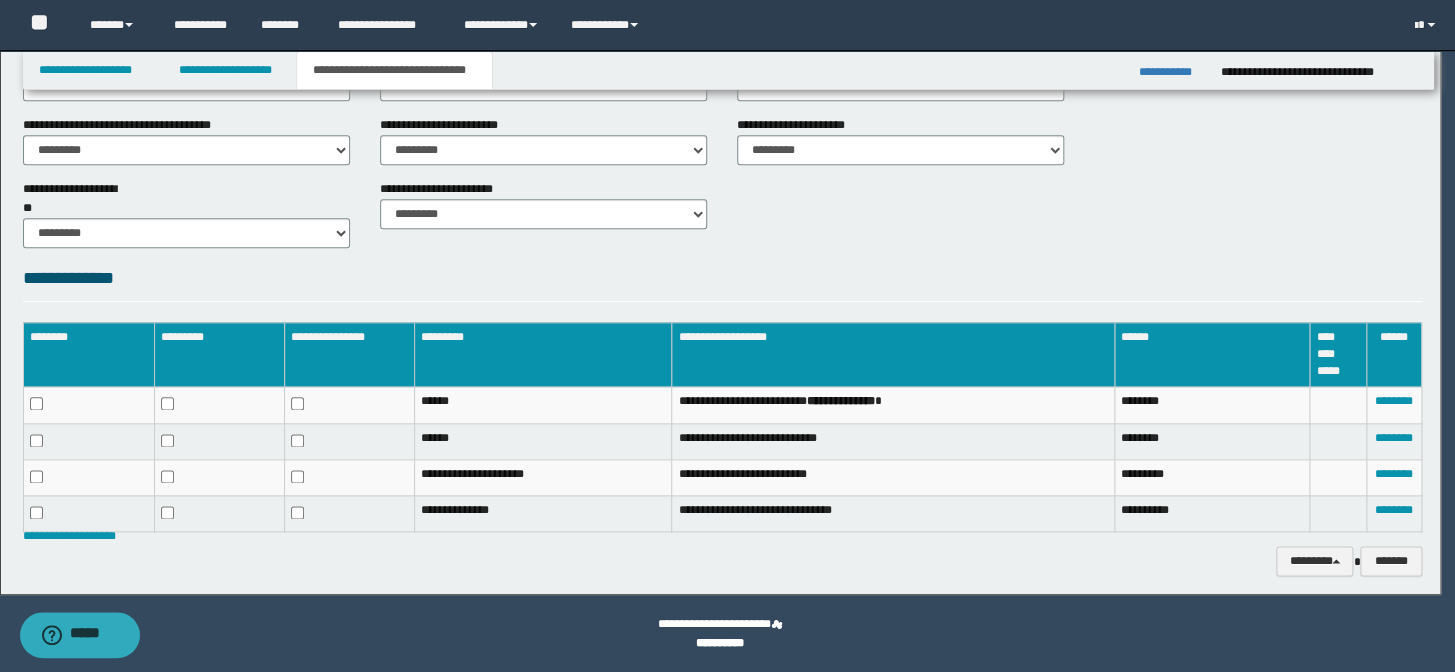 scroll, scrollTop: 792, scrollLeft: 0, axis: vertical 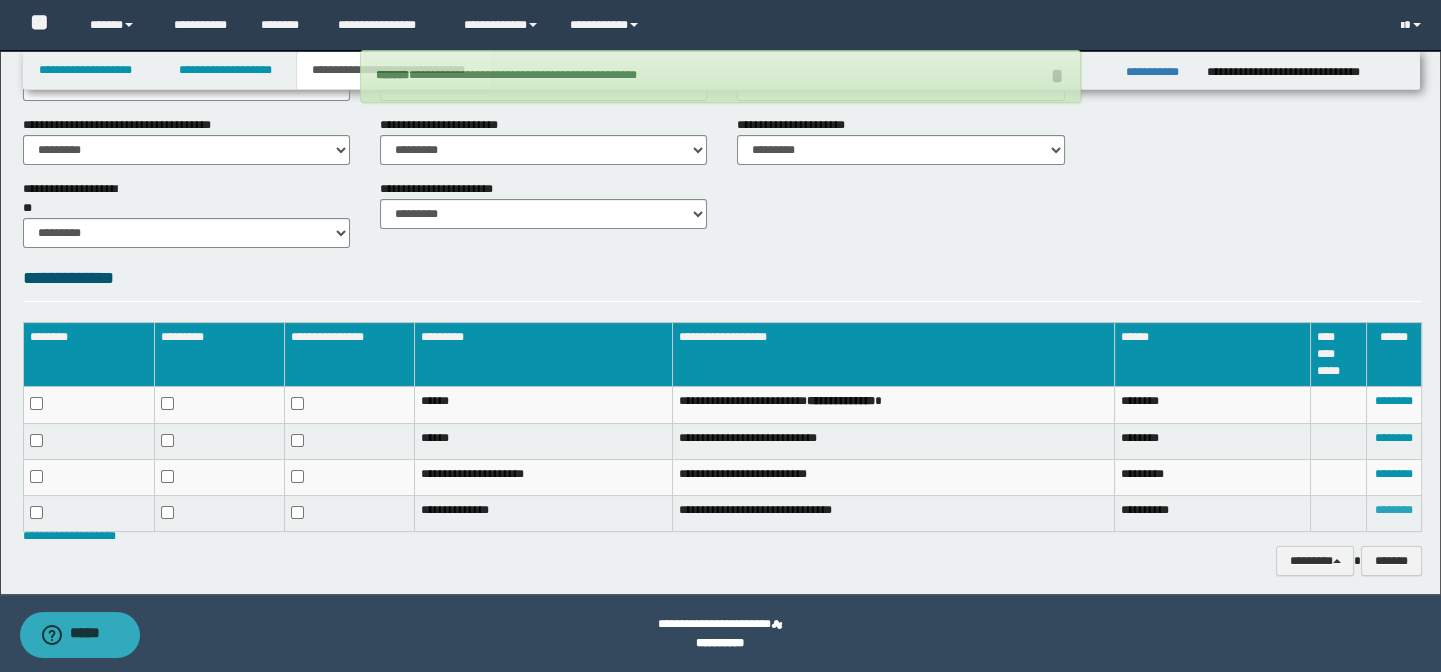click on "********" at bounding box center [1394, 510] 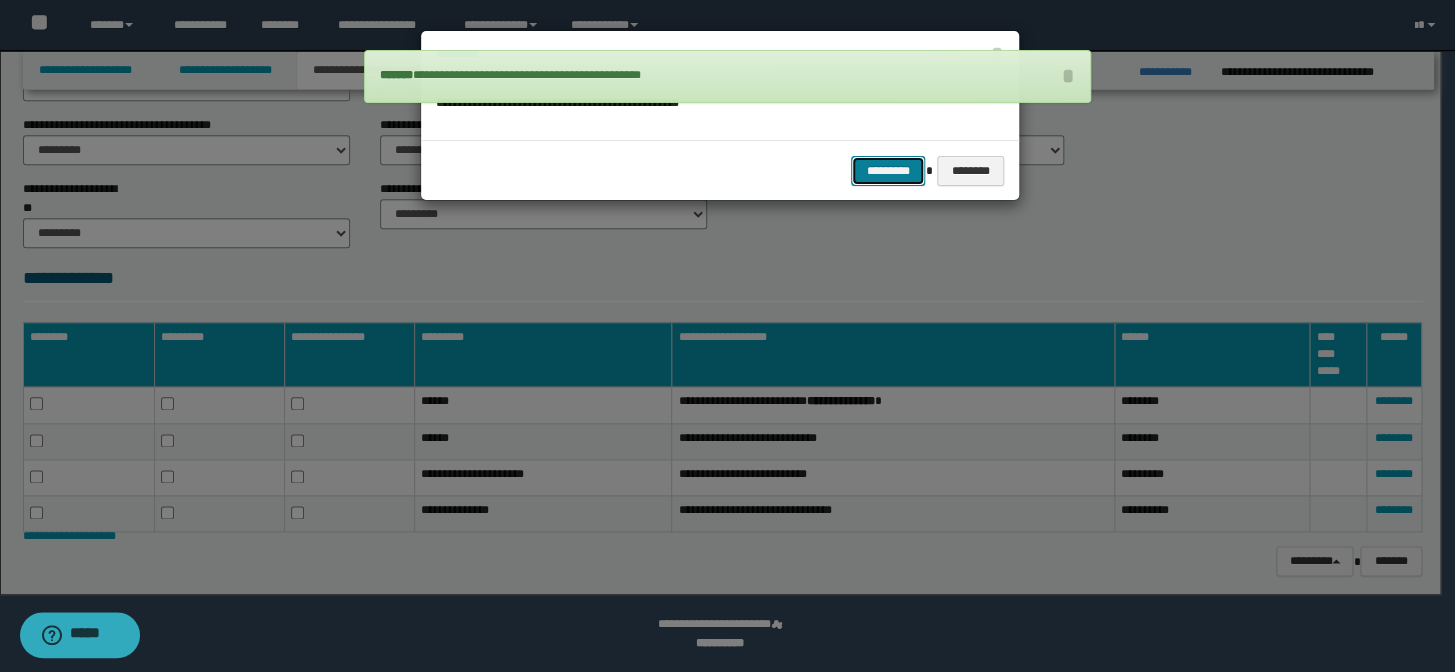 click on "*********" at bounding box center [888, 171] 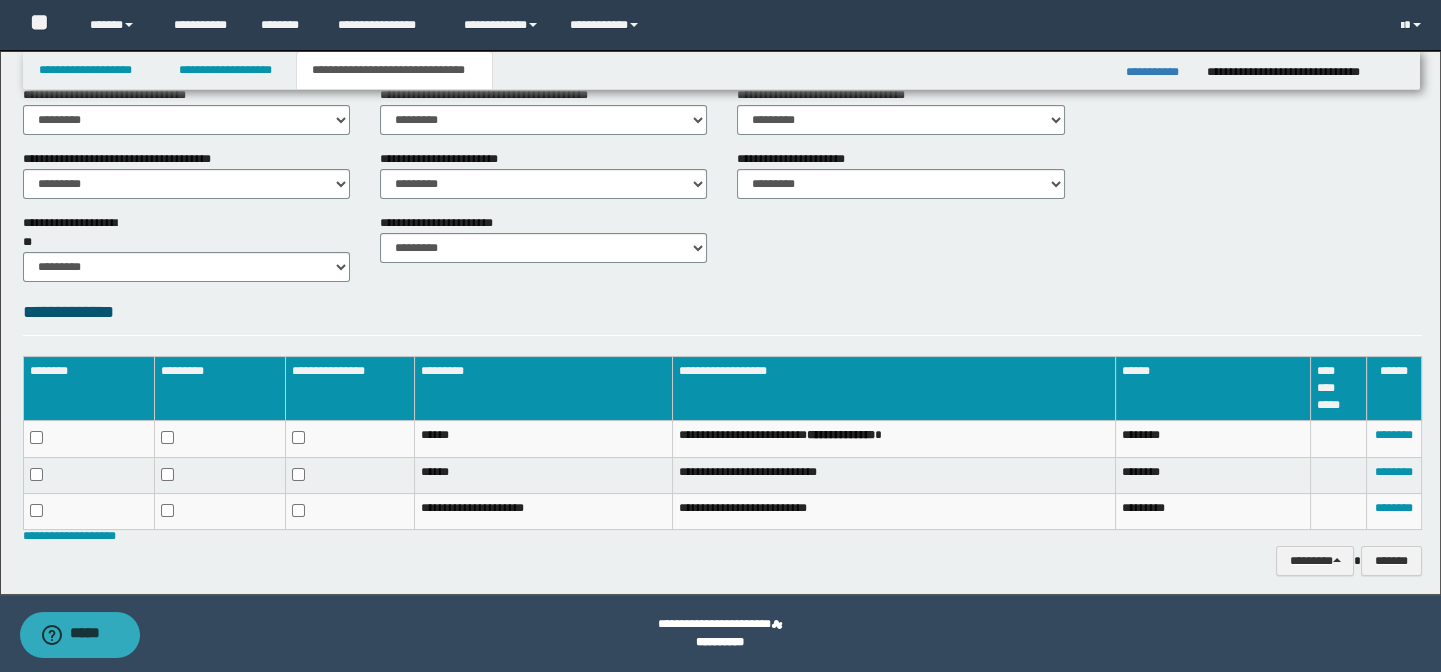 click on "**********" at bounding box center [723, 246] 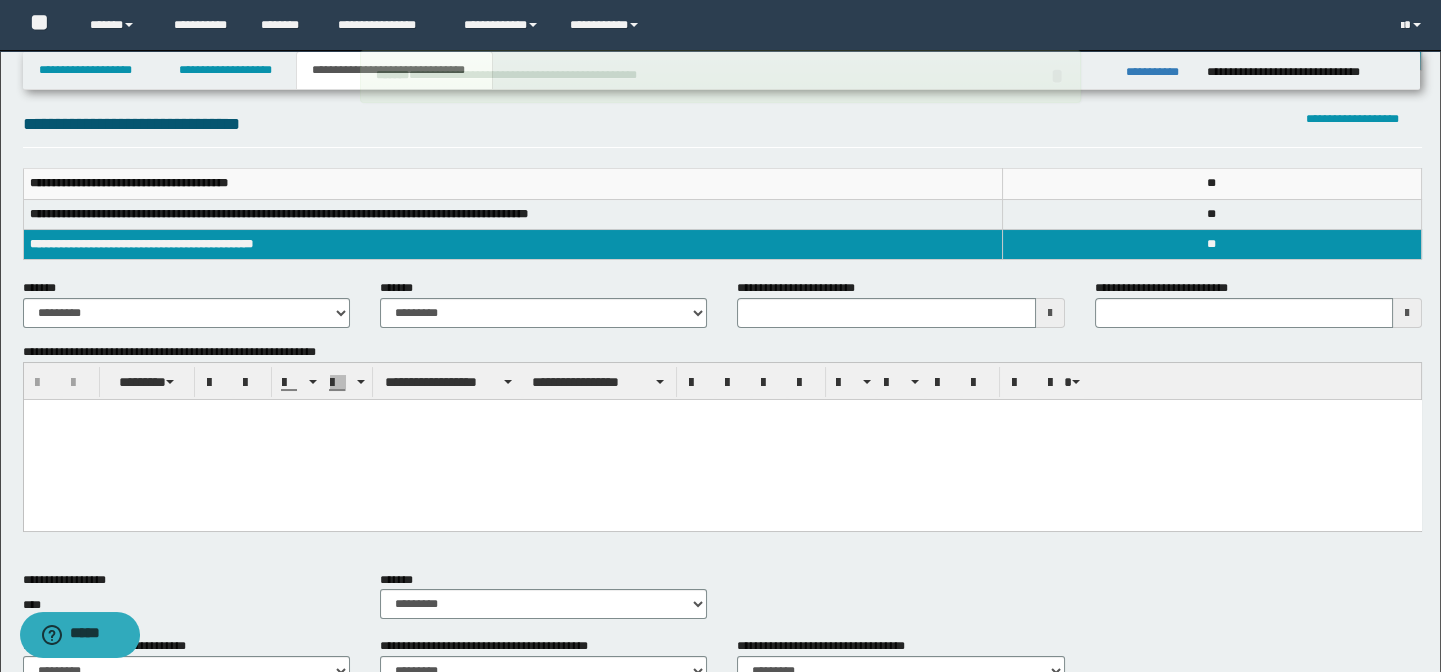 type 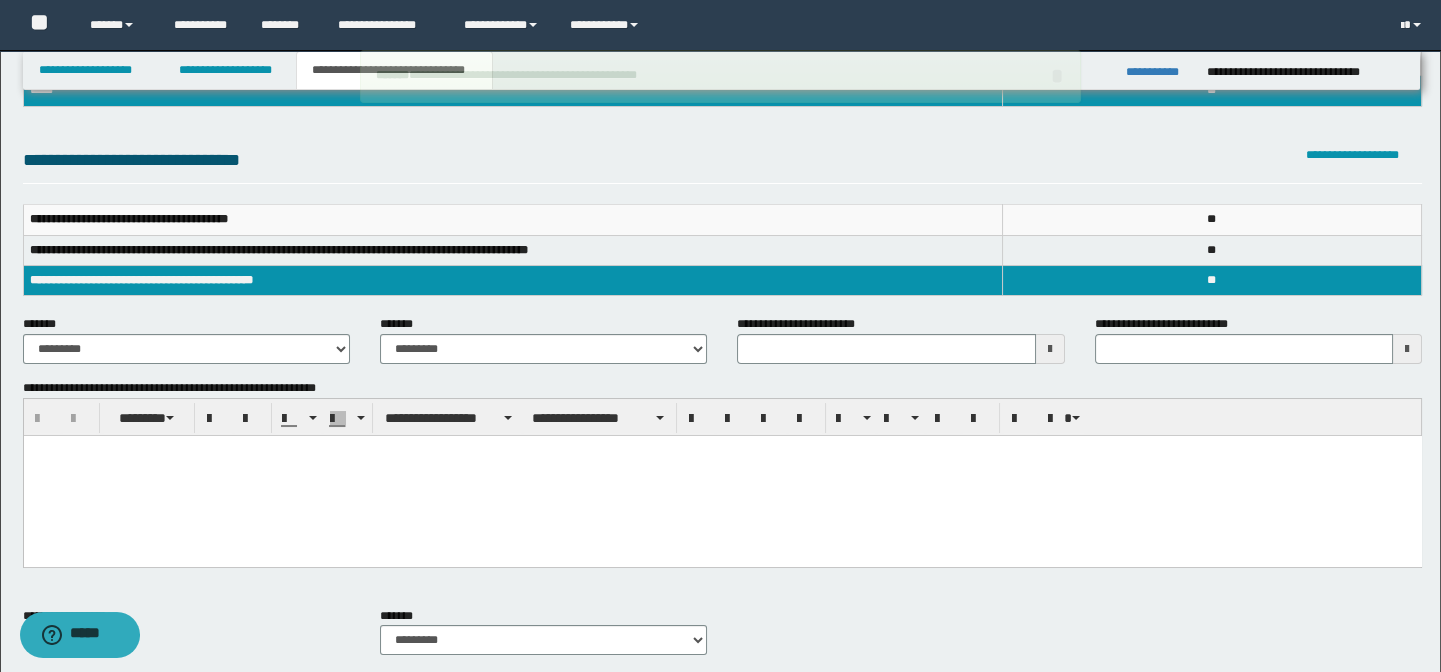 scroll, scrollTop: 30, scrollLeft: 0, axis: vertical 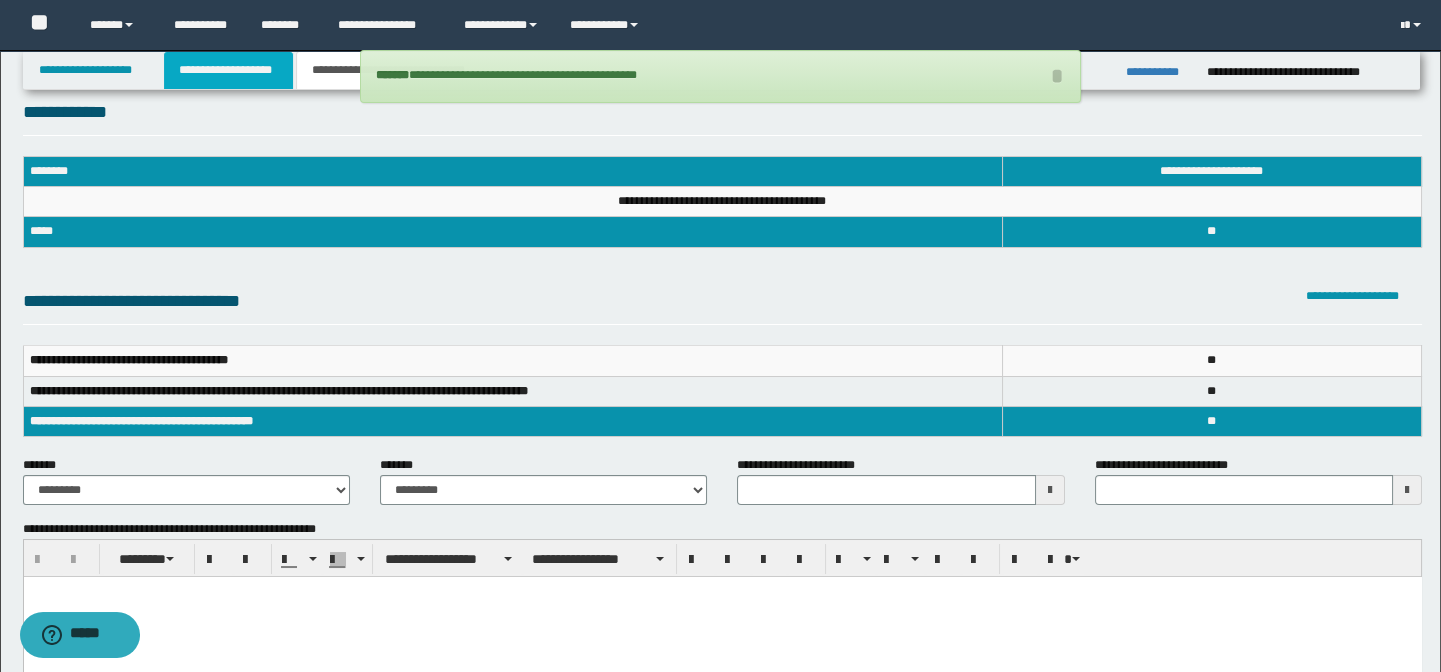 click on "**********" at bounding box center [228, 70] 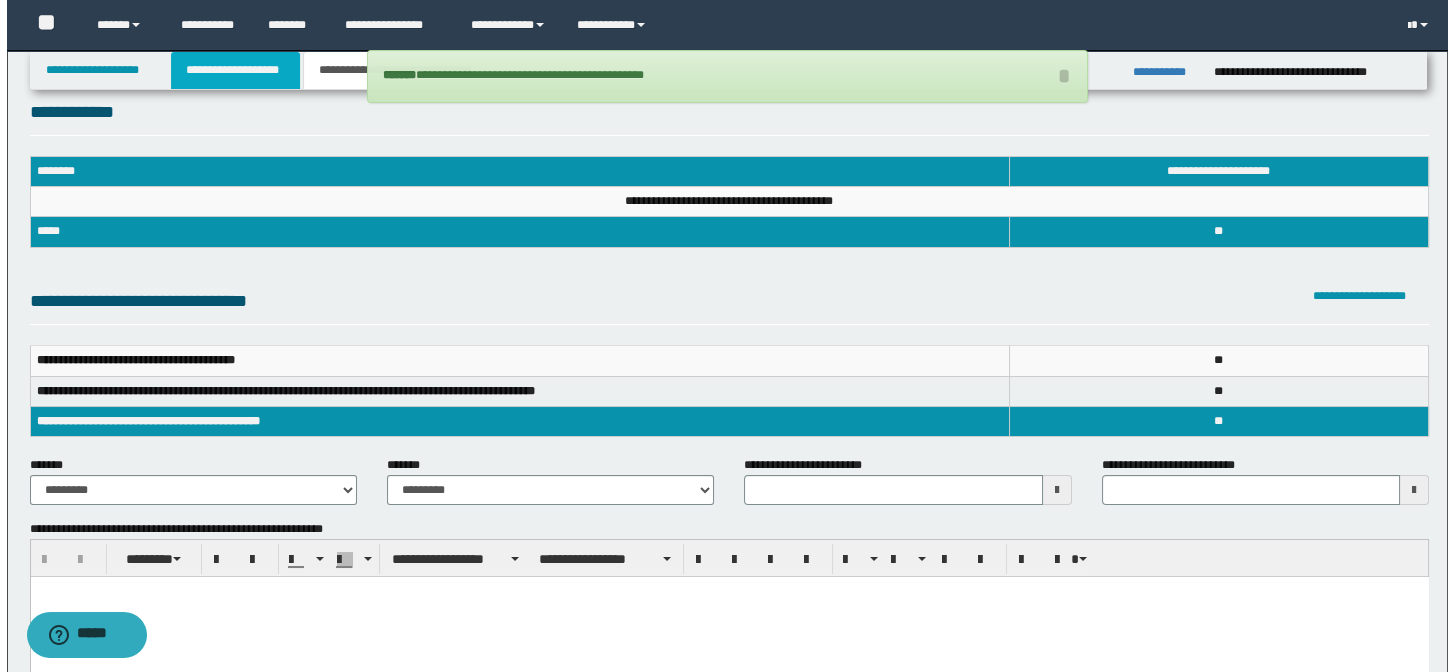 scroll, scrollTop: 0, scrollLeft: 0, axis: both 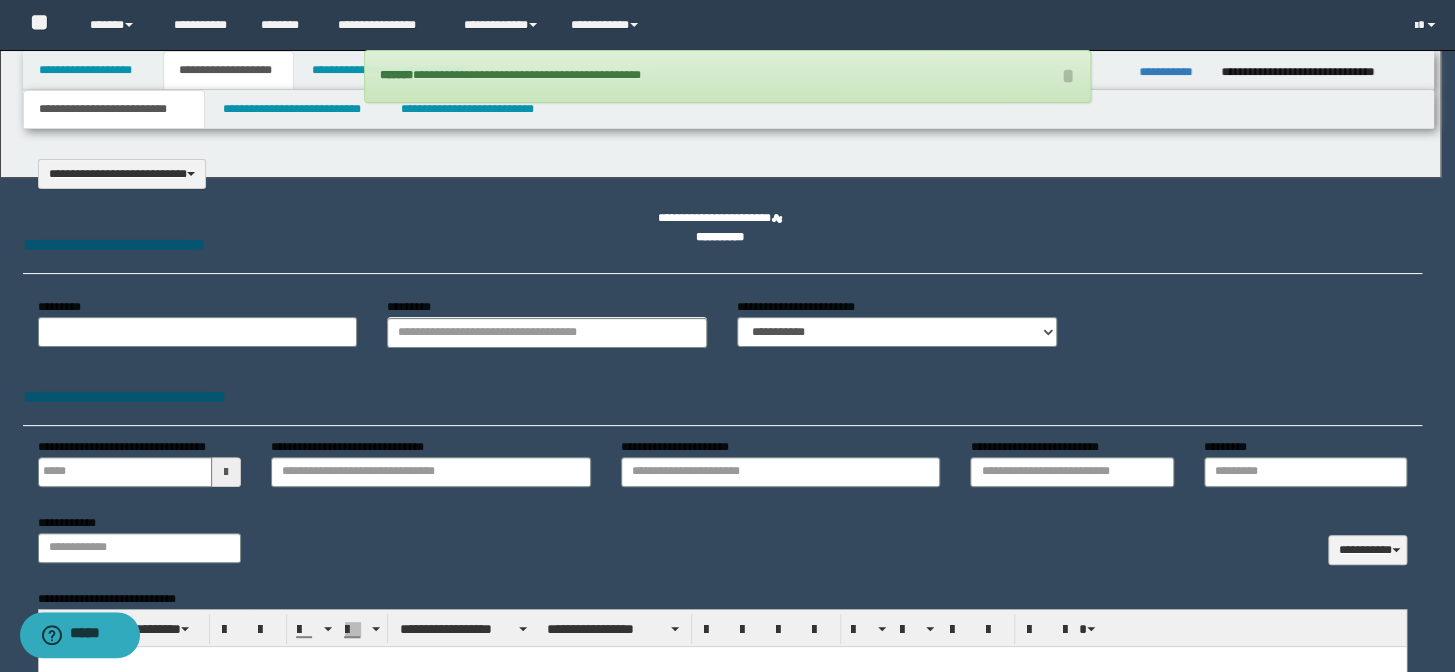 select on "*" 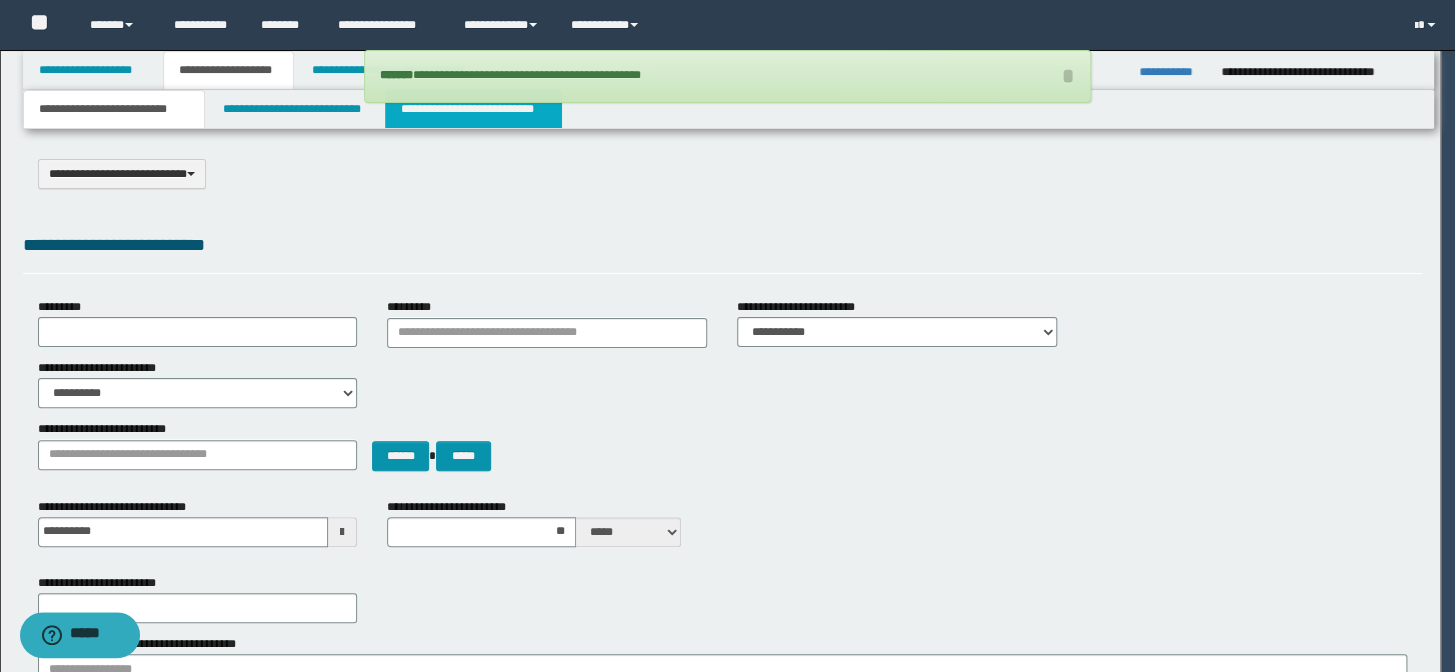 click on "**********" at bounding box center [473, 109] 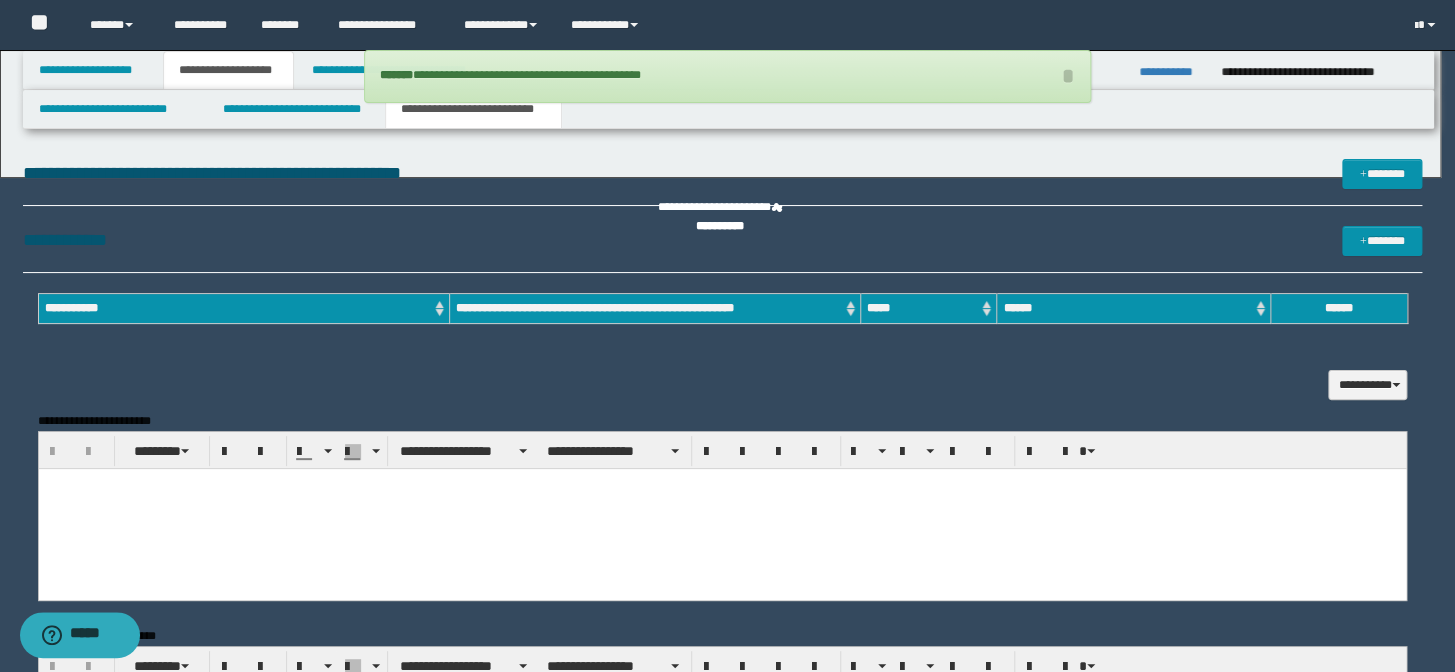 scroll, scrollTop: 0, scrollLeft: 0, axis: both 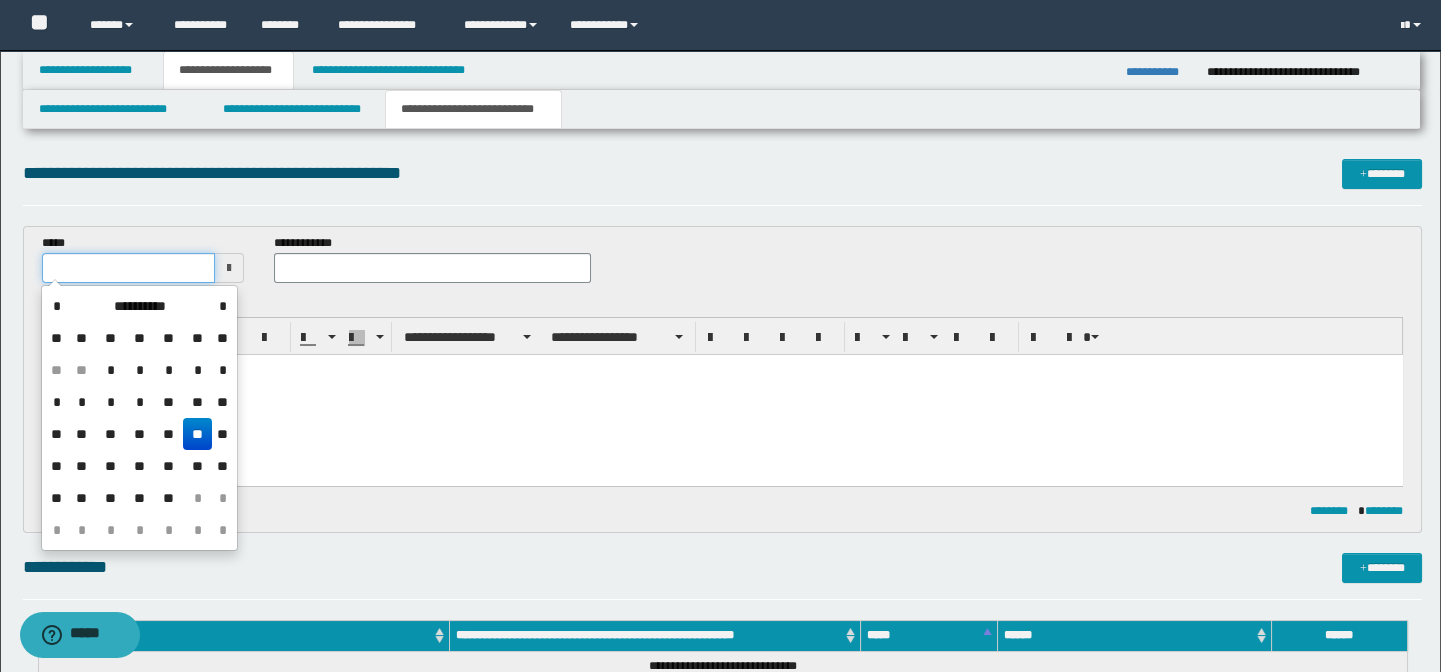 click at bounding box center [128, 268] 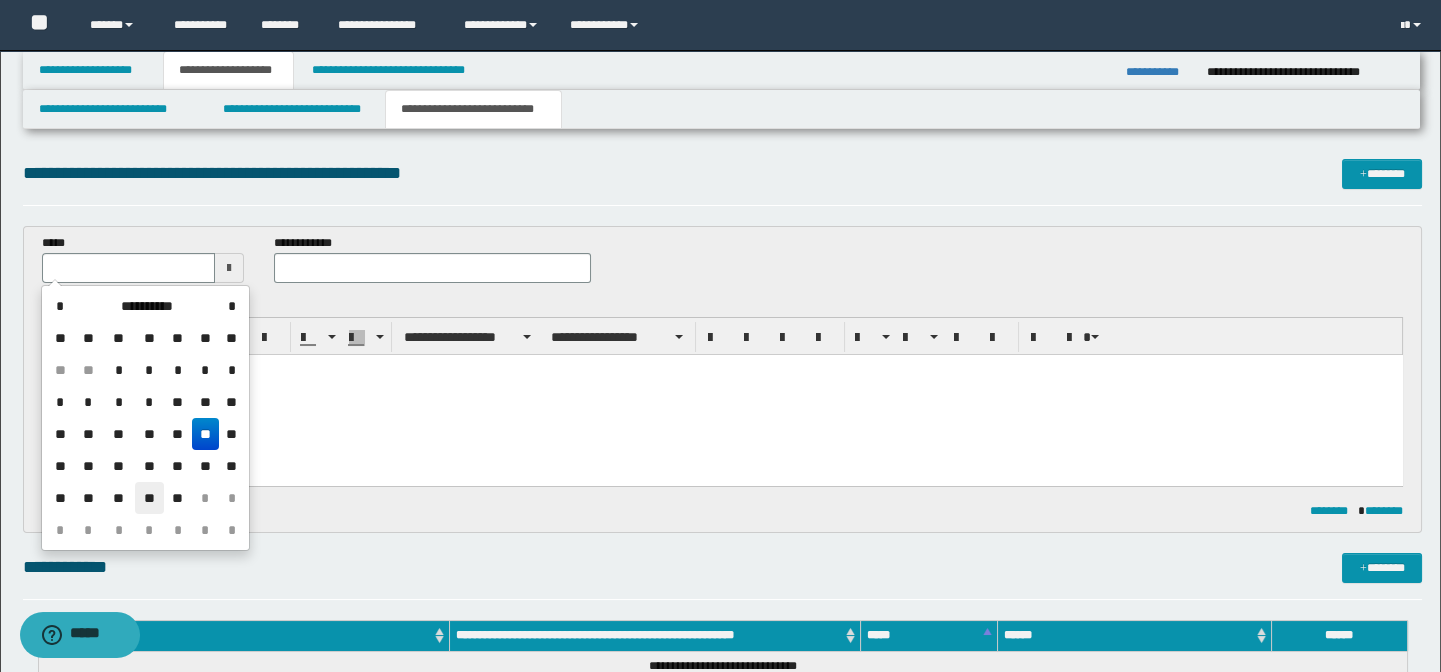 click on "**" at bounding box center [149, 498] 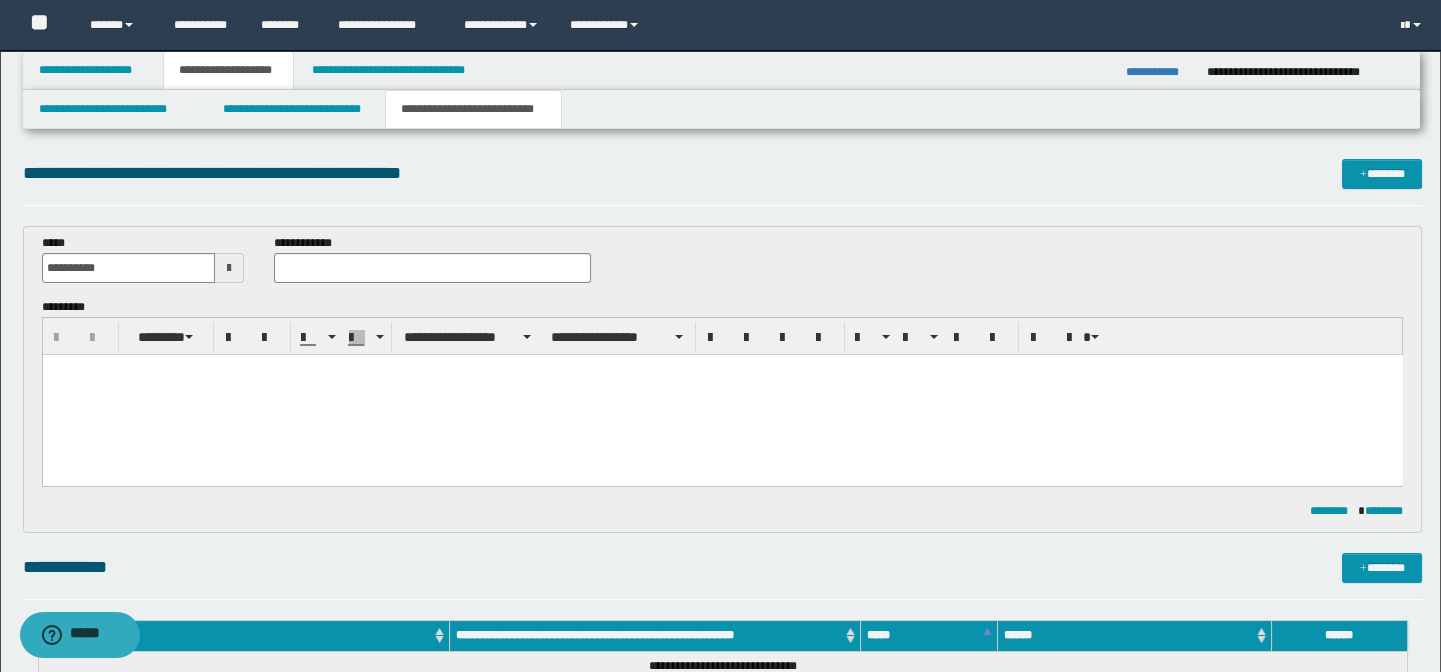 click on "**********" at bounding box center (723, 379) 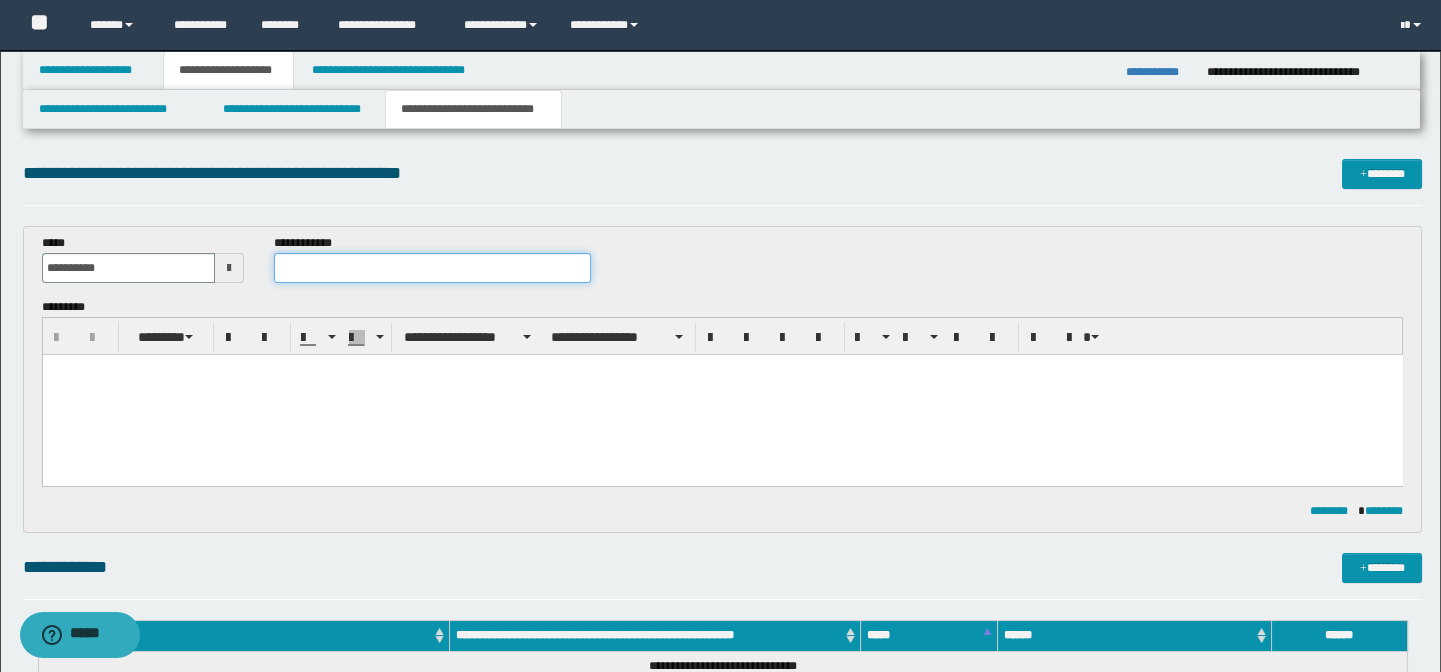 click at bounding box center [433, 268] 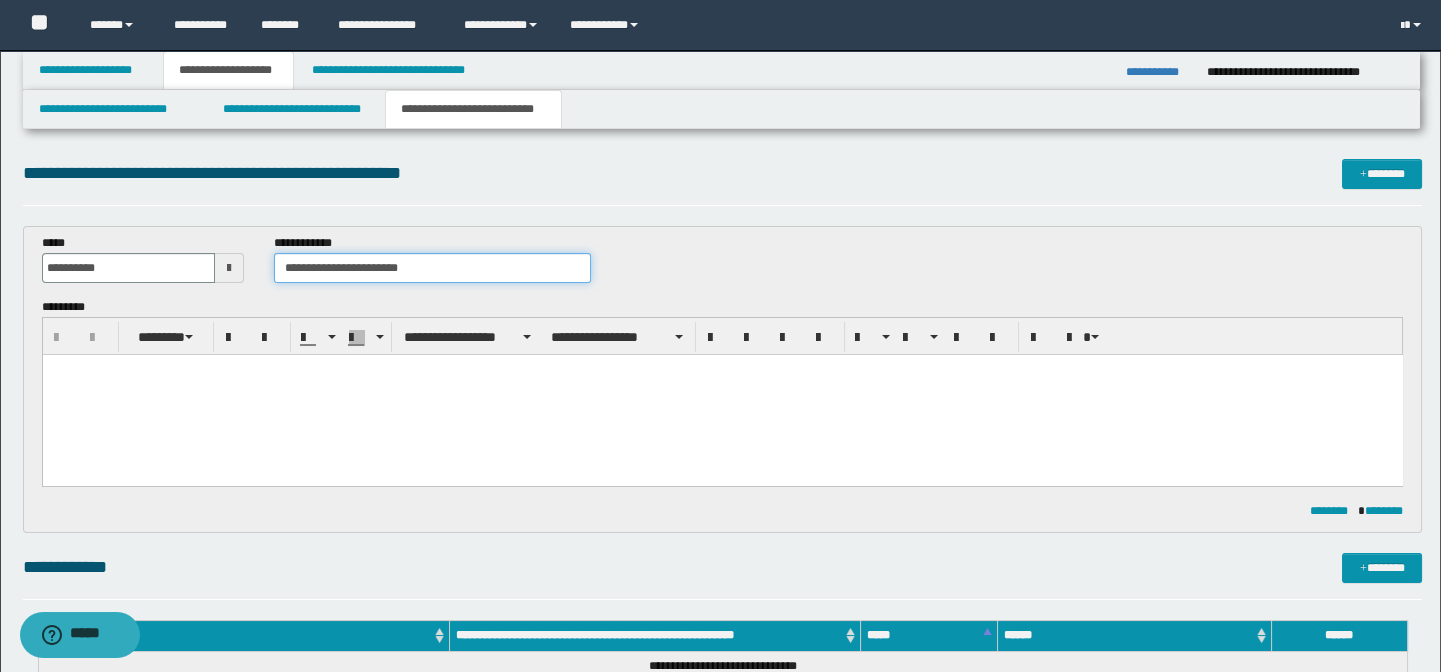 type on "**********" 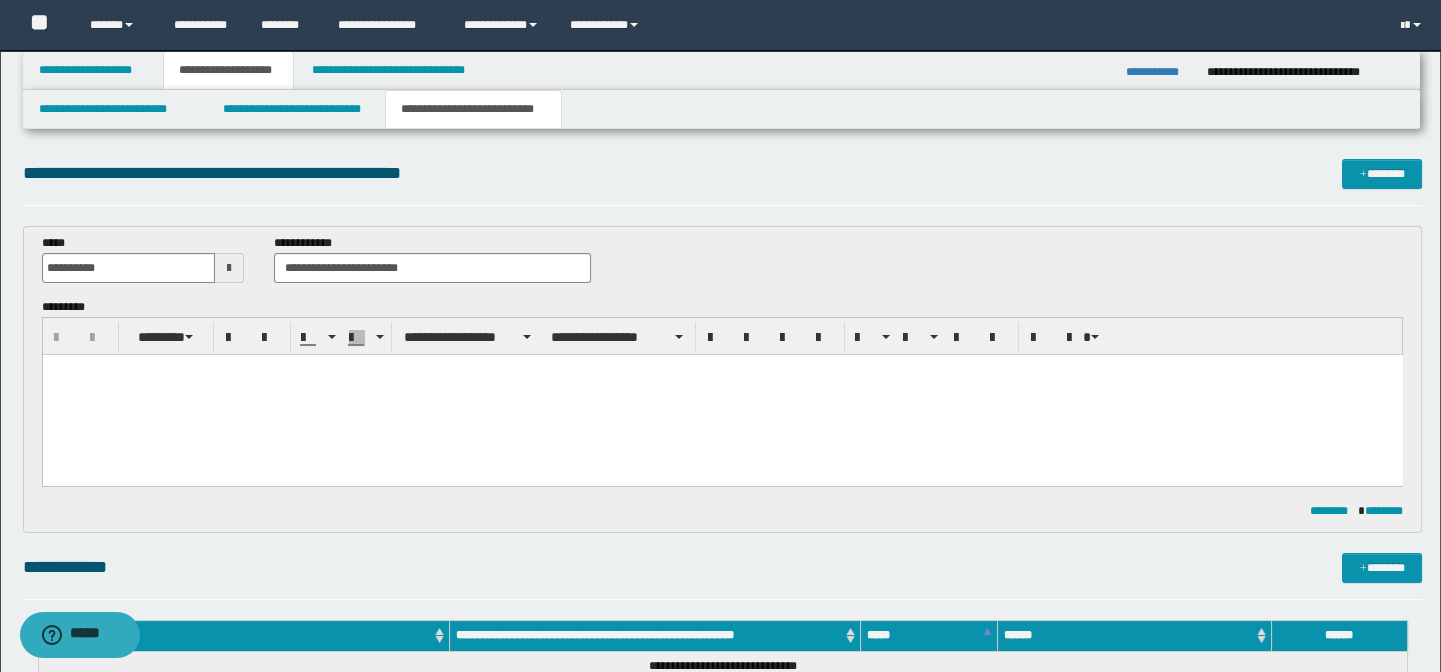 click at bounding box center (722, 395) 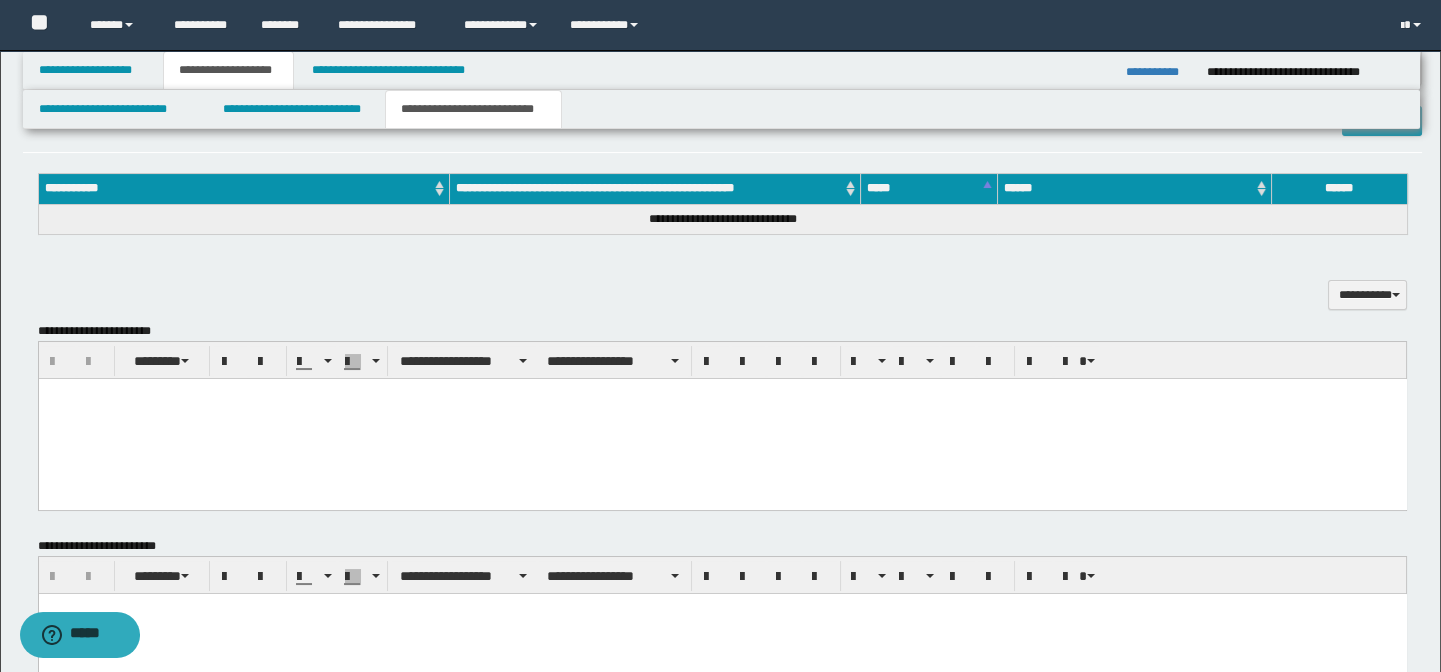 scroll, scrollTop: 454, scrollLeft: 0, axis: vertical 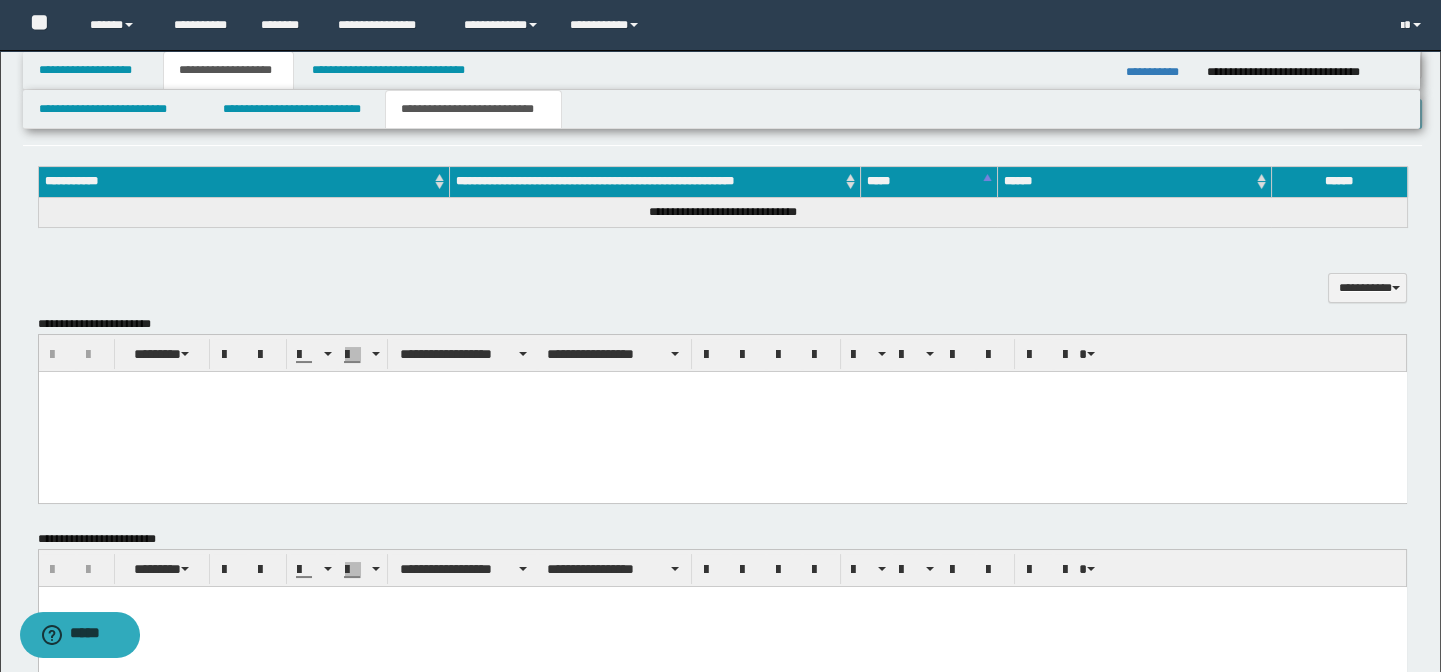 click at bounding box center [722, 411] 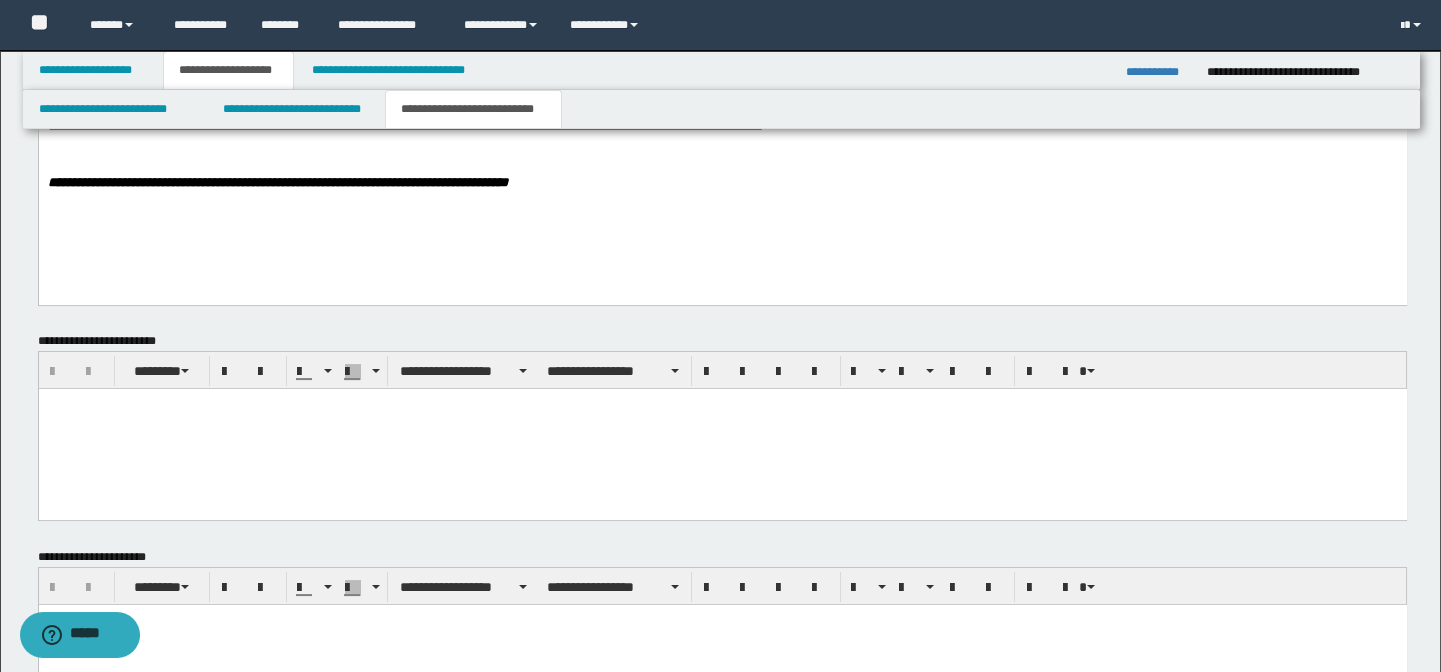 scroll, scrollTop: 901, scrollLeft: 0, axis: vertical 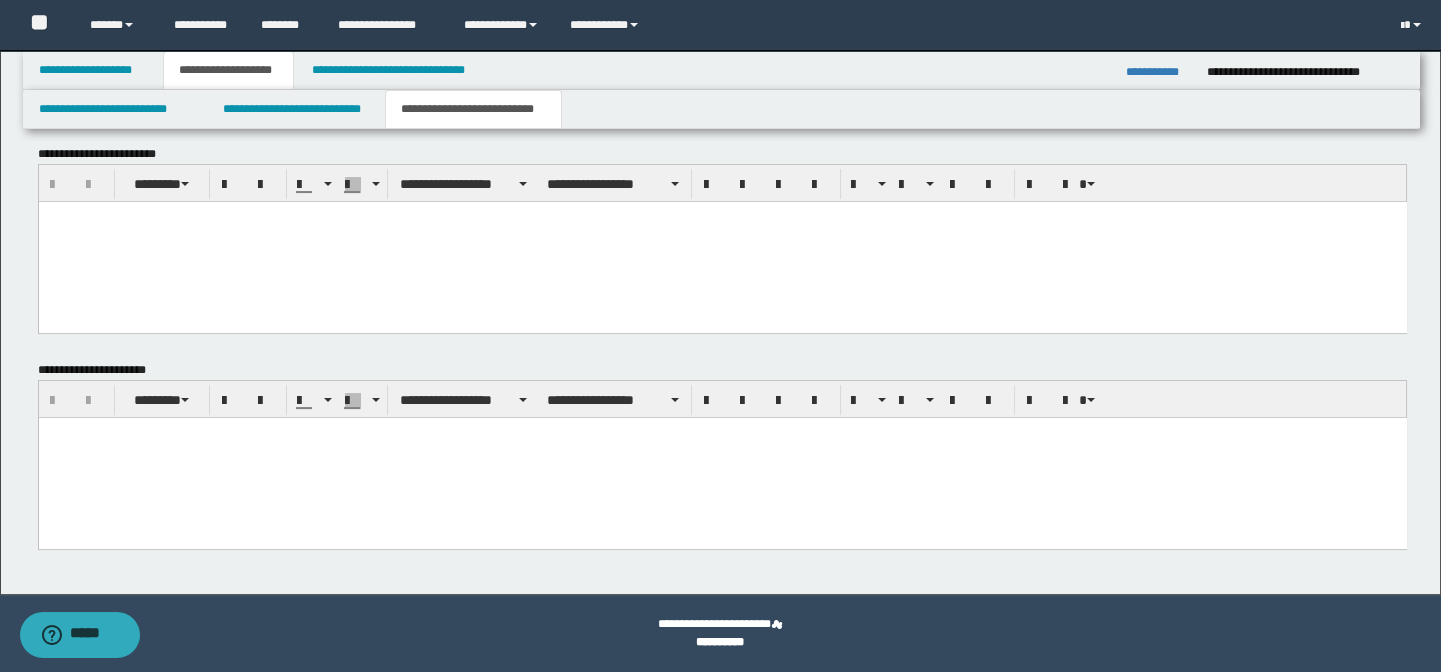 click at bounding box center (722, 457) 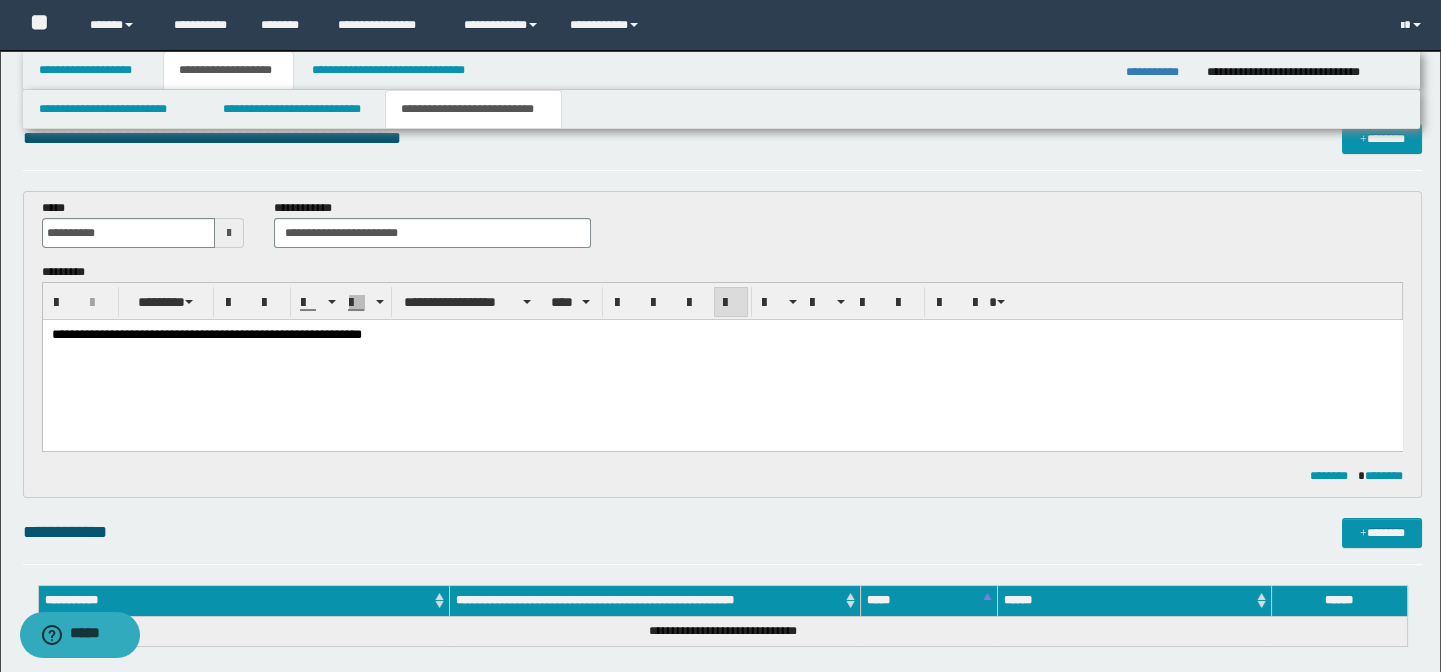 scroll, scrollTop: 0, scrollLeft: 0, axis: both 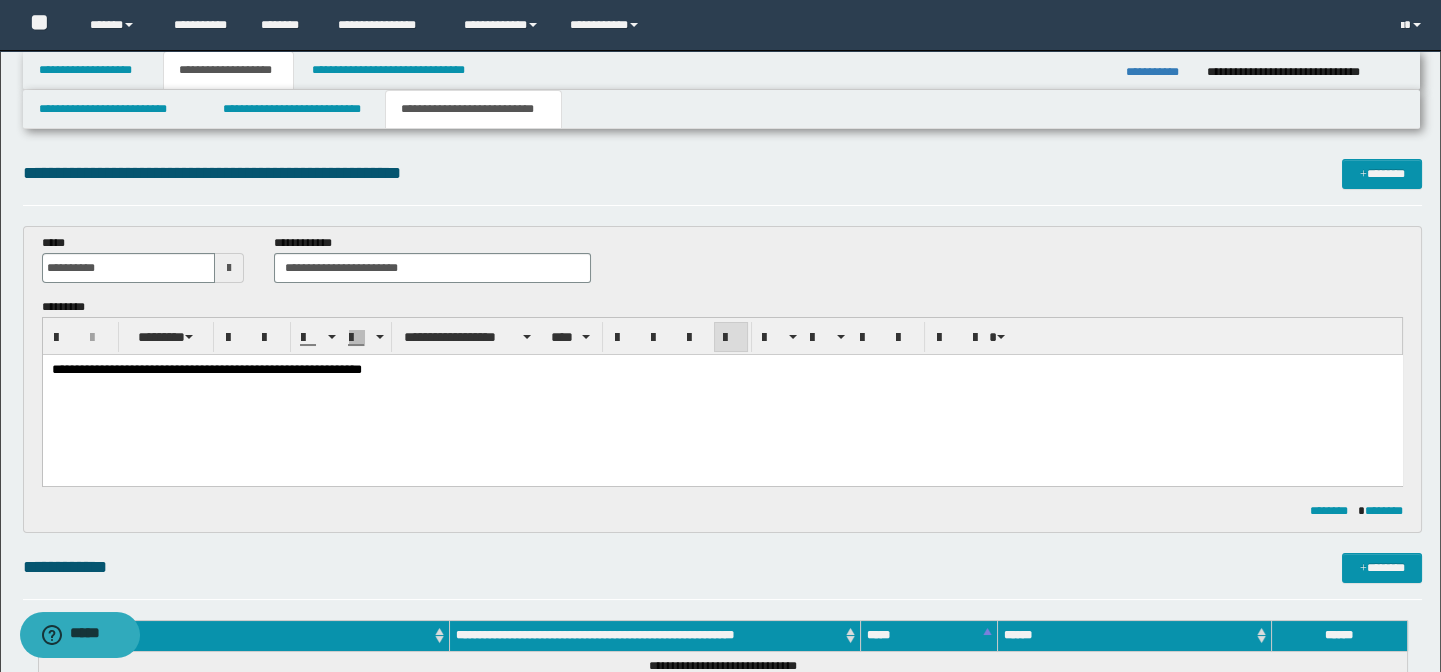 click on "**********" at bounding box center [722, 395] 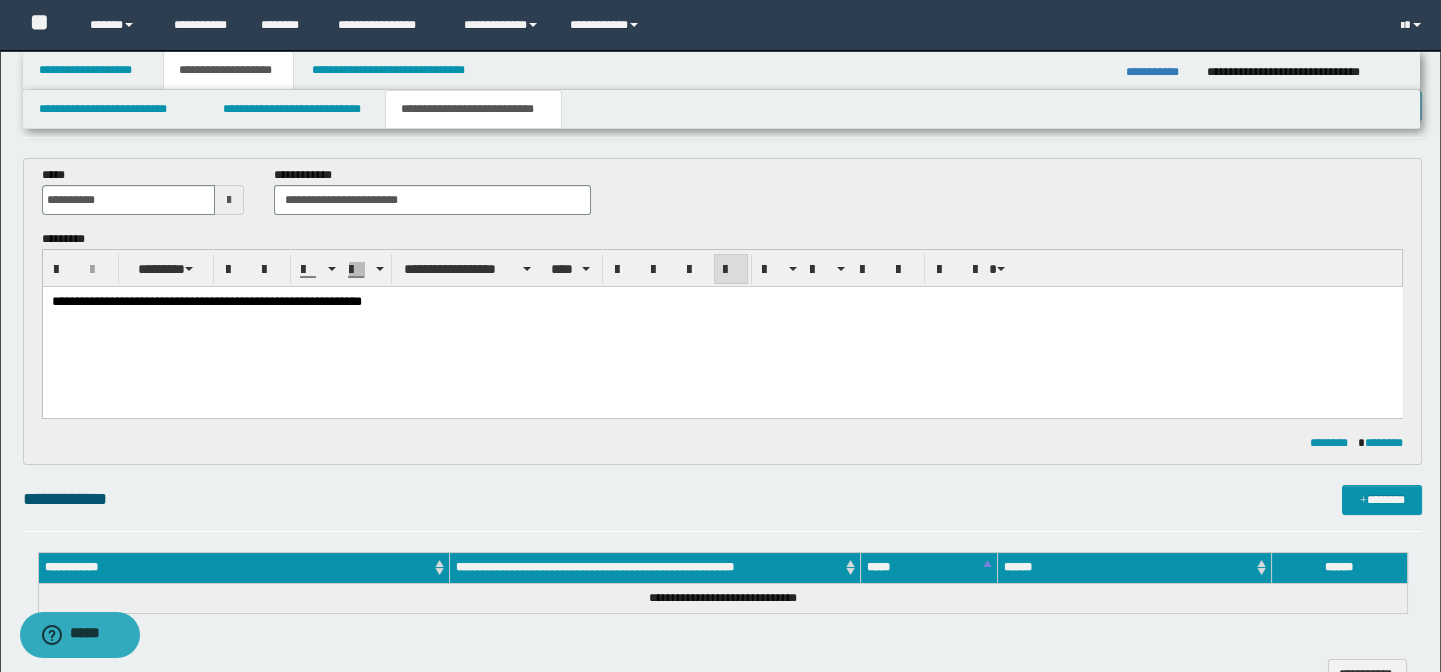 scroll, scrollTop: 181, scrollLeft: 0, axis: vertical 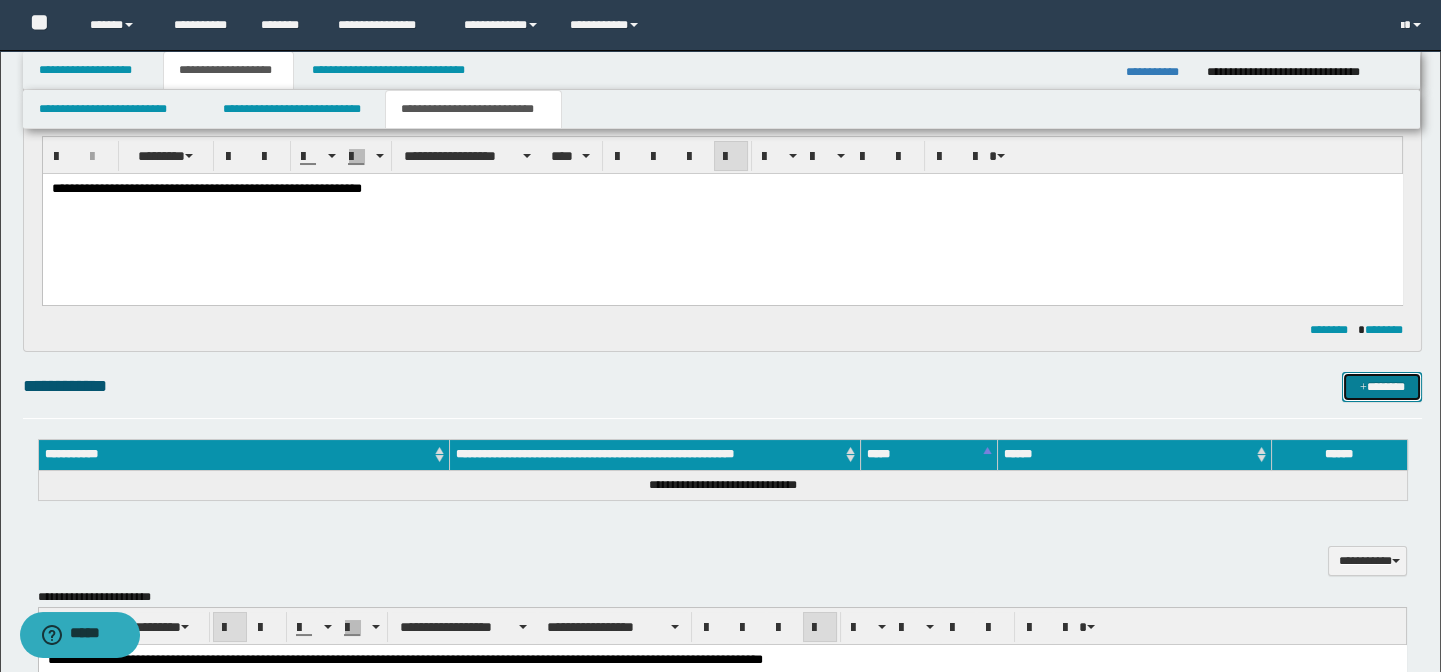 click on "*******" at bounding box center (1382, 387) 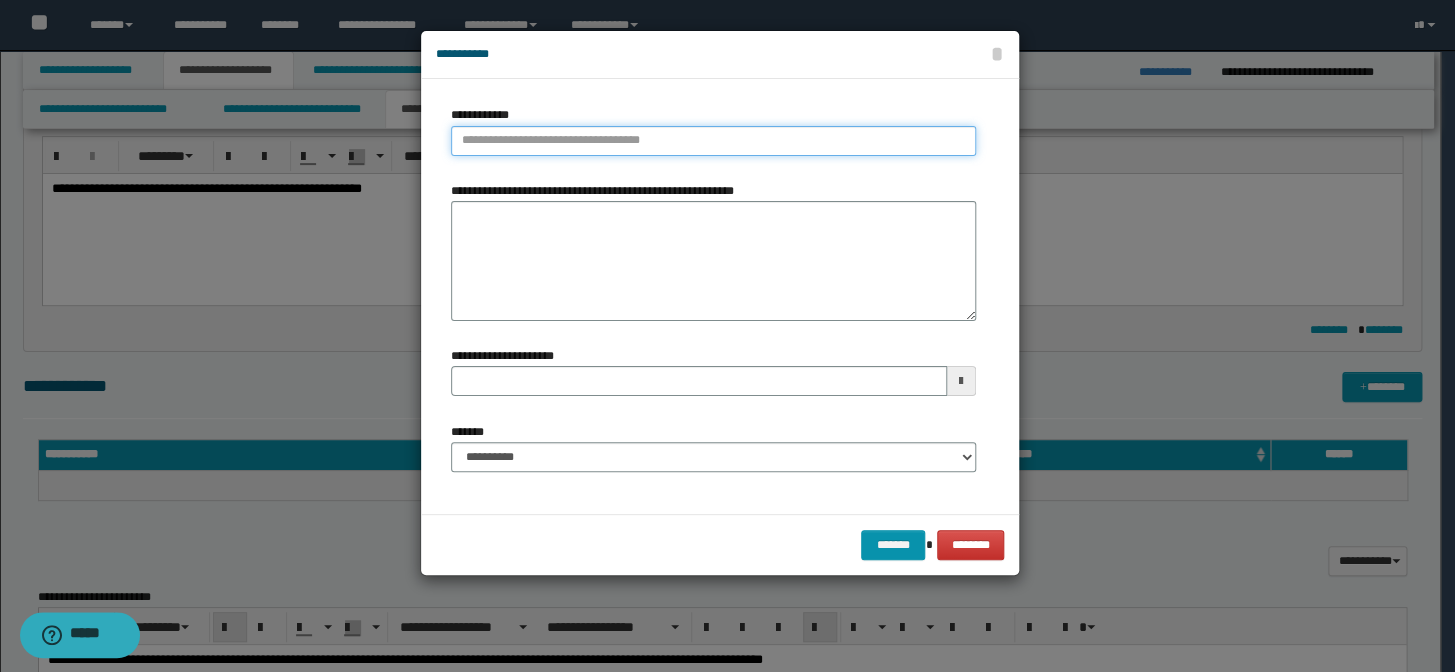 click on "**********" at bounding box center (713, 141) 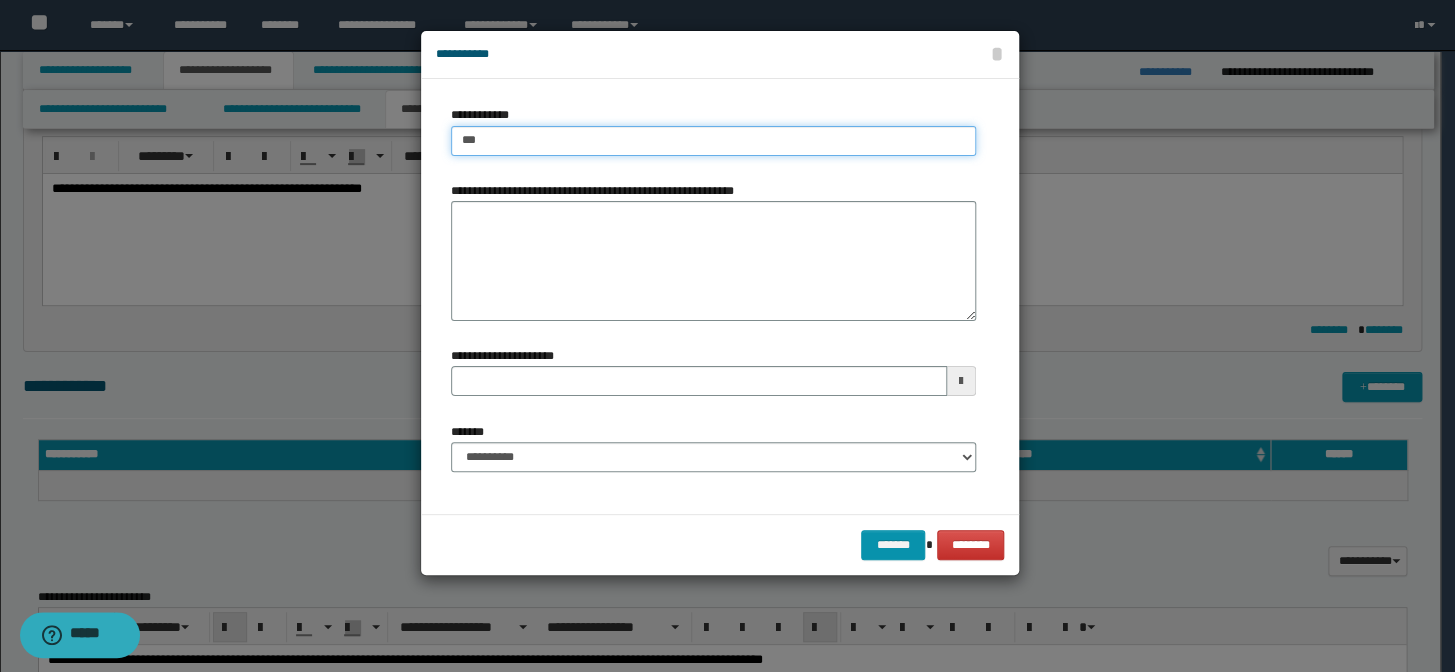 type on "****" 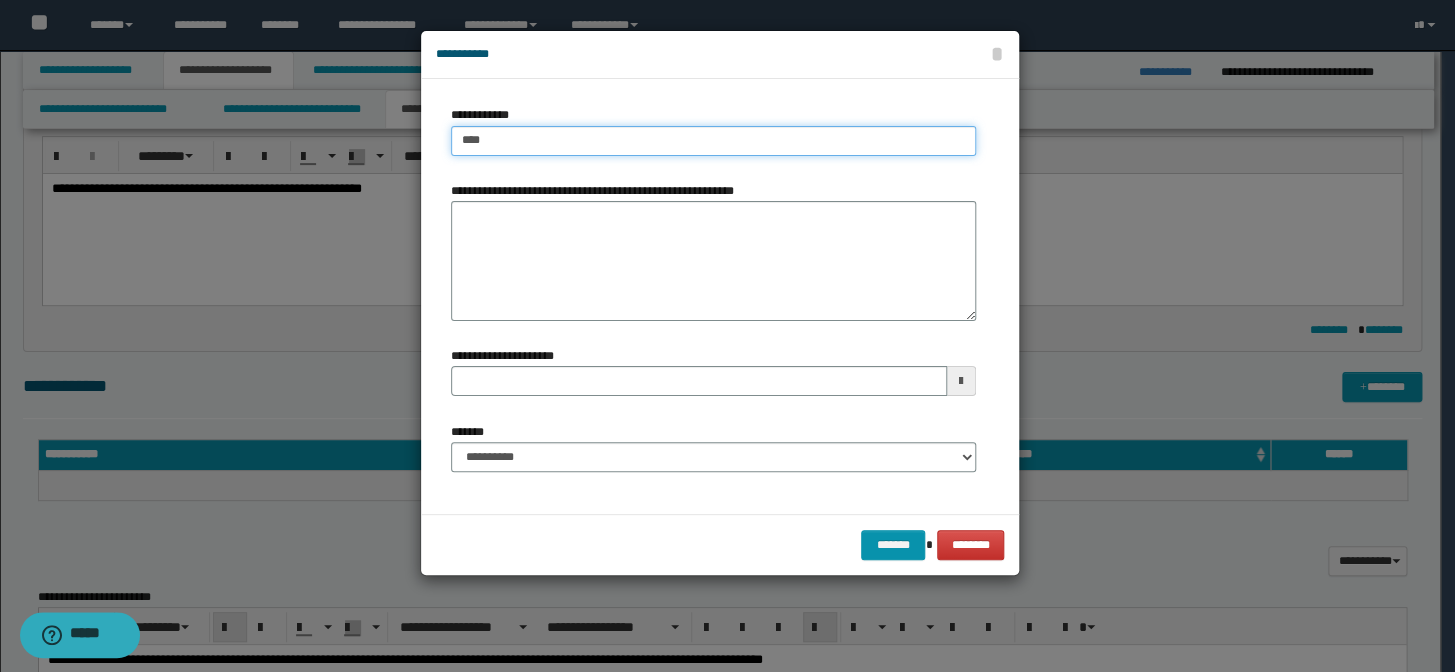 type on "****" 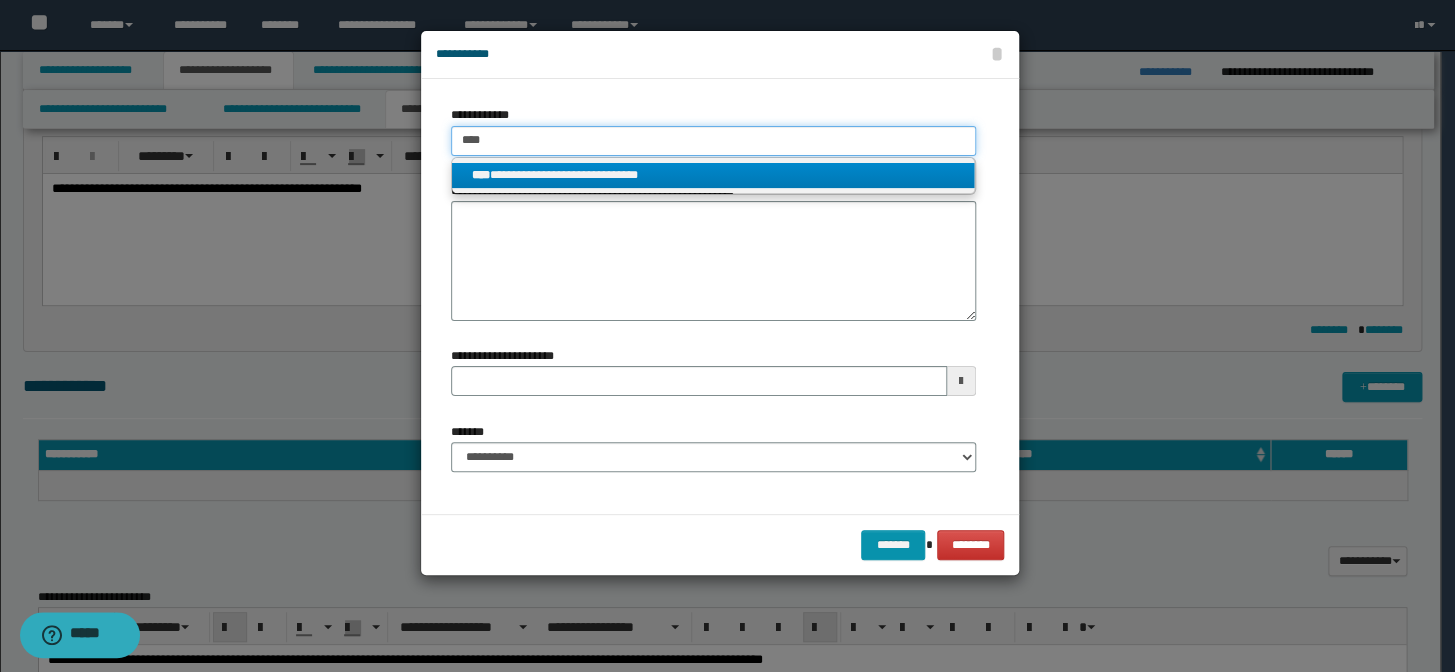 type on "****" 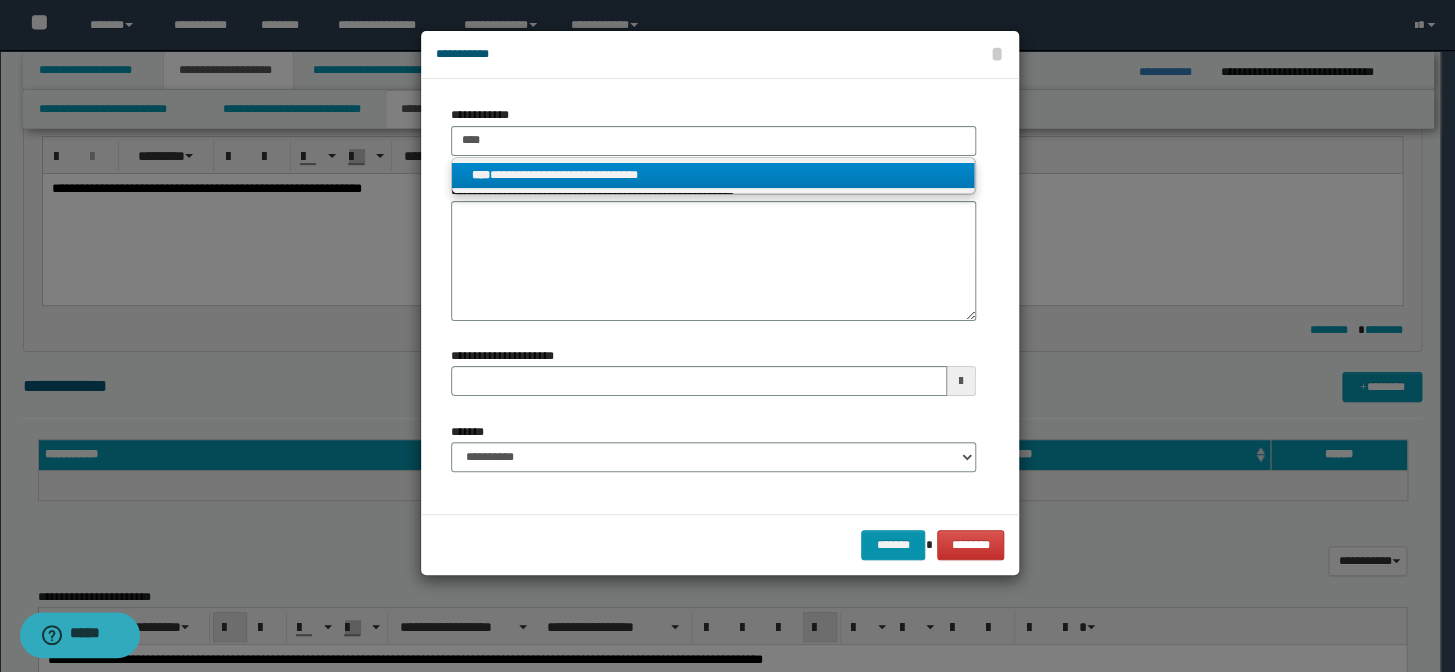 click on "**********" at bounding box center (713, 175) 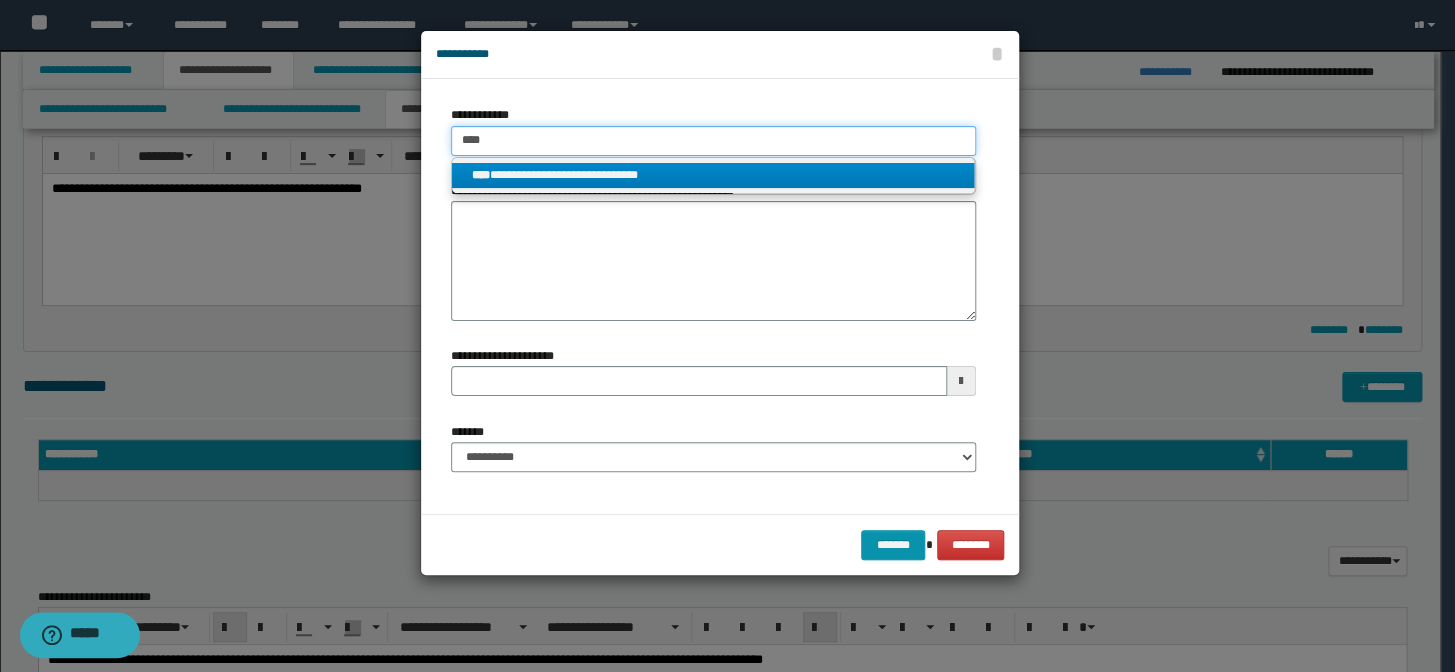 type 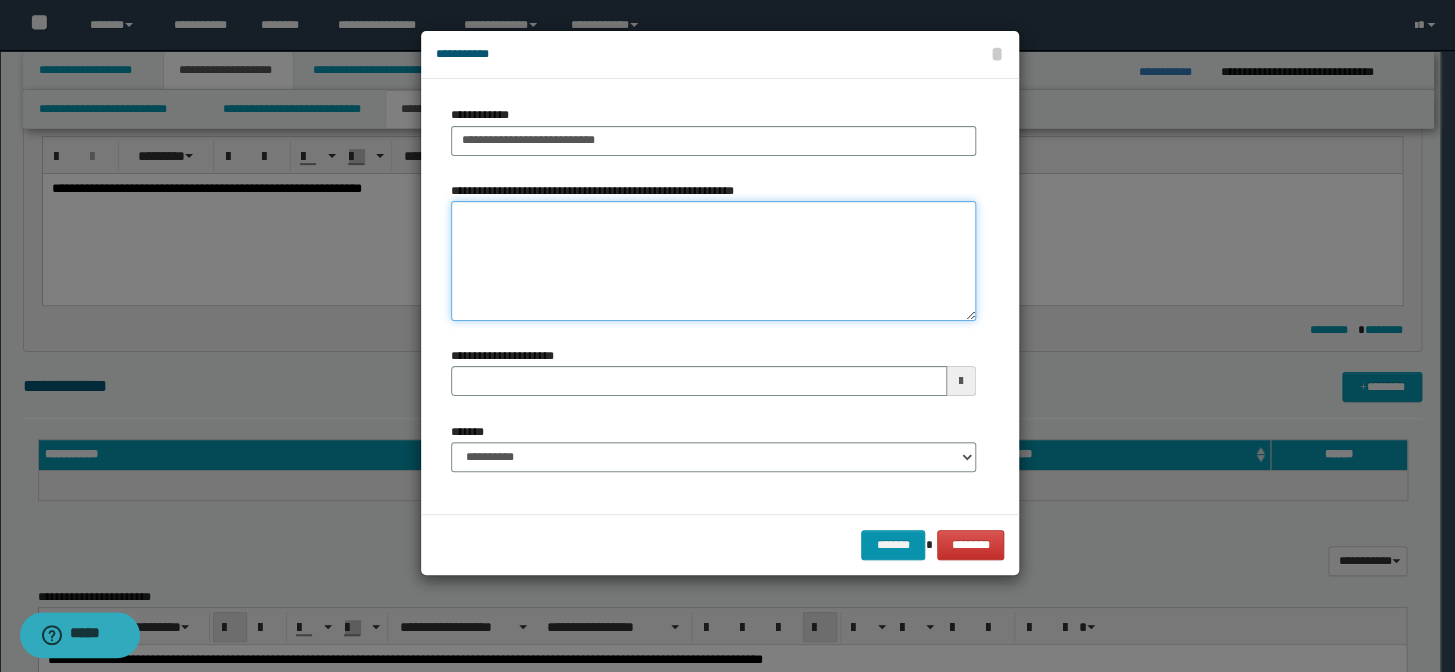 click on "**********" at bounding box center (713, 261) 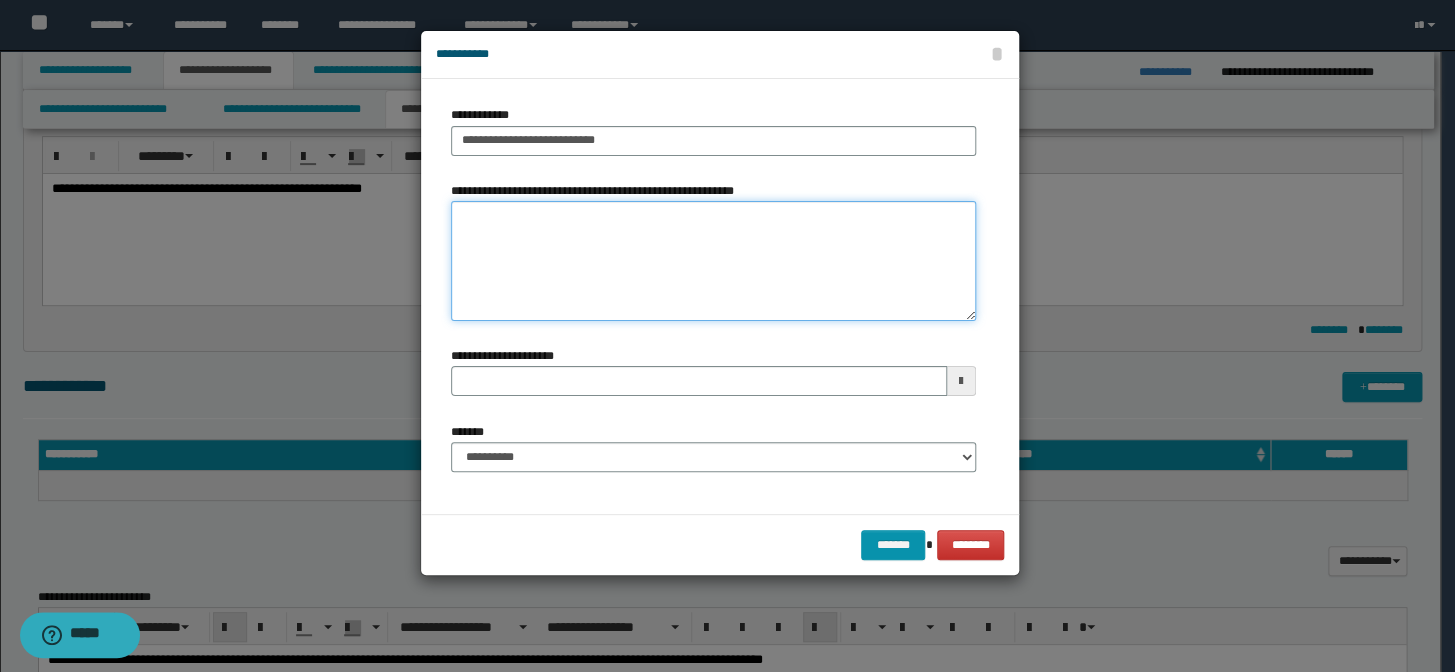 click on "**********" at bounding box center [713, 261] 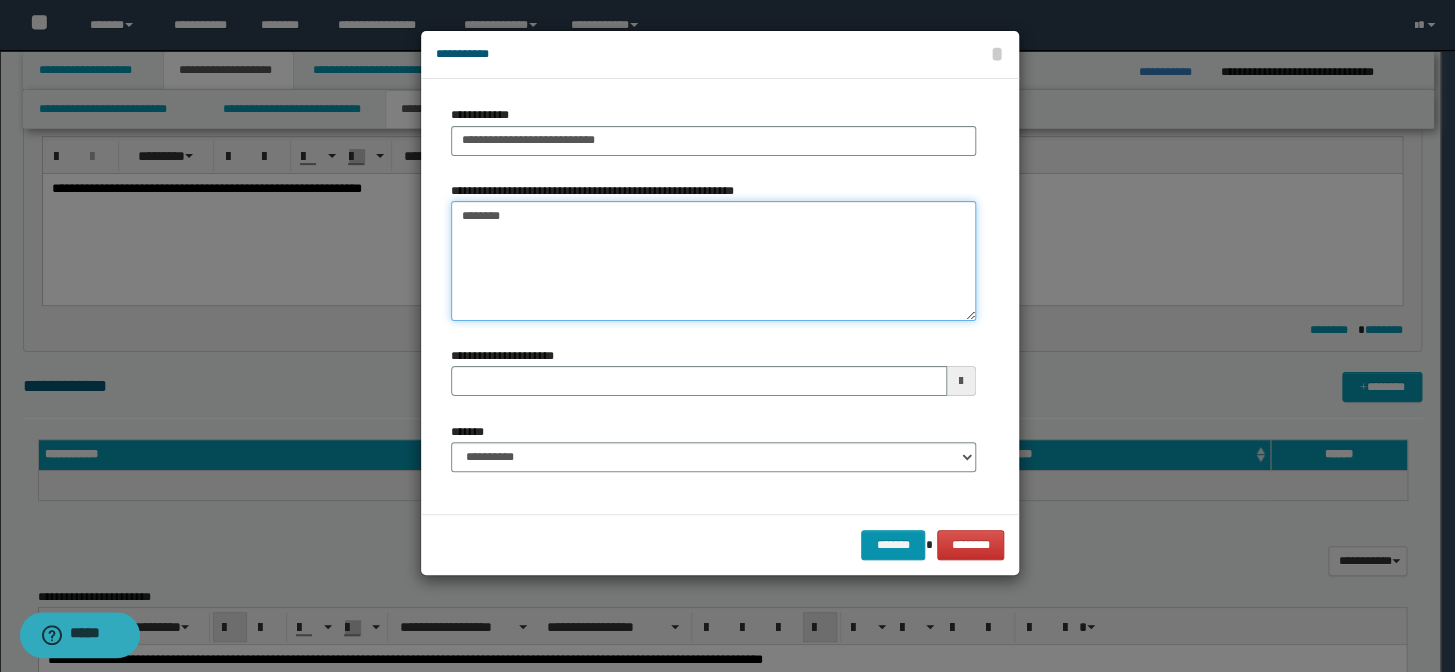 type on "*********" 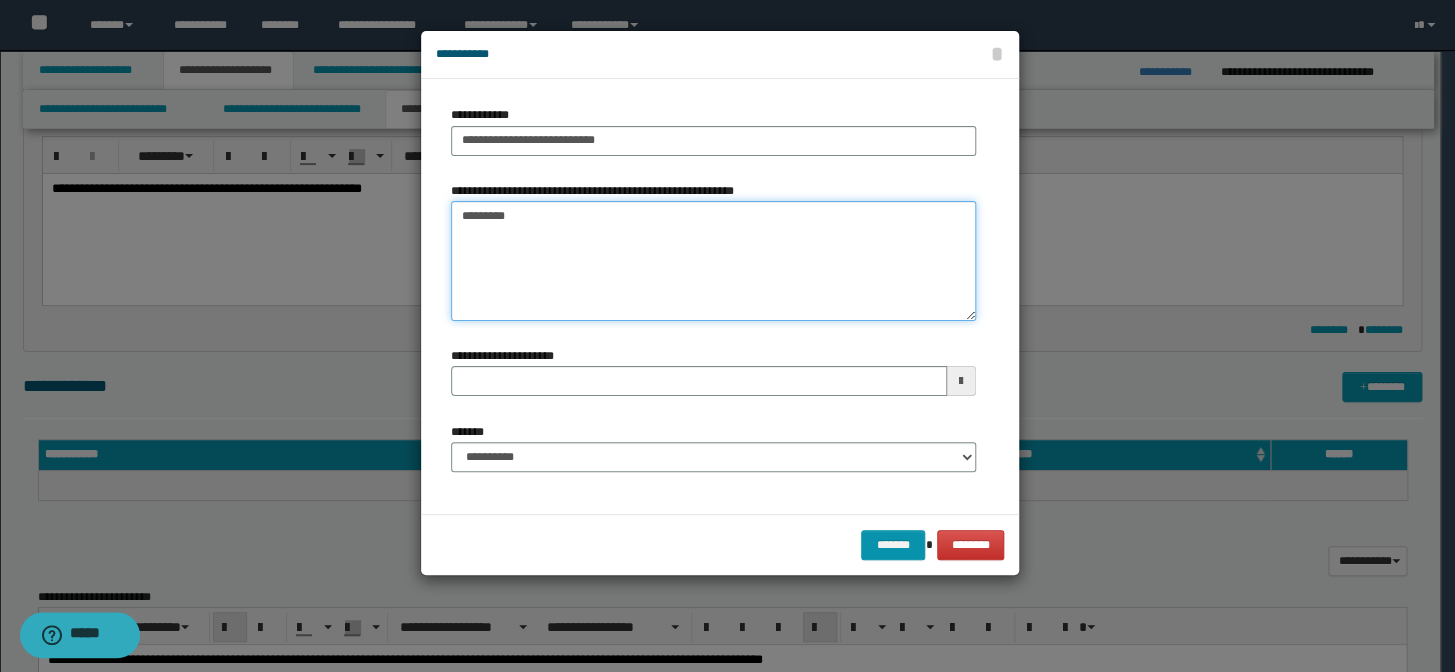 type 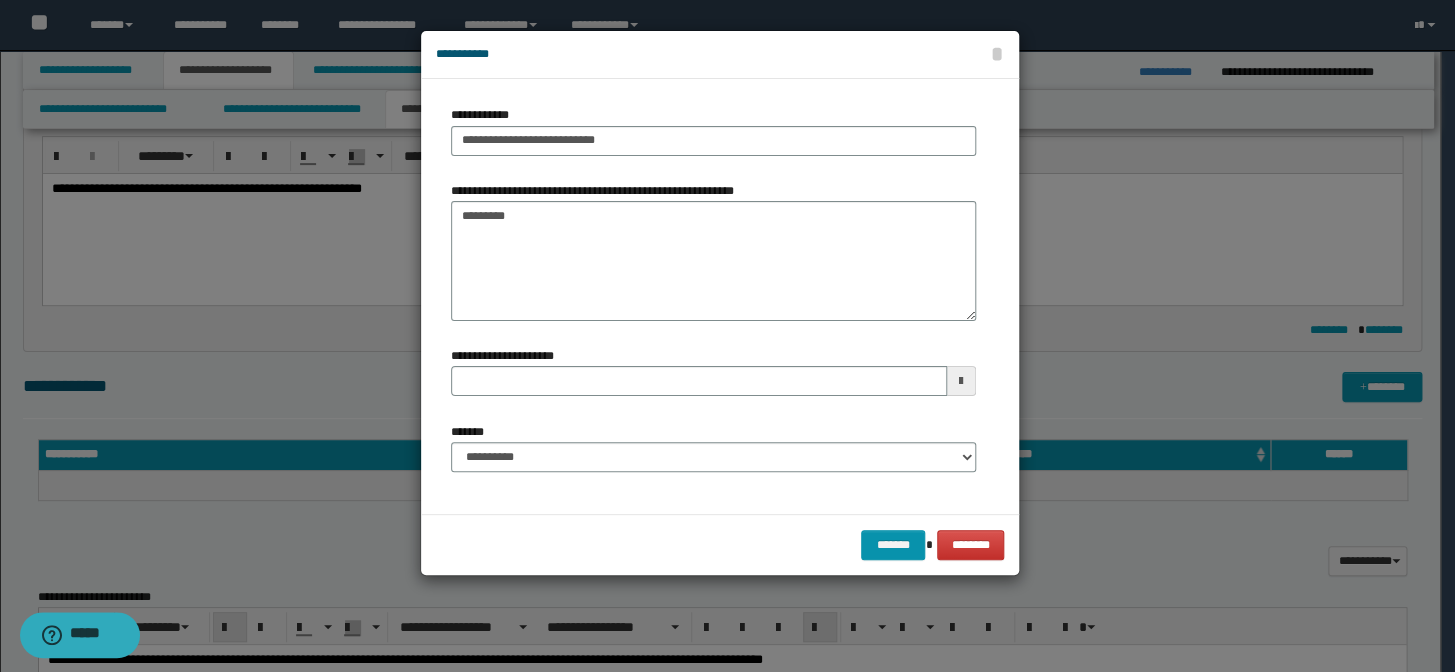 click on "**********" at bounding box center [713, 455] 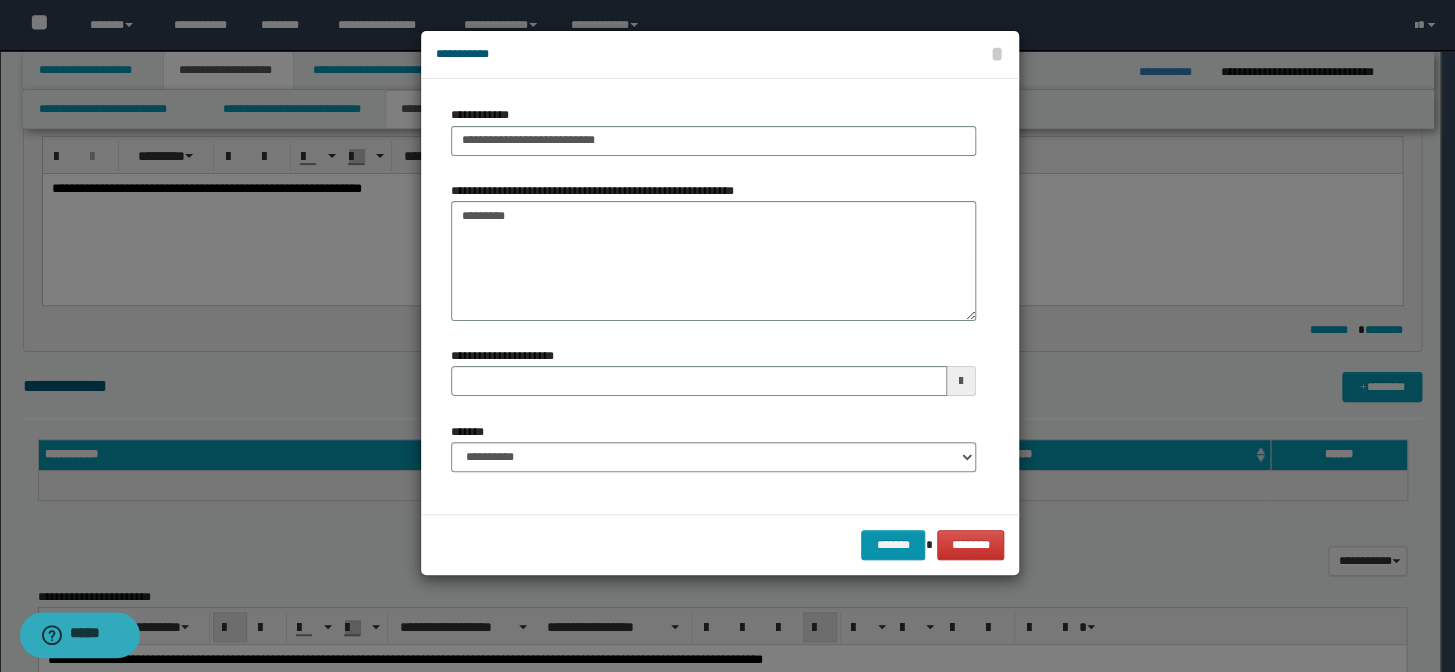 type 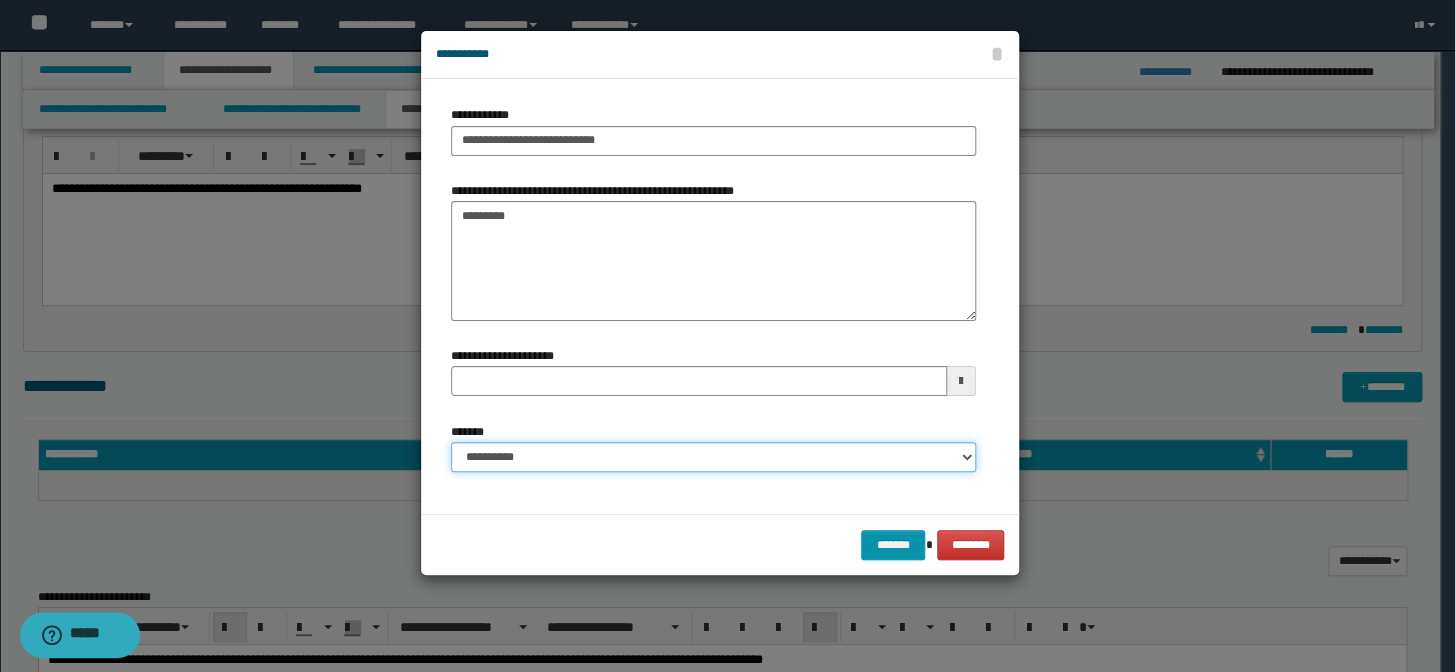 click on "**********" at bounding box center (713, 457) 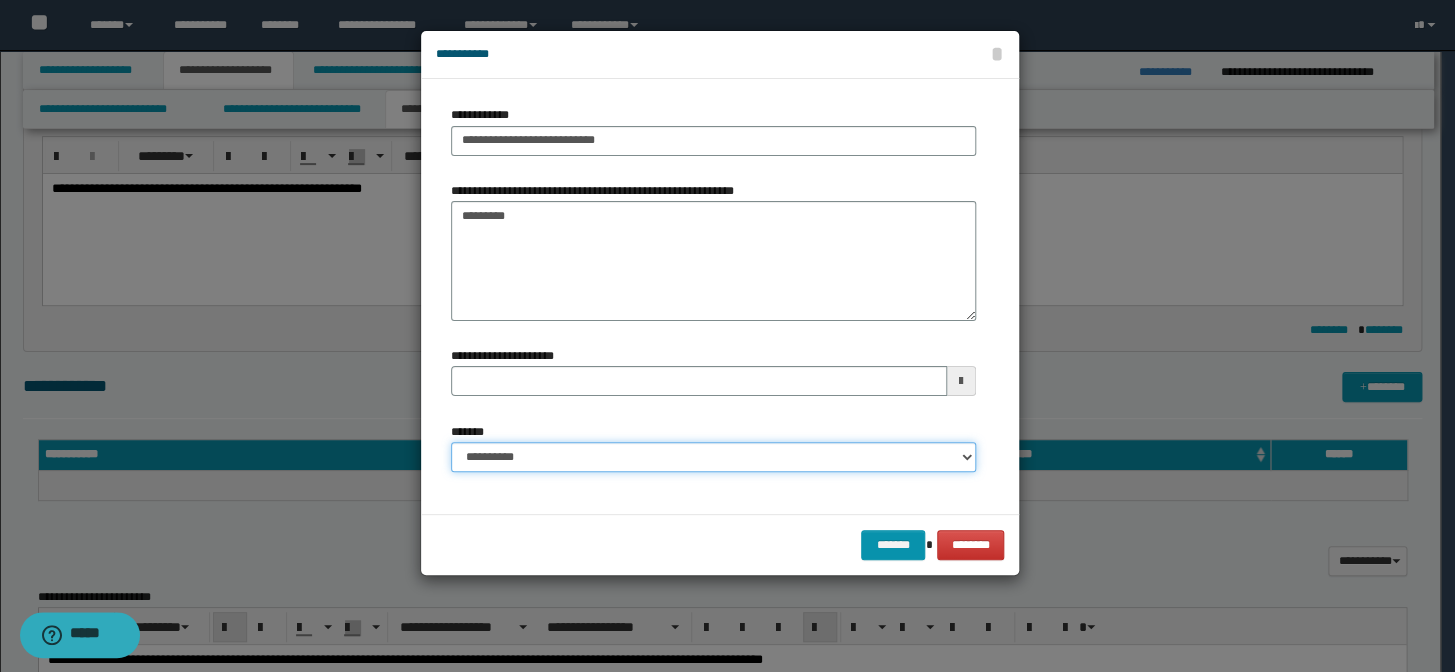 select on "*" 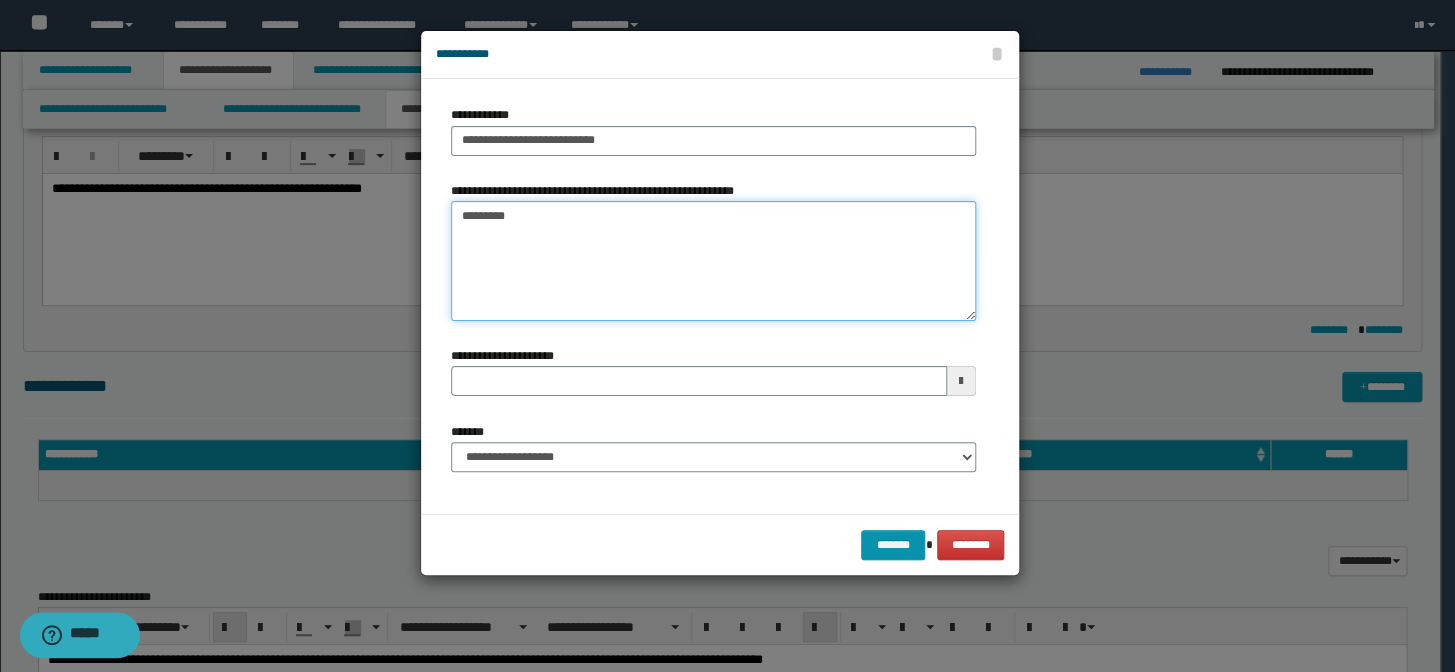 click on "*********" at bounding box center [713, 261] 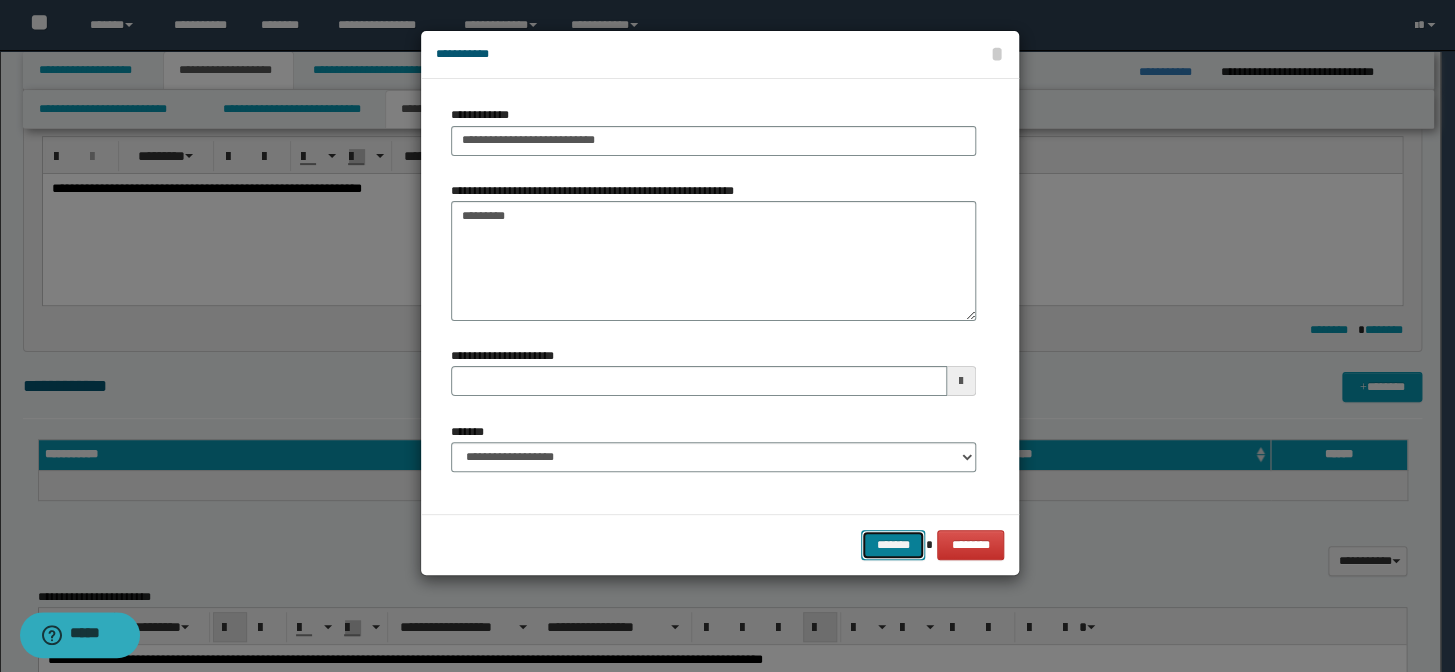 click on "*******" at bounding box center [893, 545] 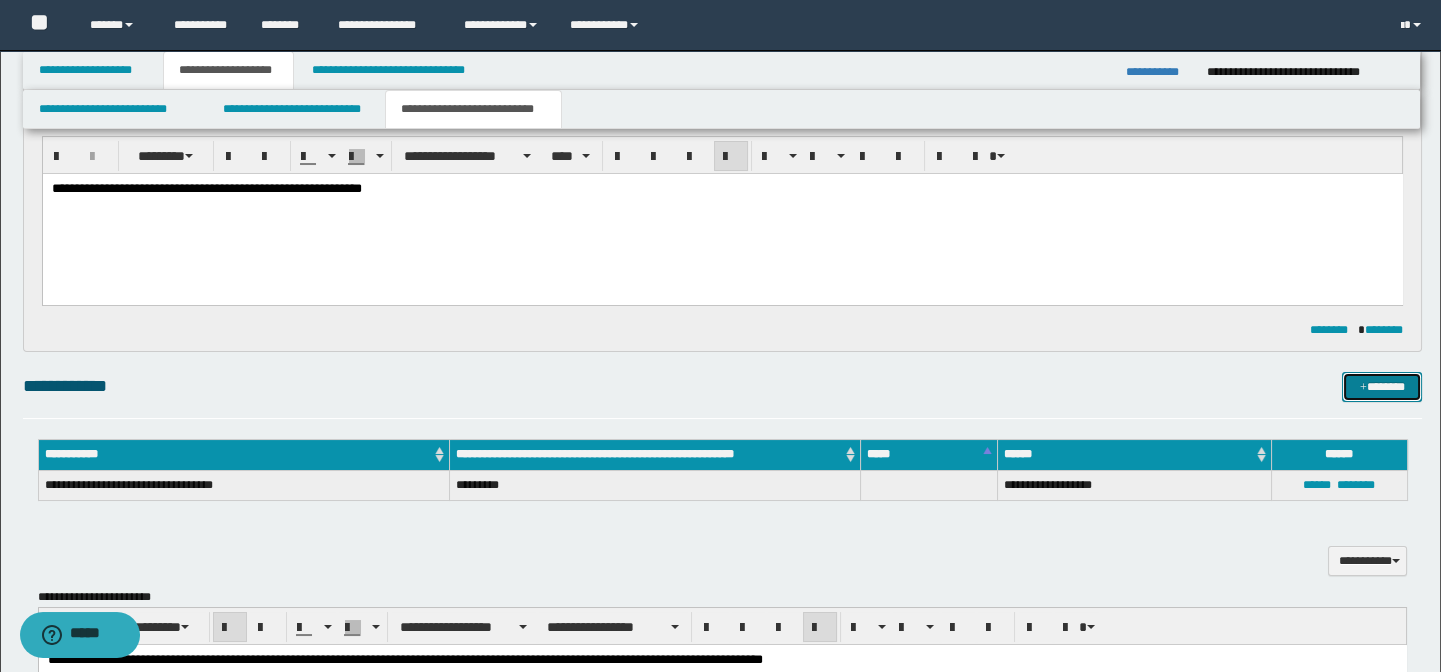 click on "*******" at bounding box center [1382, 387] 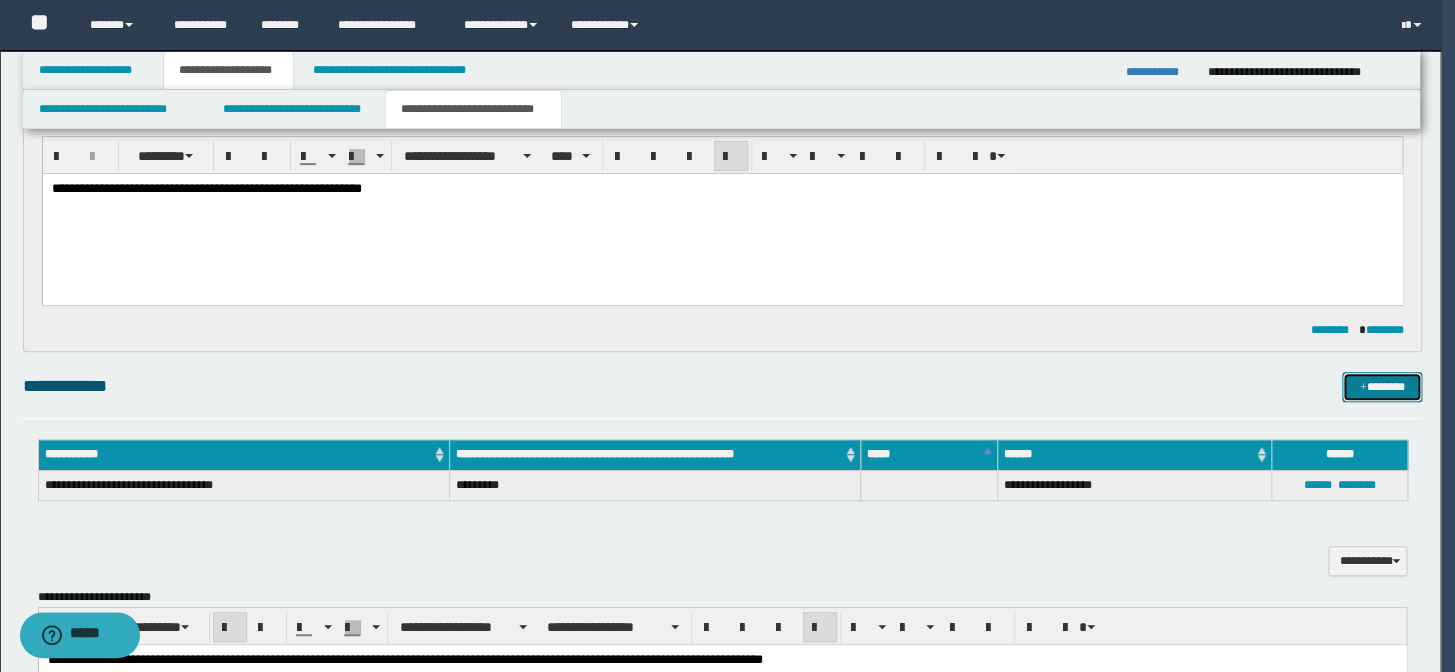 type 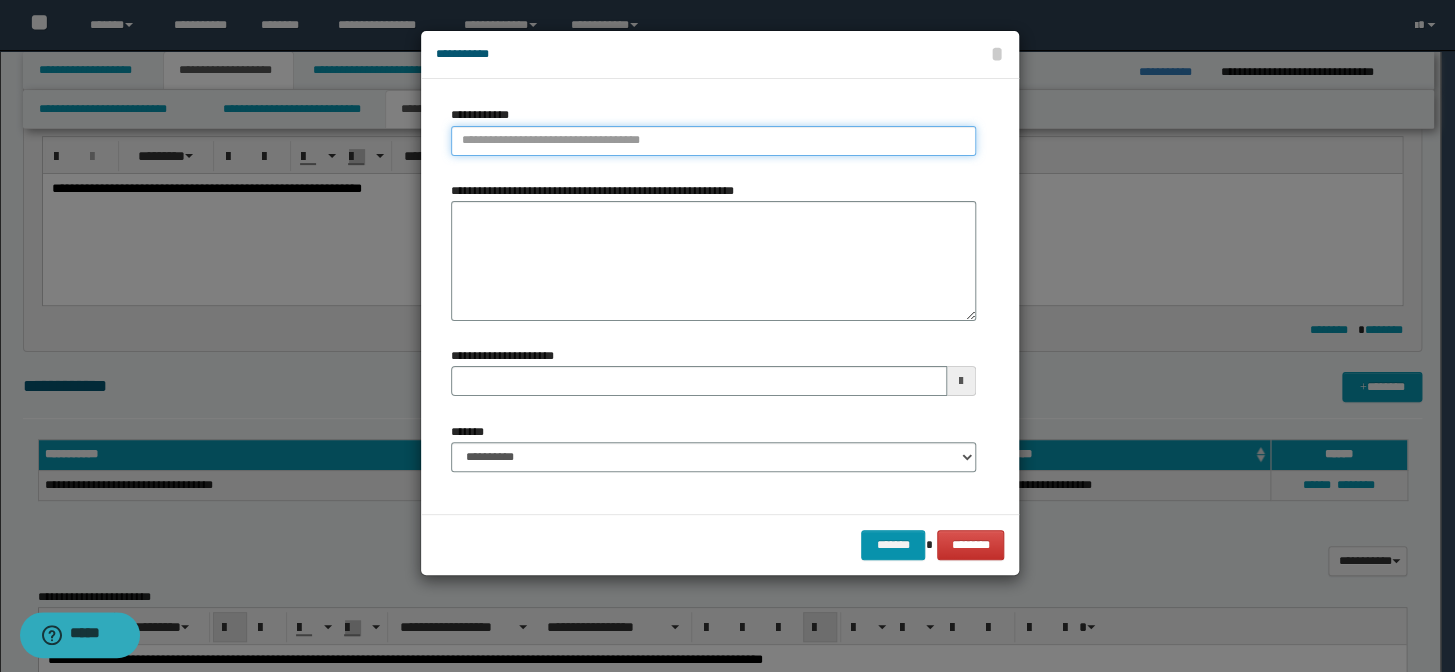 type on "**********" 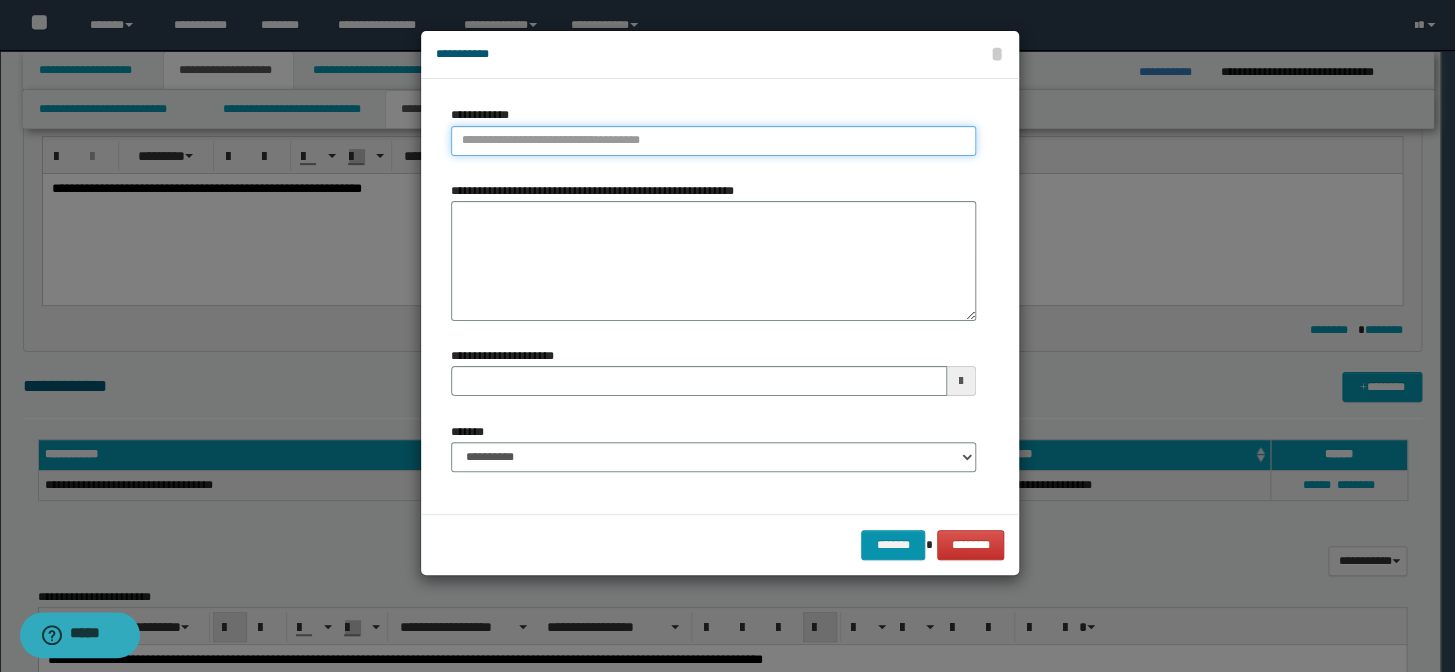 click on "**********" at bounding box center (713, 141) 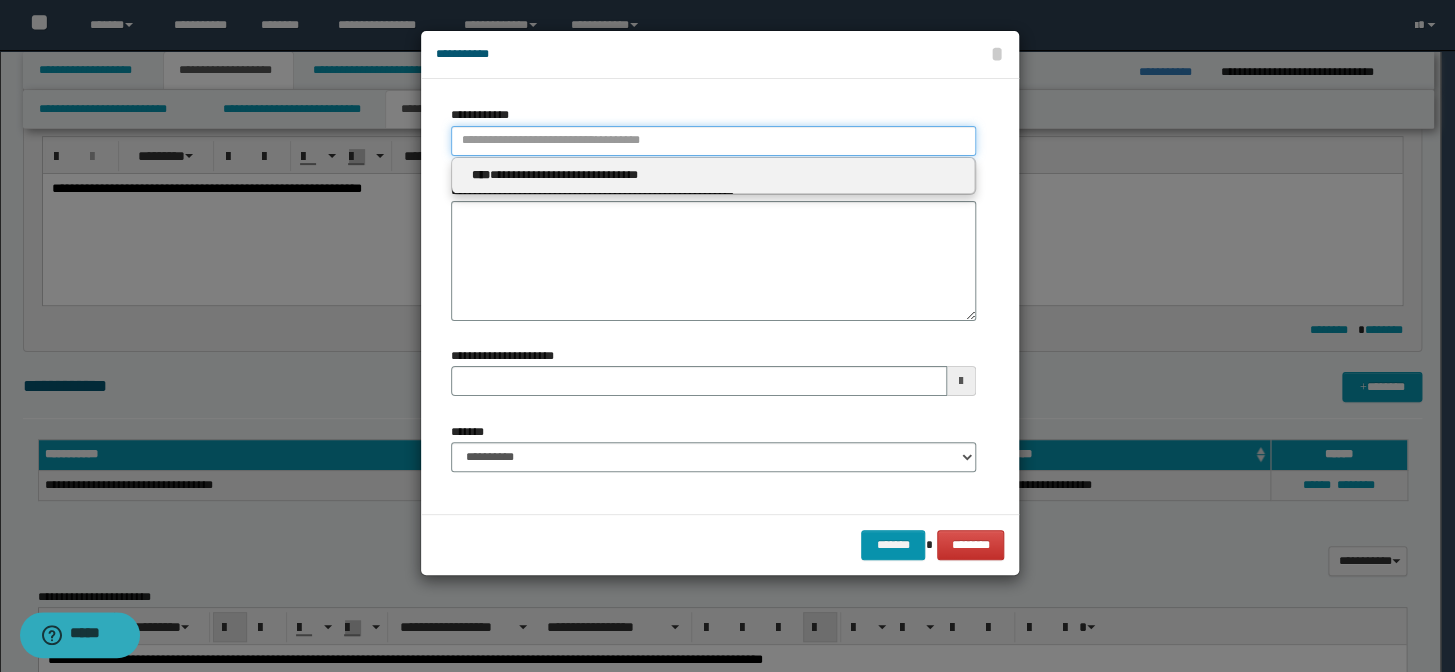 type 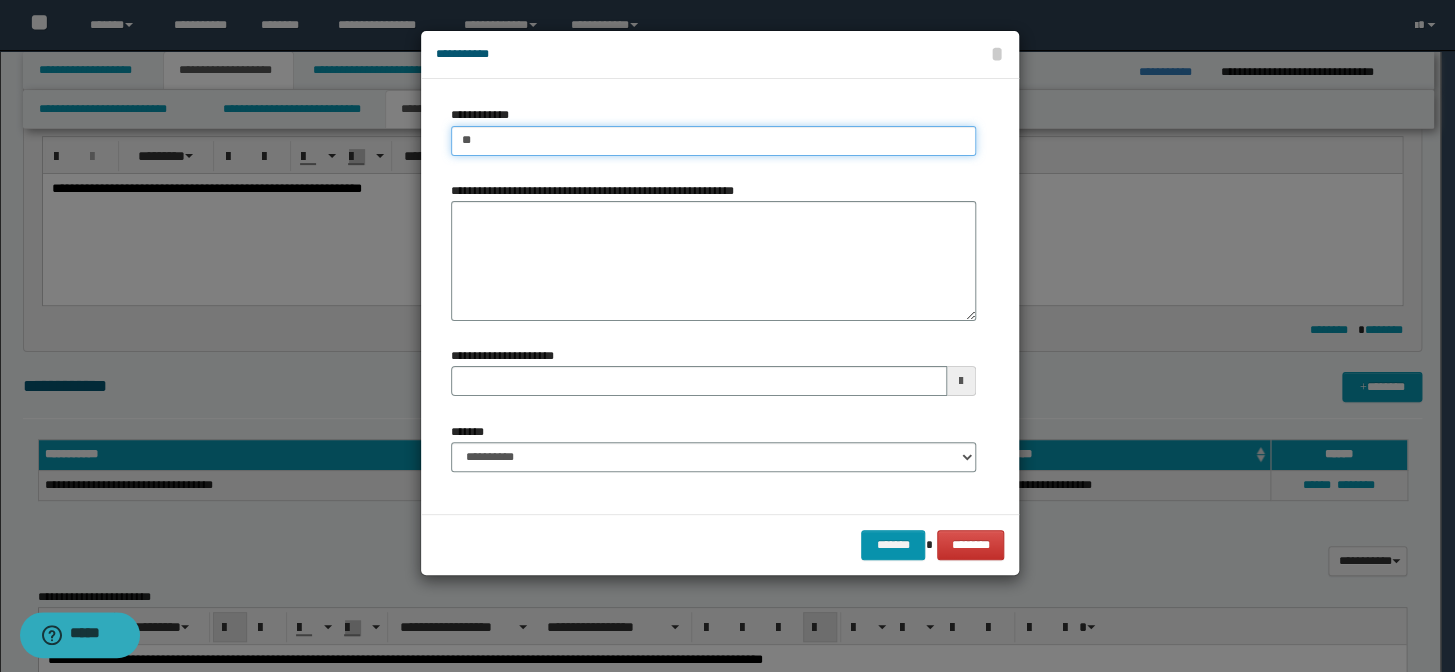 type on "***" 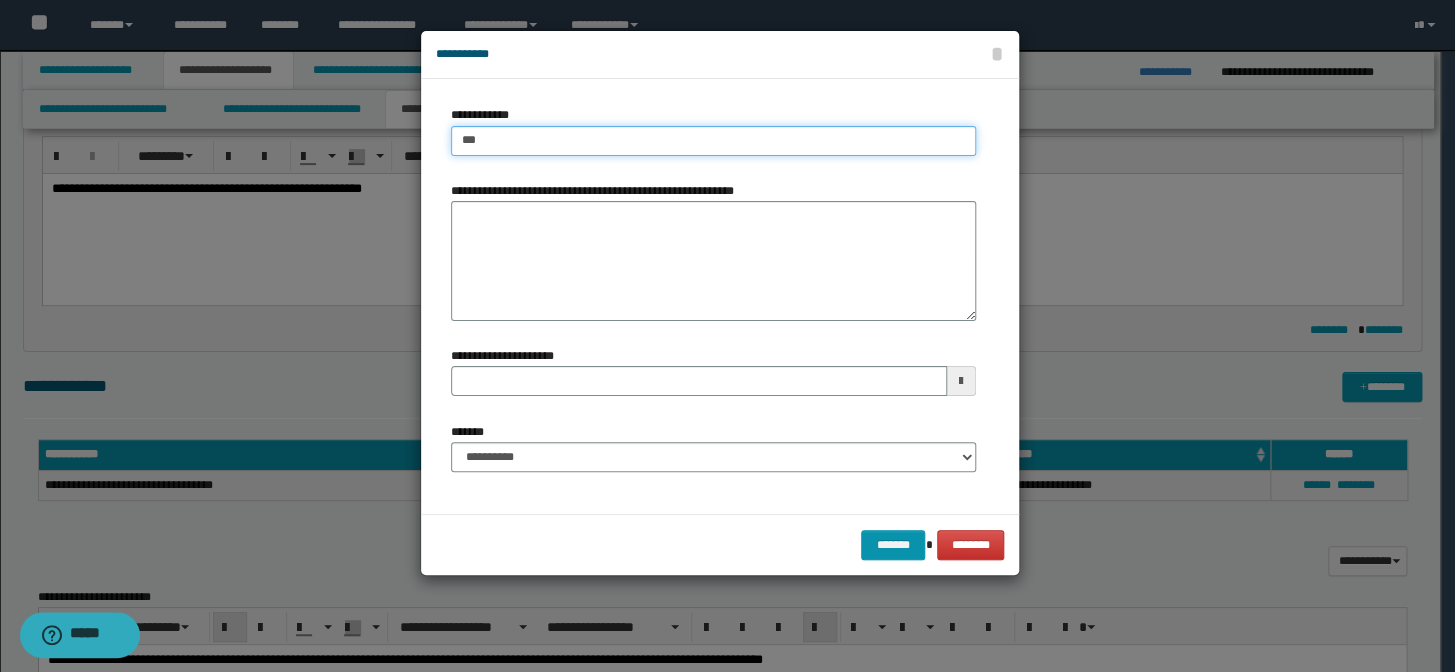 type on "***" 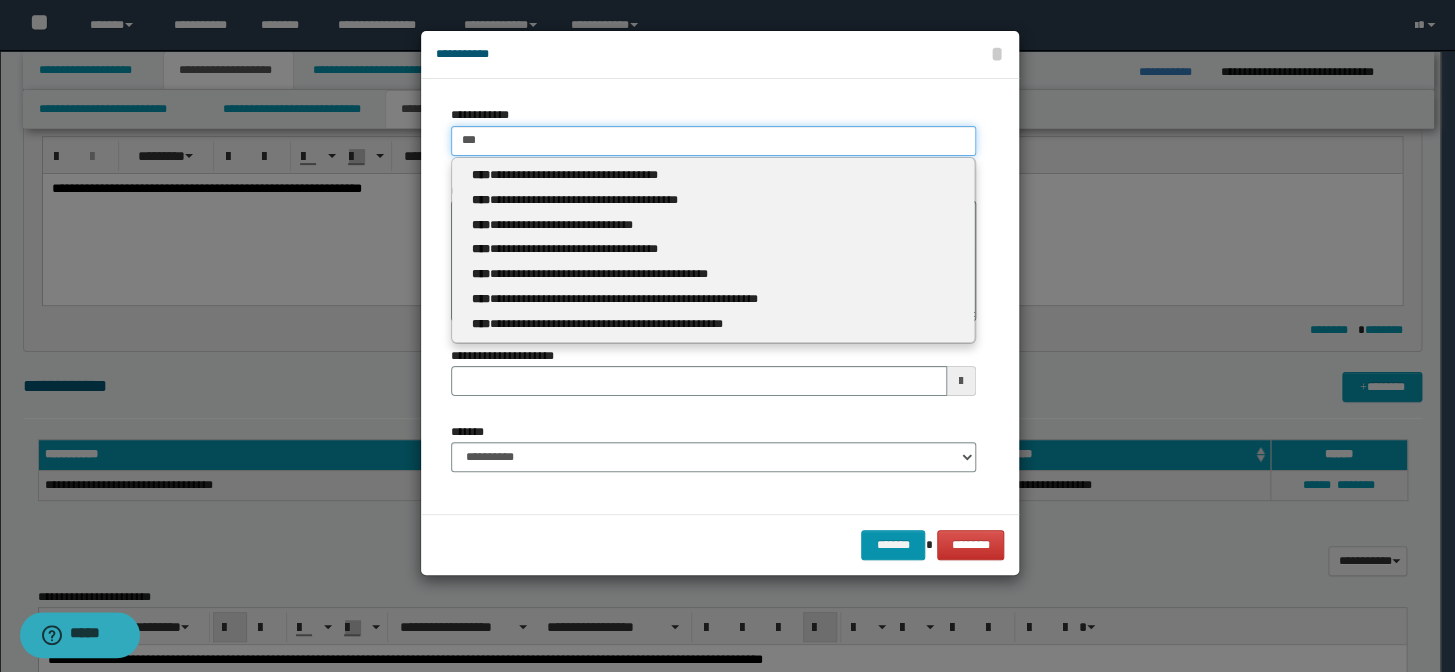 type 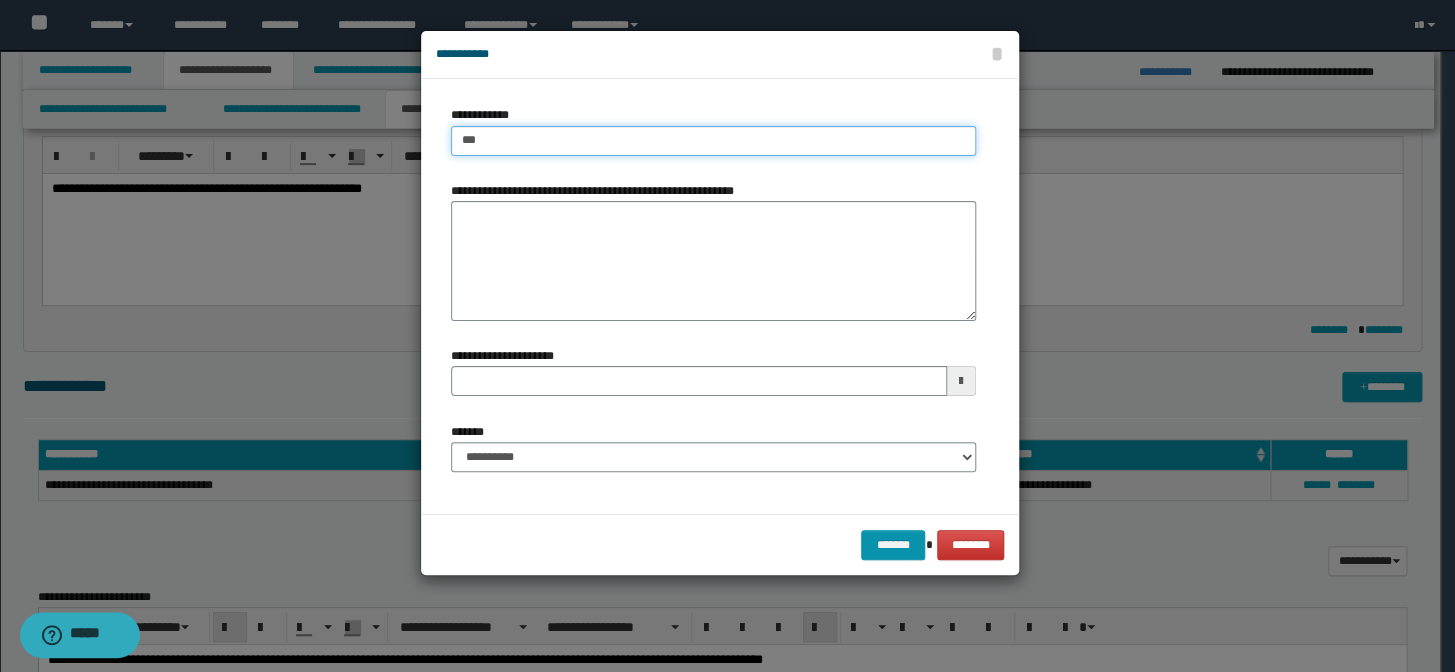 type on "****" 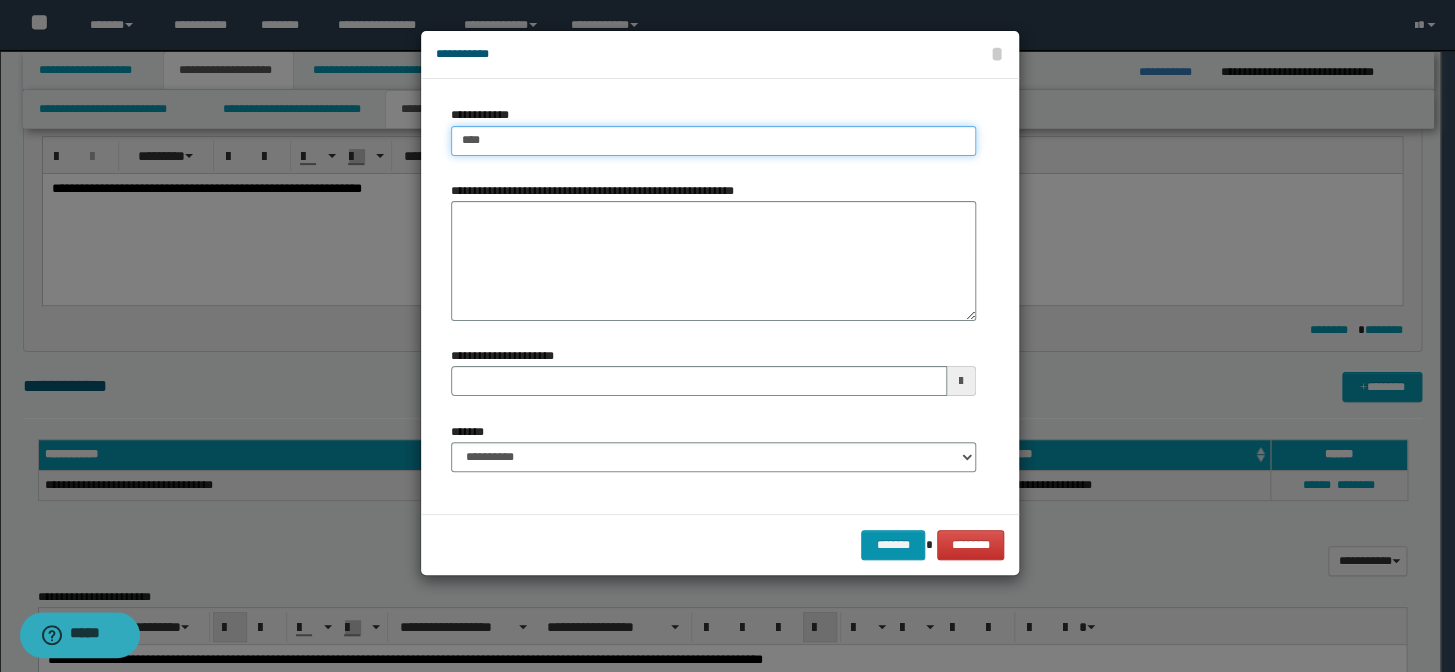 type on "****" 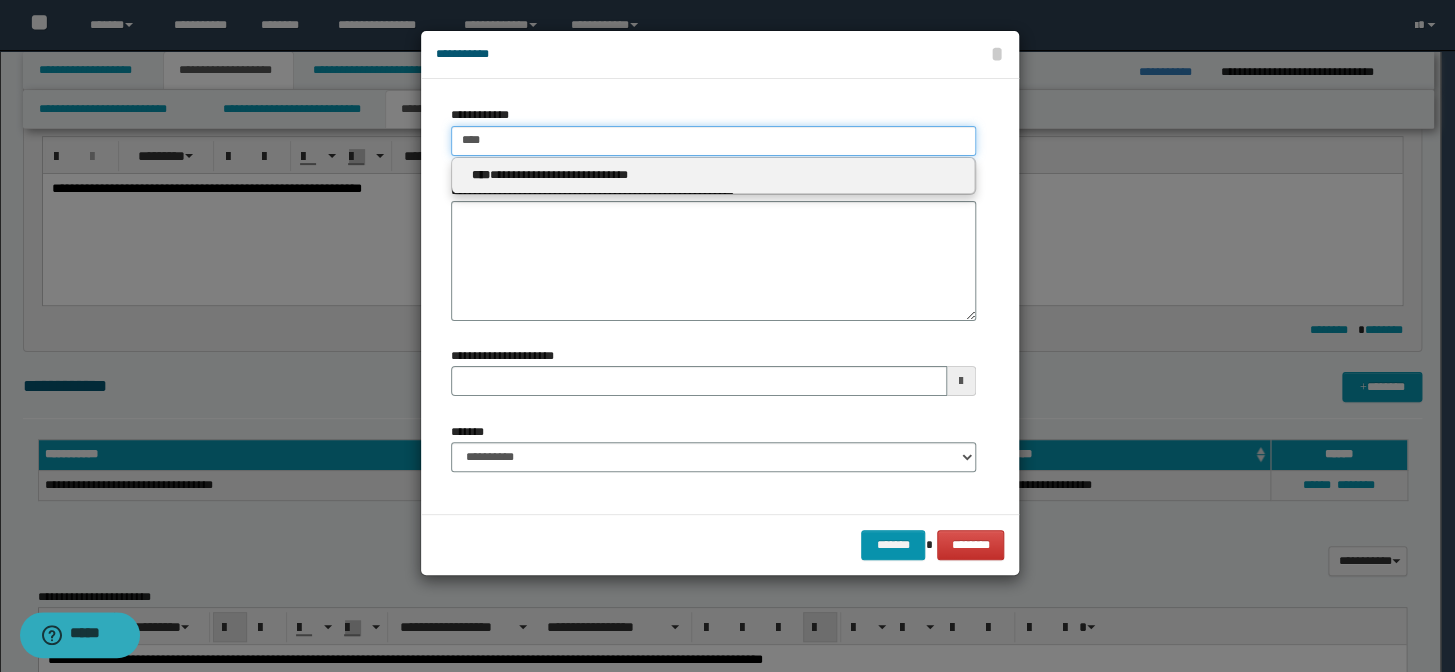 type on "****" 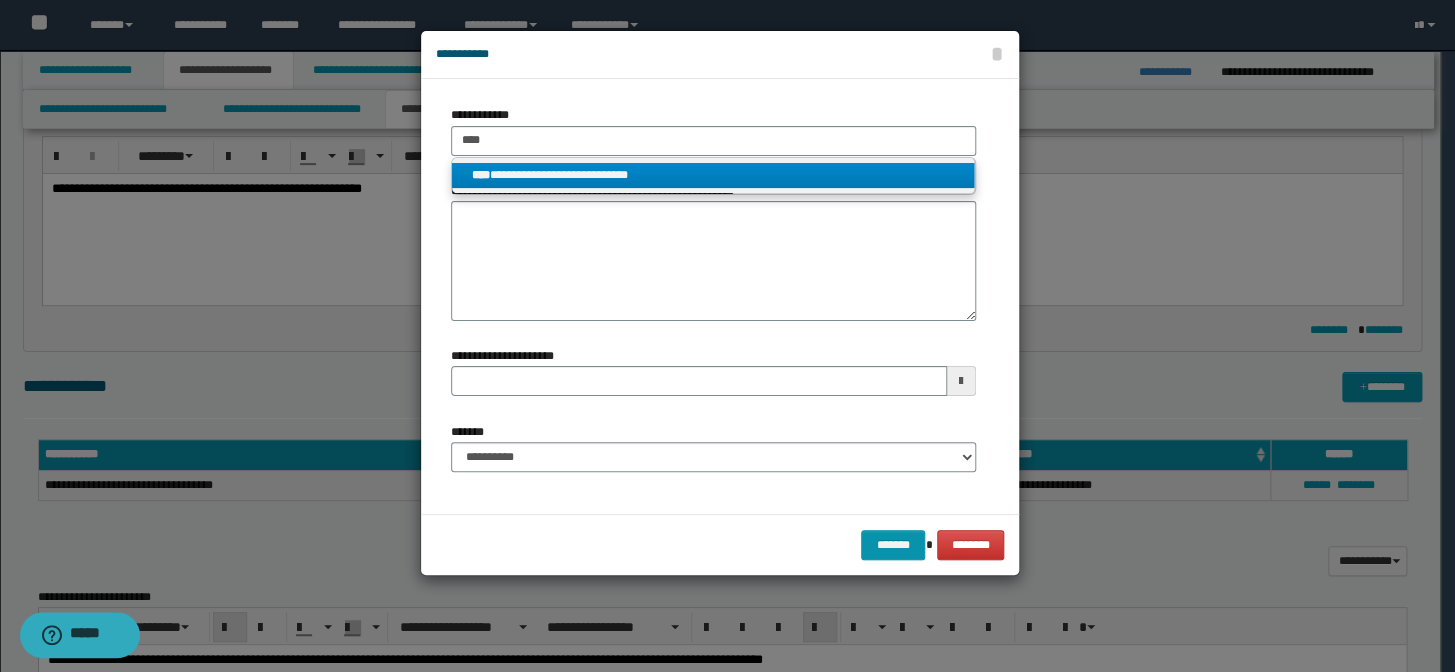 click on "**********" at bounding box center (713, 175) 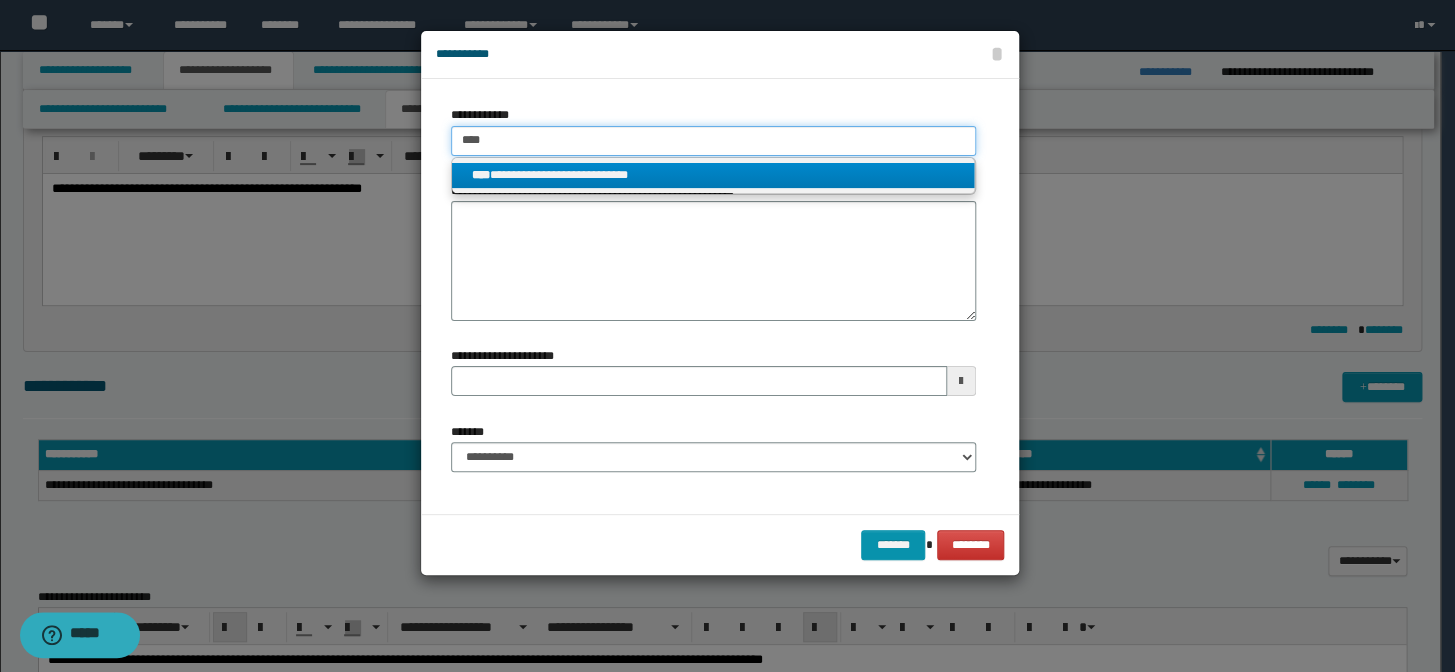 type 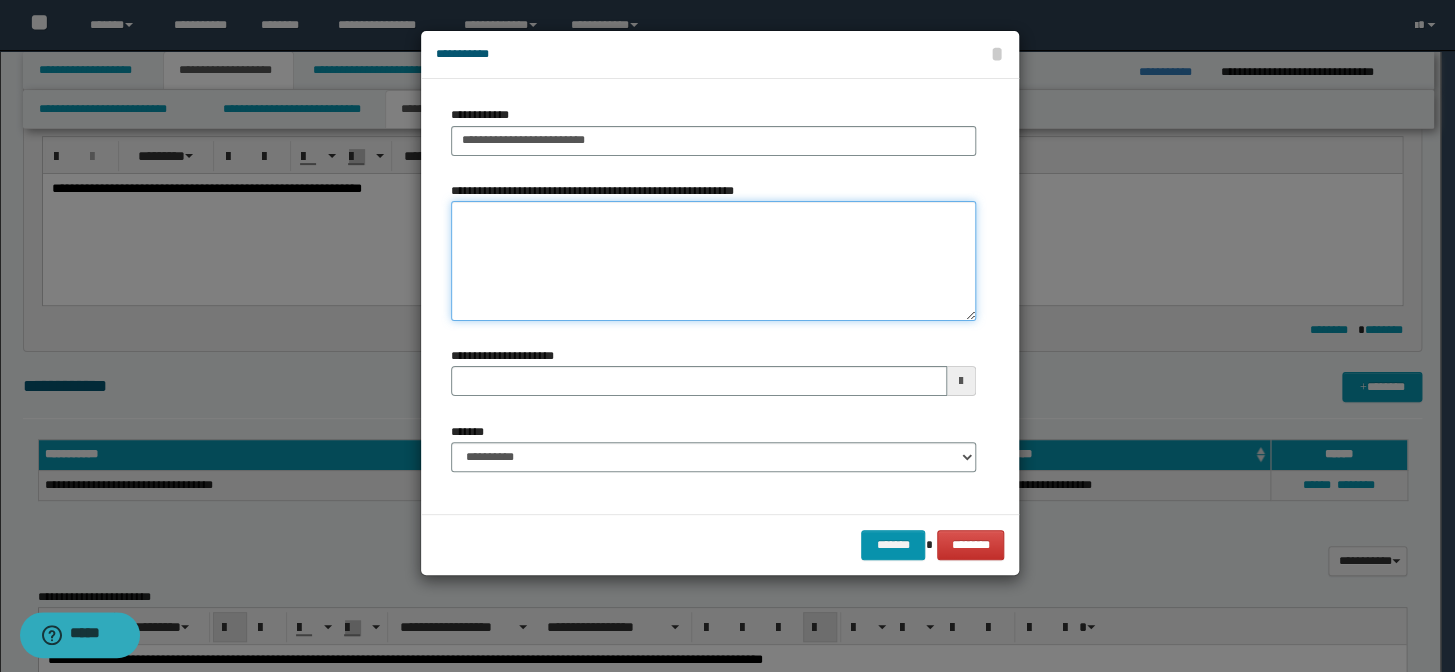click on "**********" at bounding box center (713, 261) 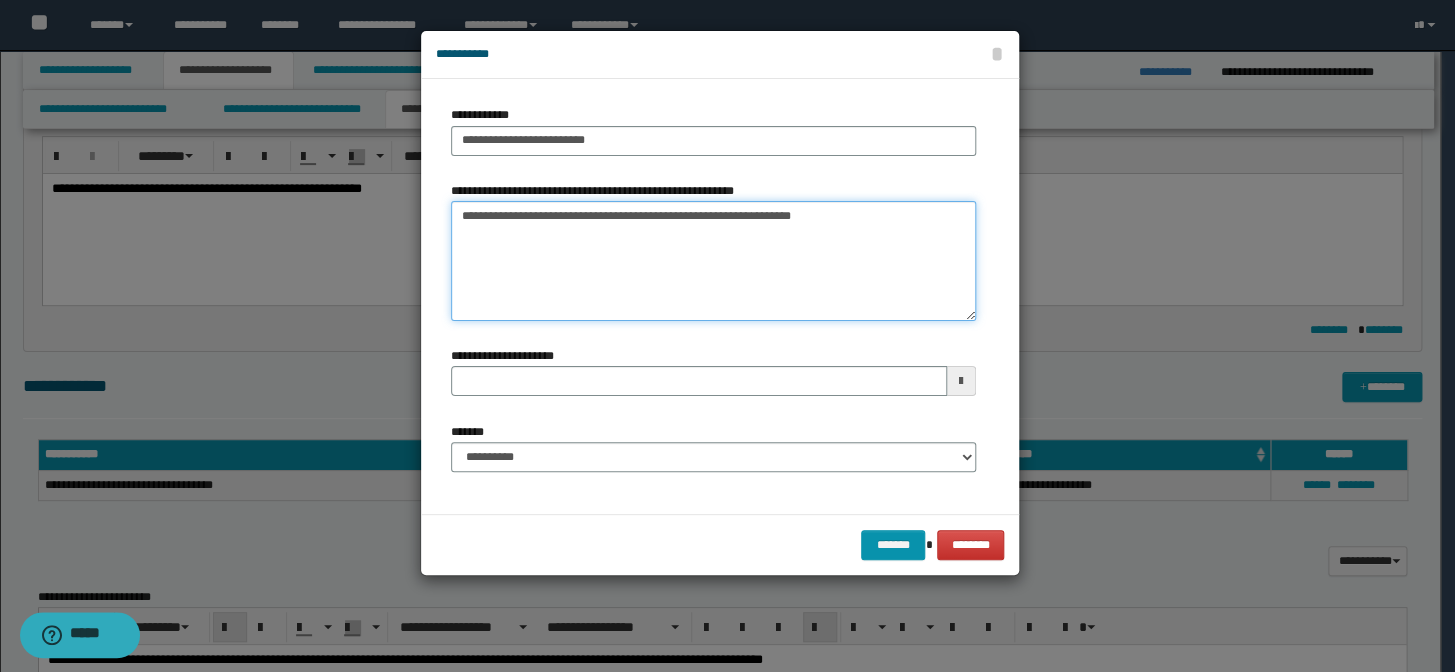 click on "**********" at bounding box center [713, 261] 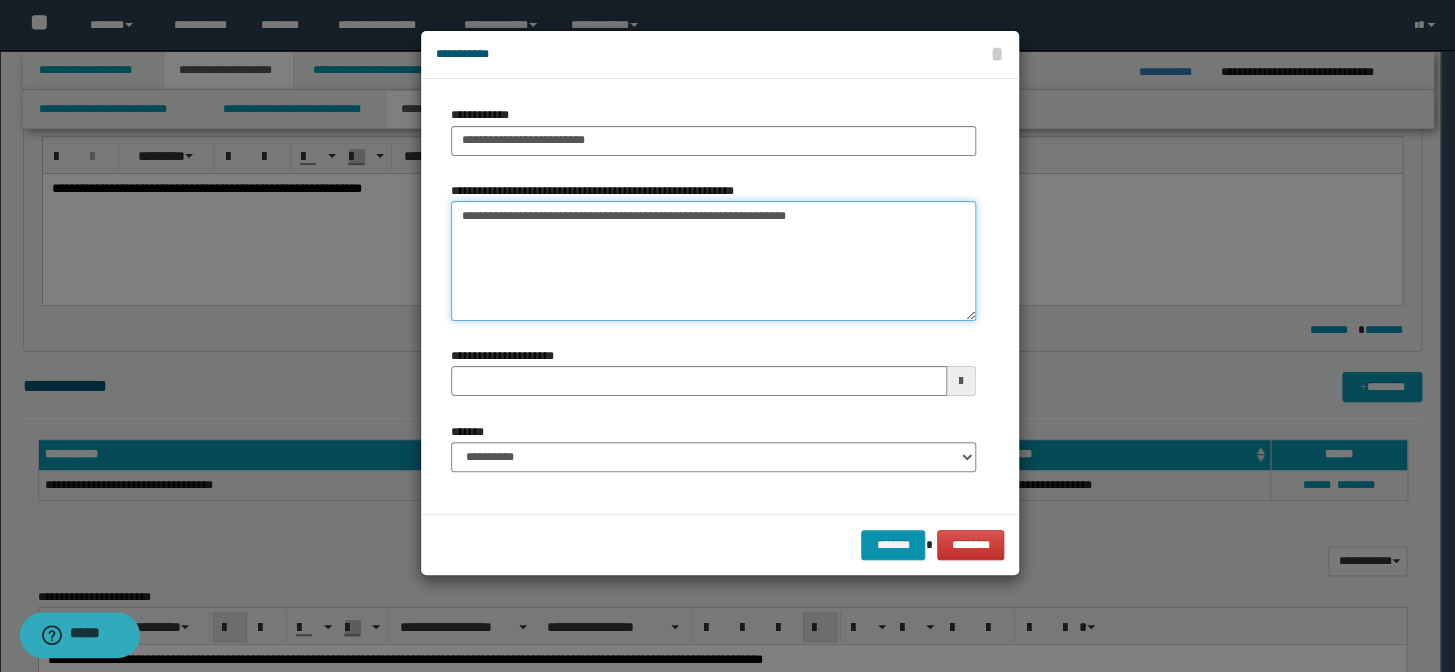 click on "**********" at bounding box center [713, 261] 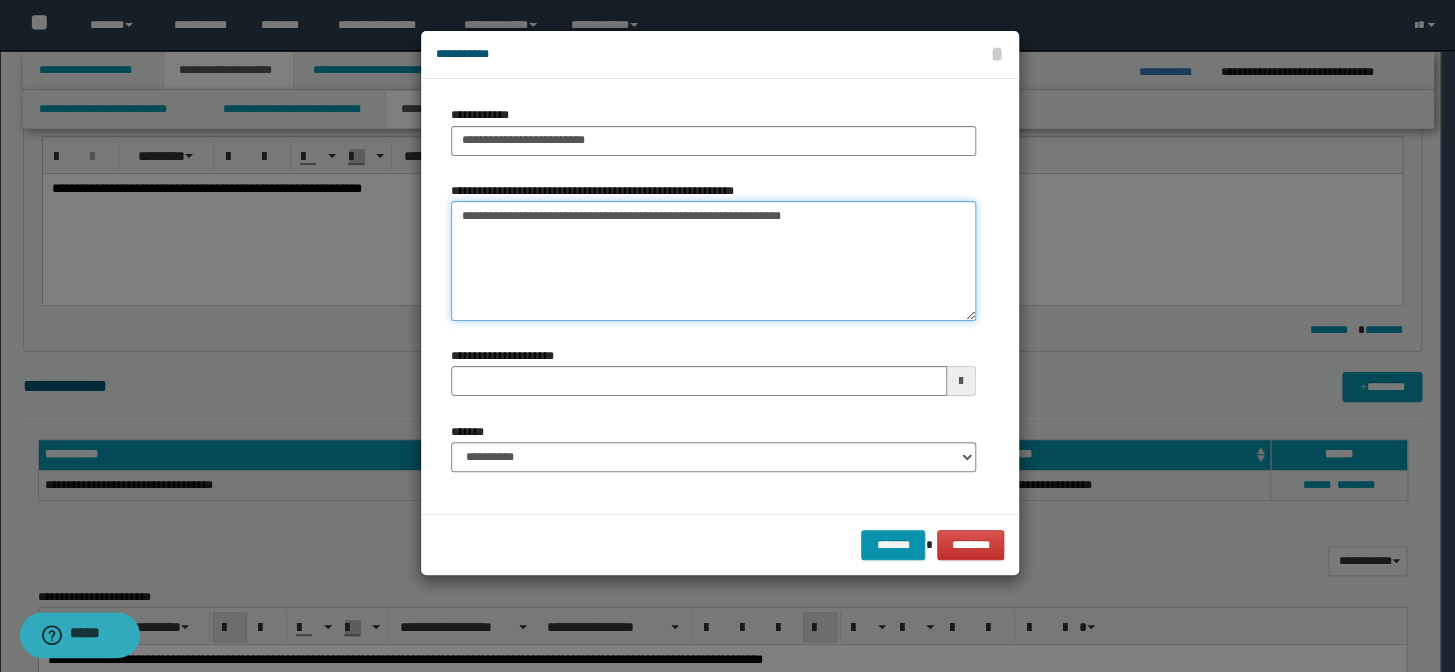 drag, startPoint x: 850, startPoint y: 236, endPoint x: 817, endPoint y: 231, distance: 33.37664 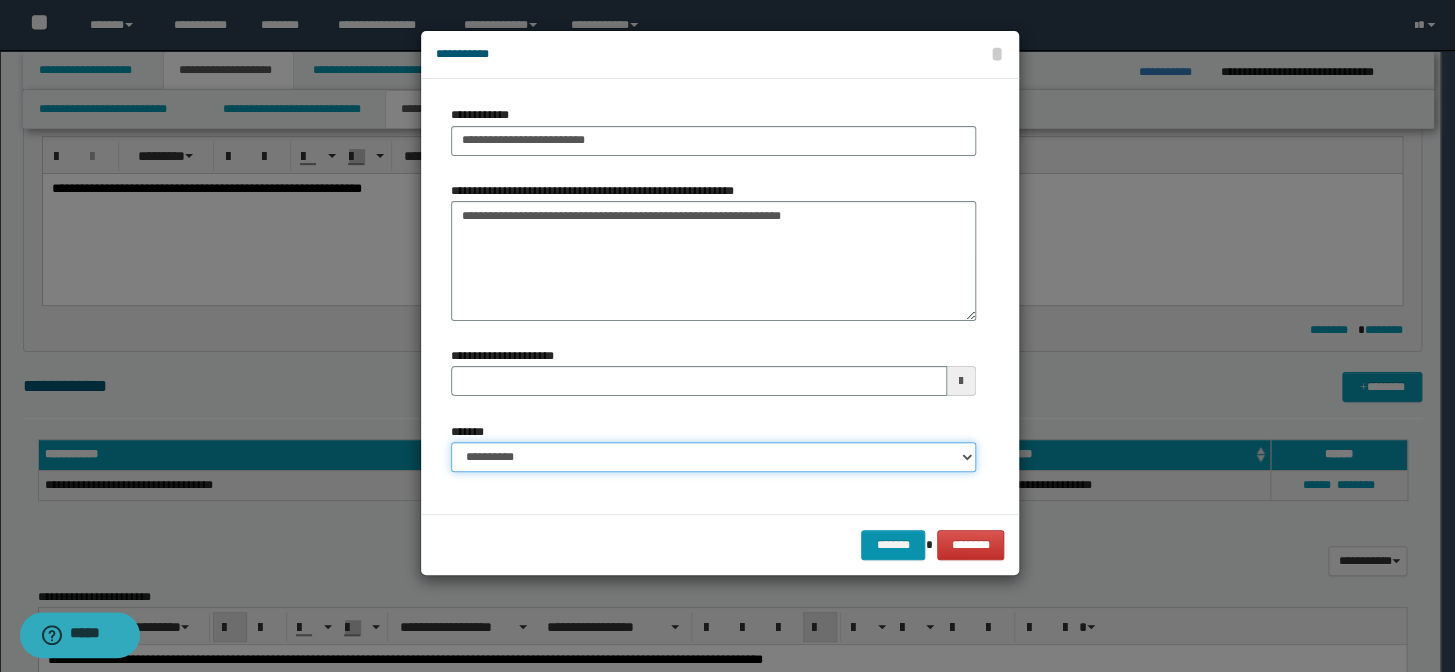 click on "**********" at bounding box center [713, 457] 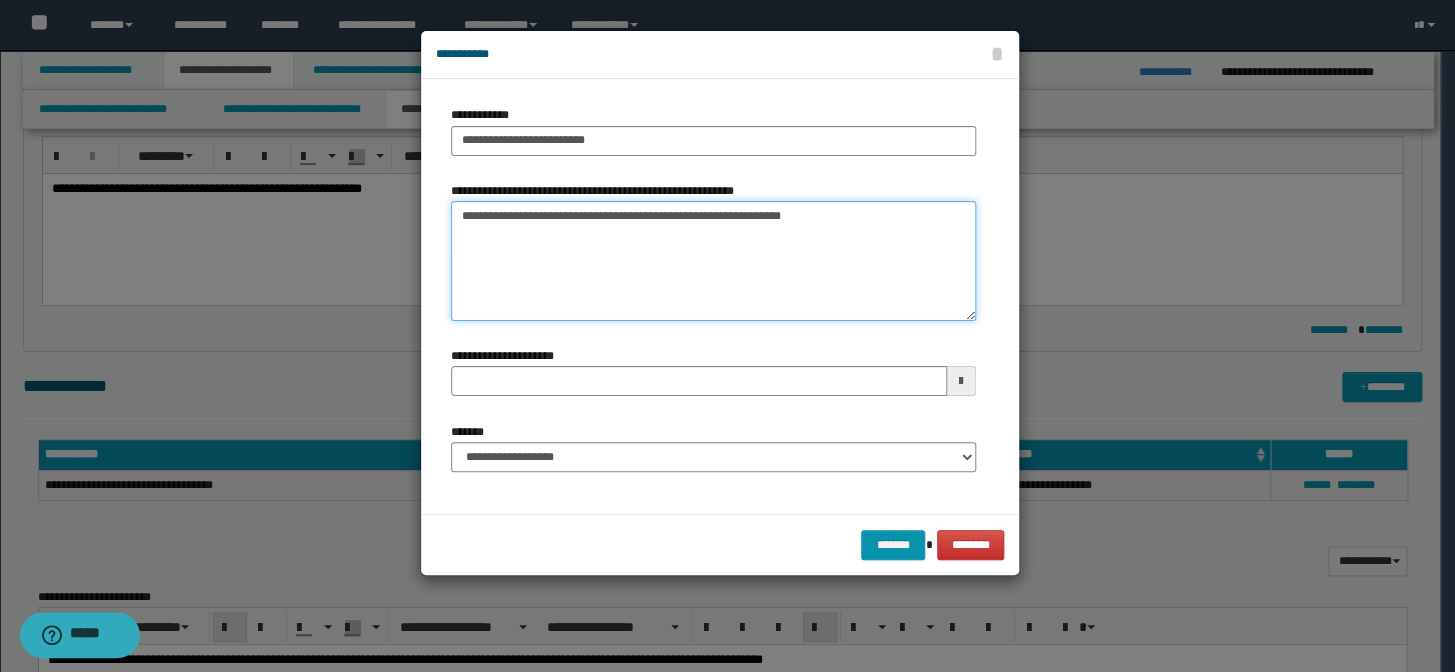 click on "**********" at bounding box center [713, 261] 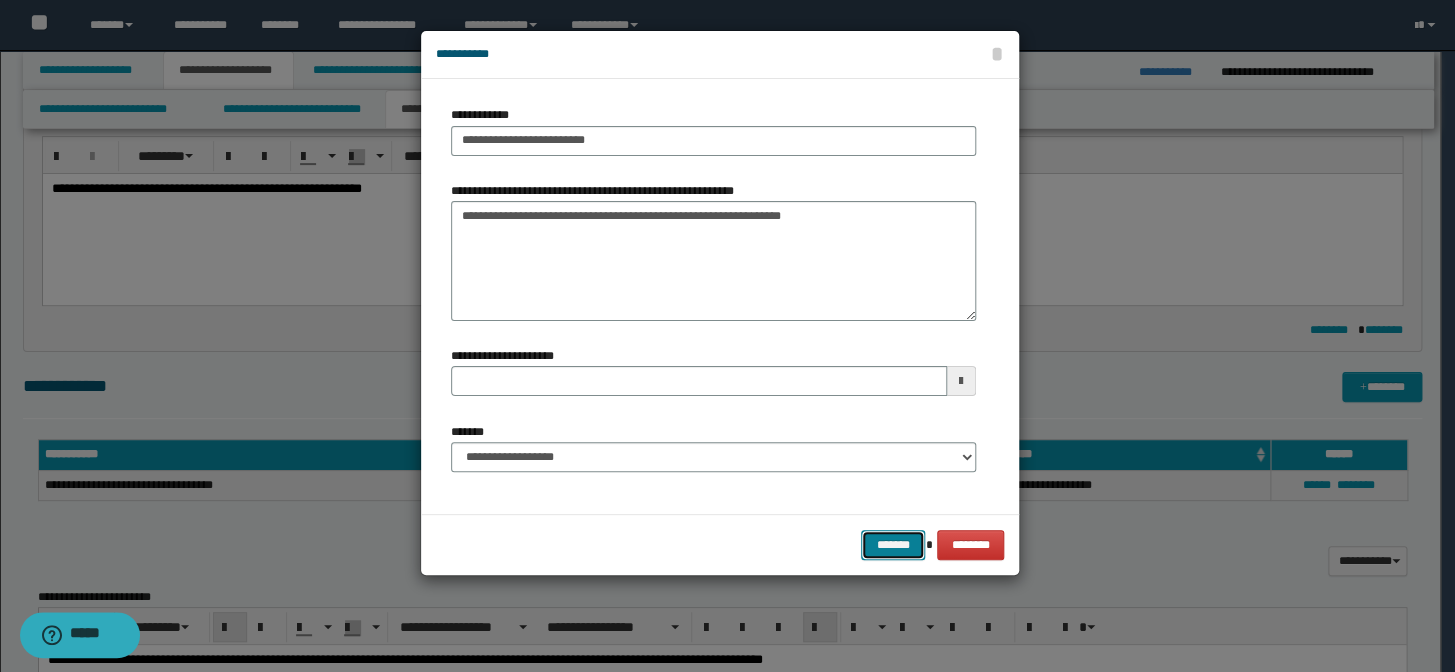 click on "*******" at bounding box center [893, 545] 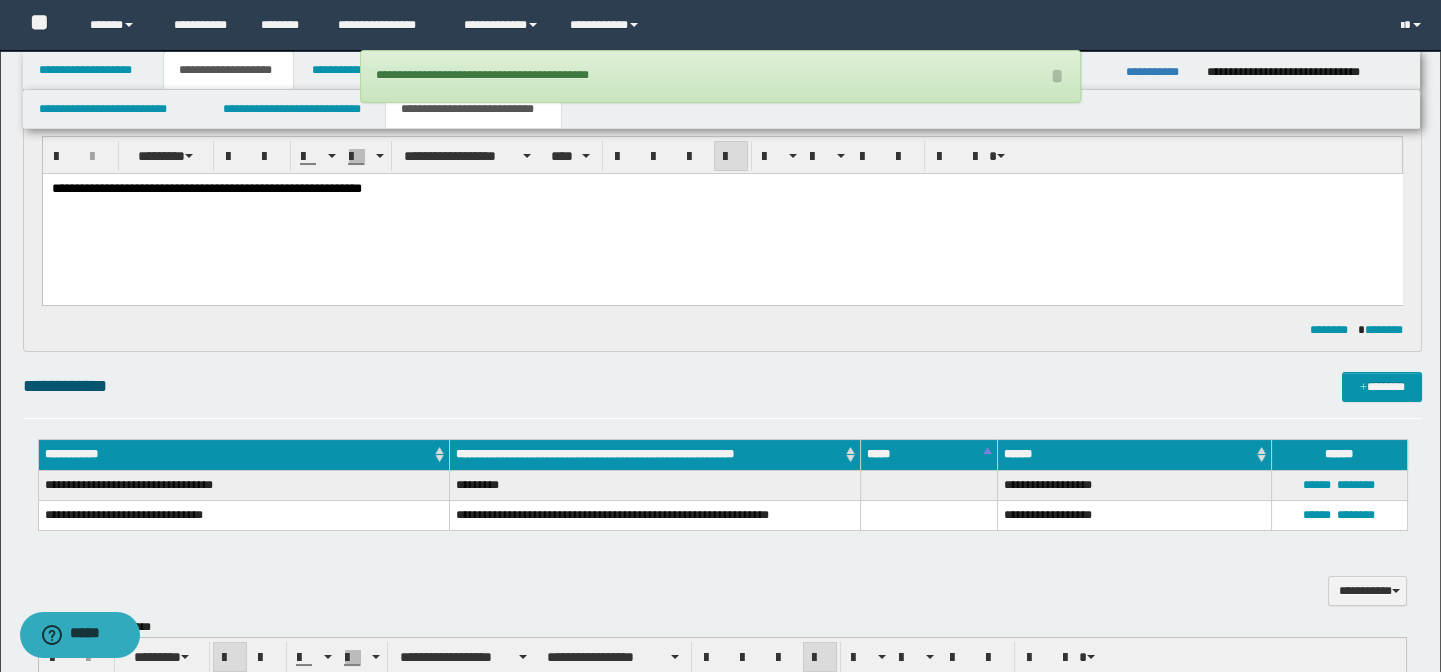 click on "**********" at bounding box center (722, 214) 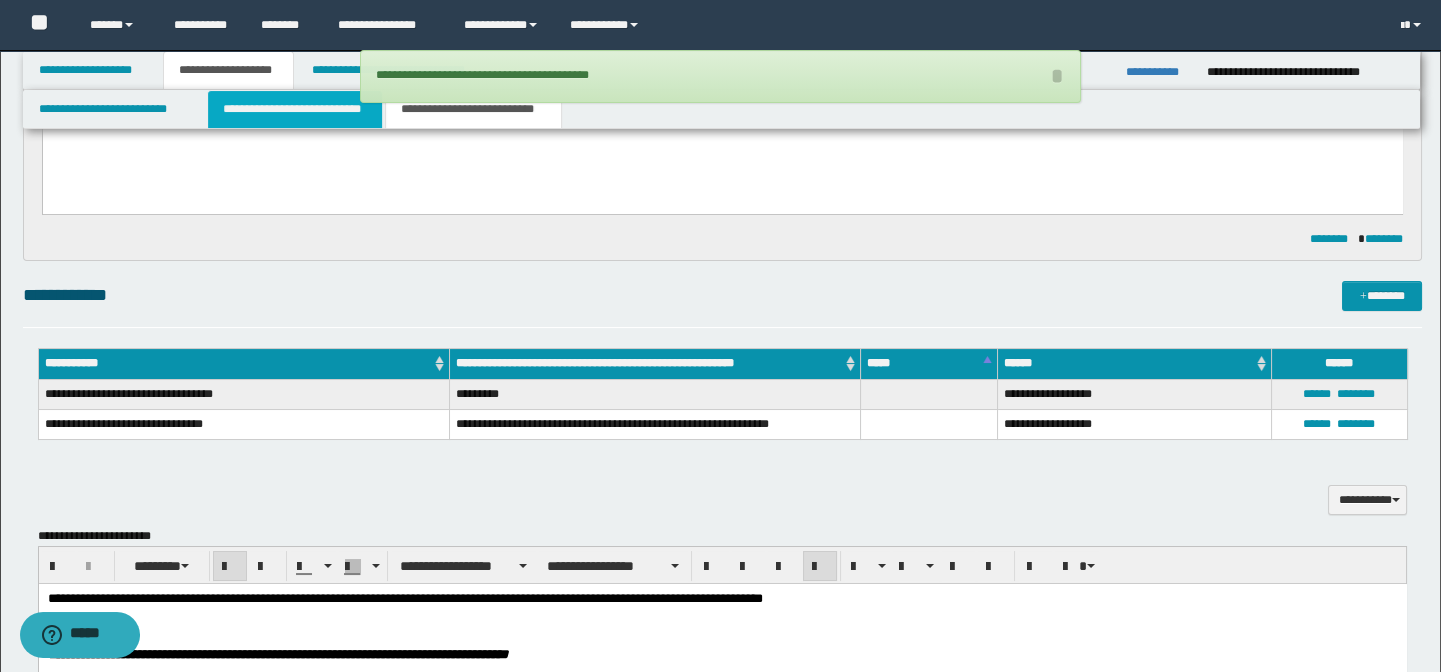 click on "**********" at bounding box center [294, 109] 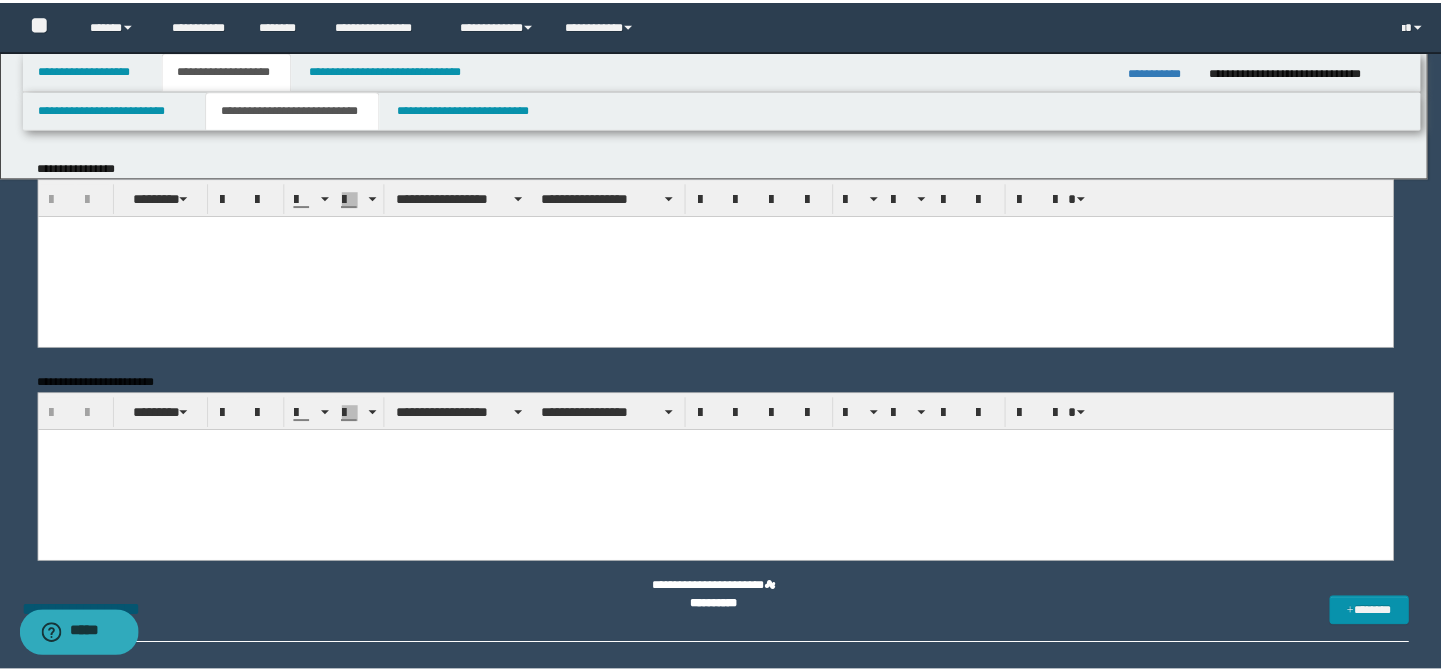 scroll, scrollTop: 0, scrollLeft: 0, axis: both 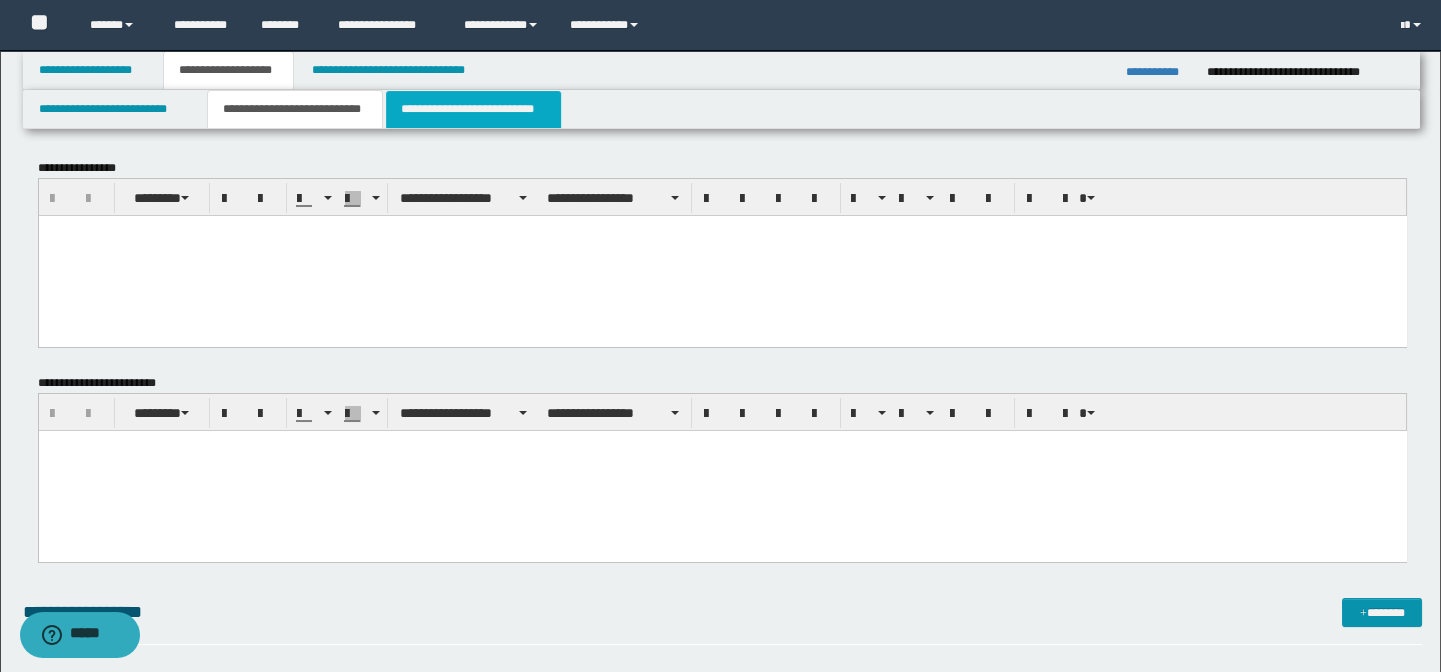 click on "**********" at bounding box center [473, 109] 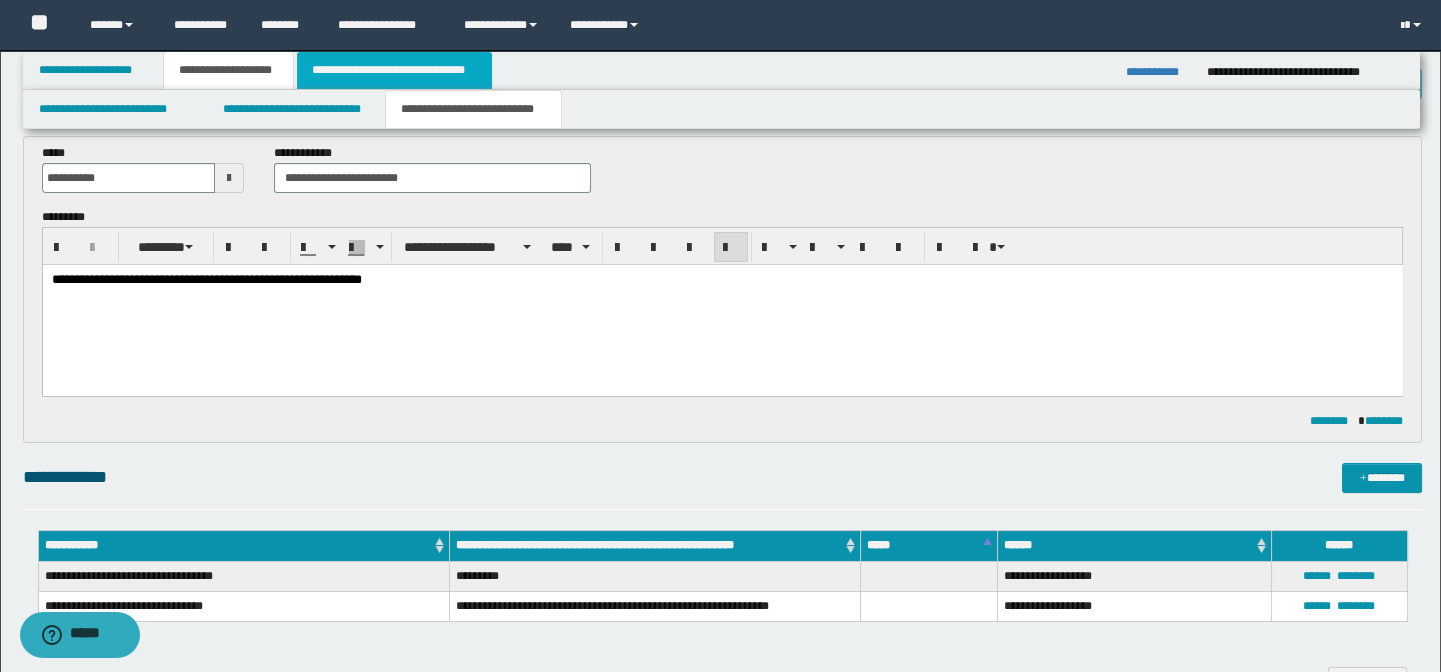 click on "**********" at bounding box center [394, 70] 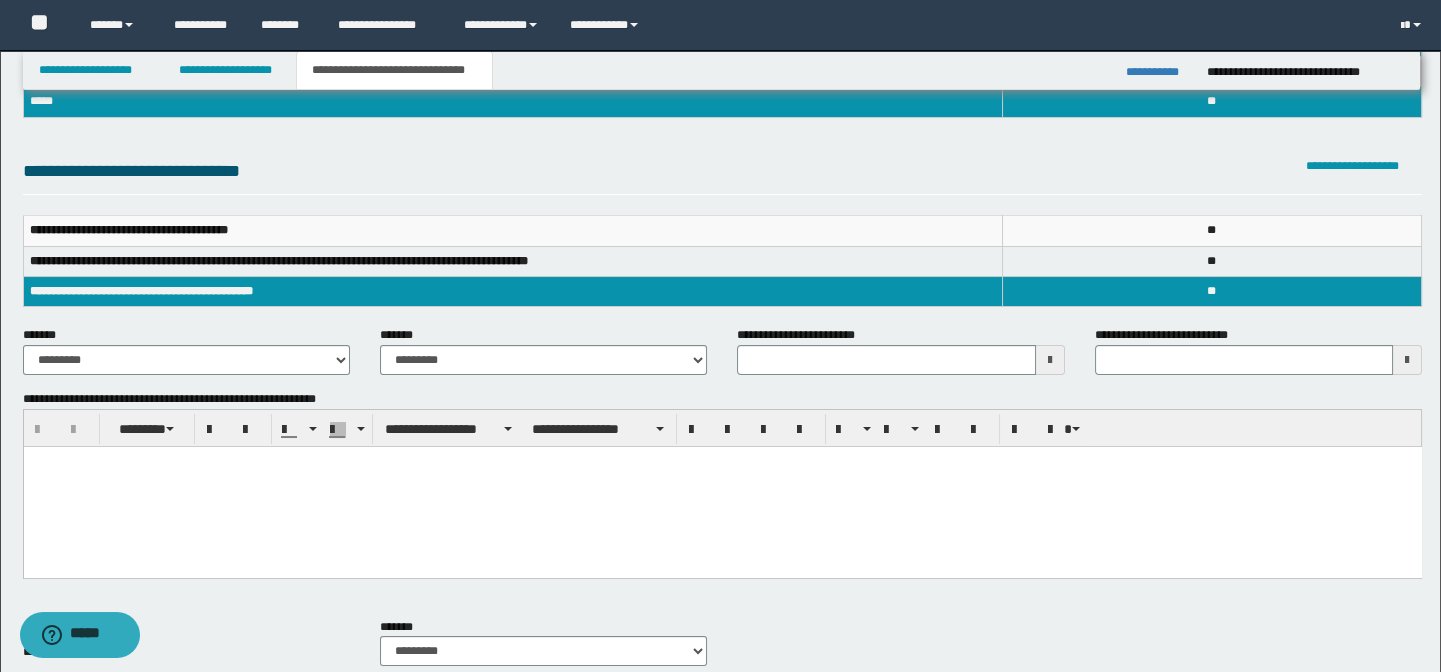 scroll, scrollTop: 332, scrollLeft: 0, axis: vertical 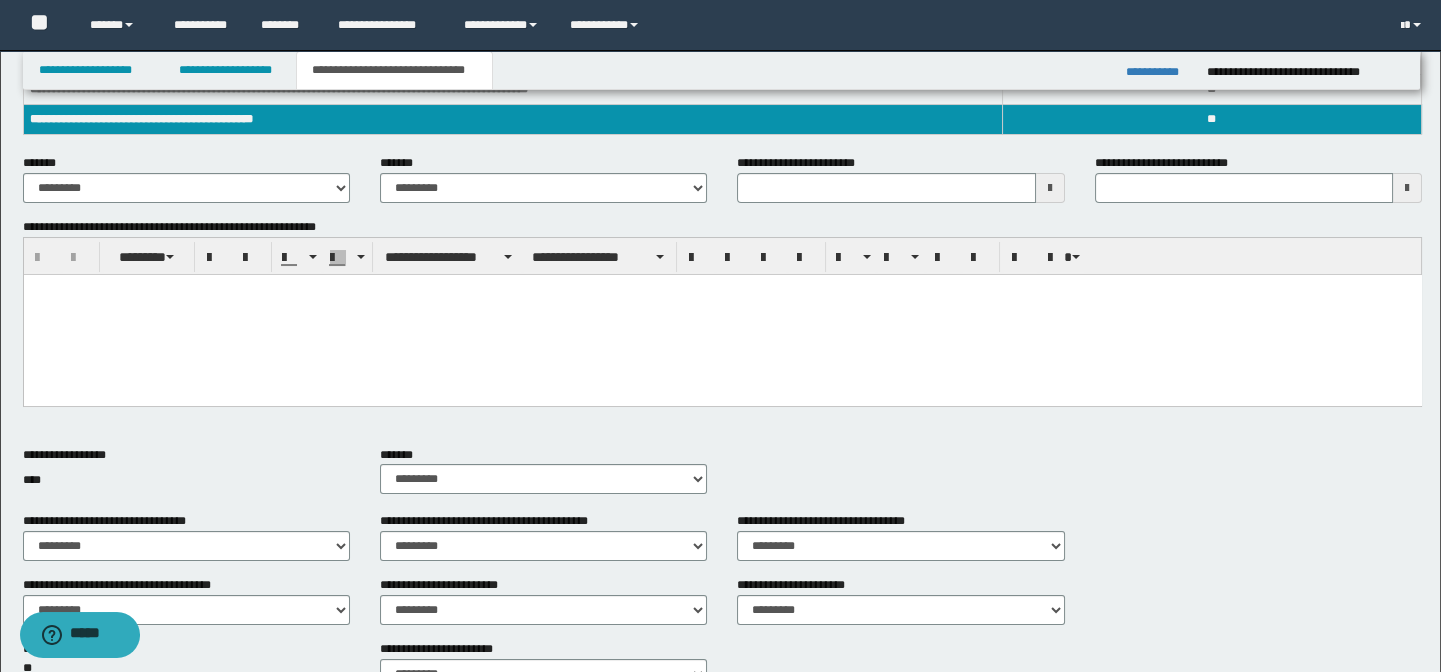 type 